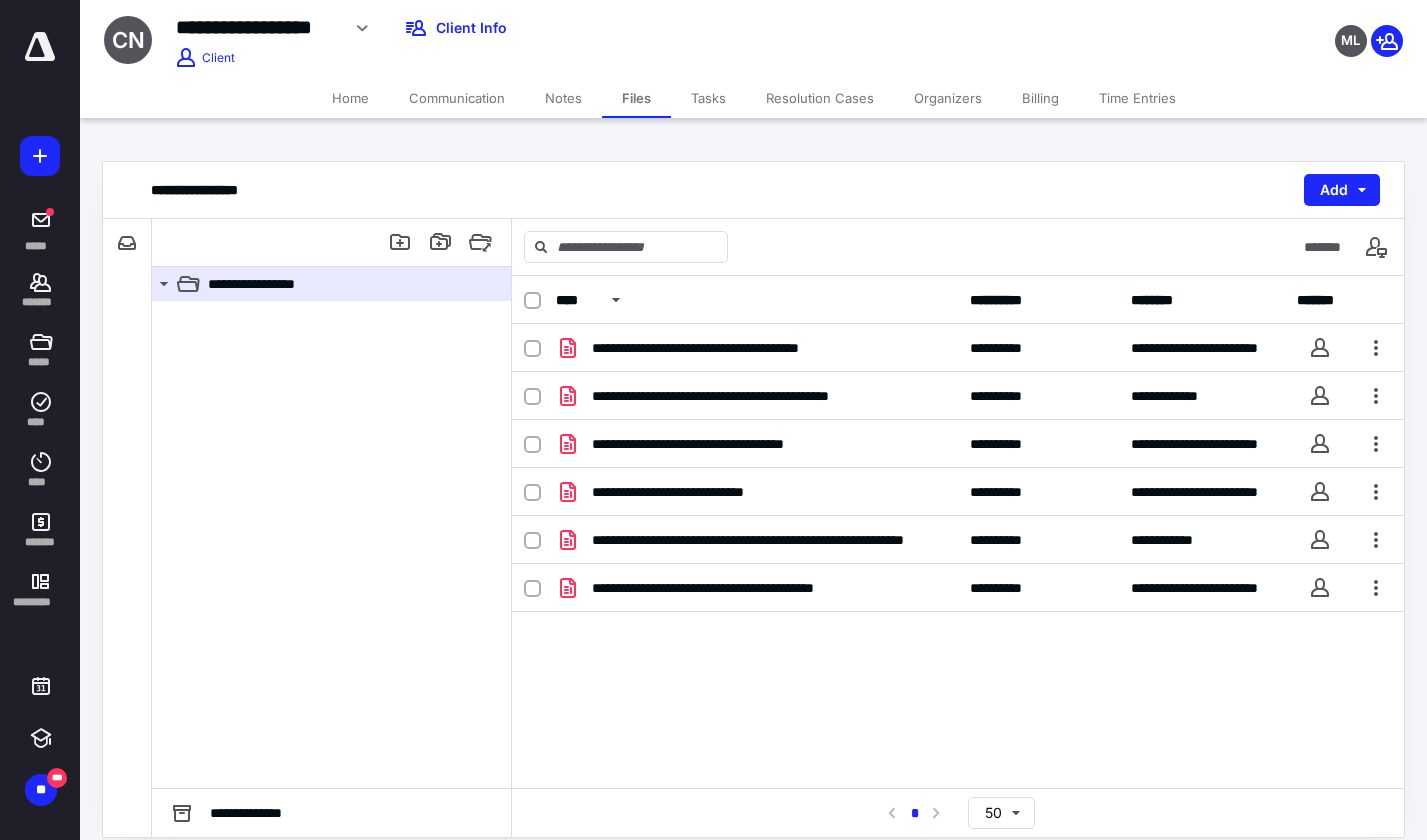 scroll, scrollTop: 0, scrollLeft: 0, axis: both 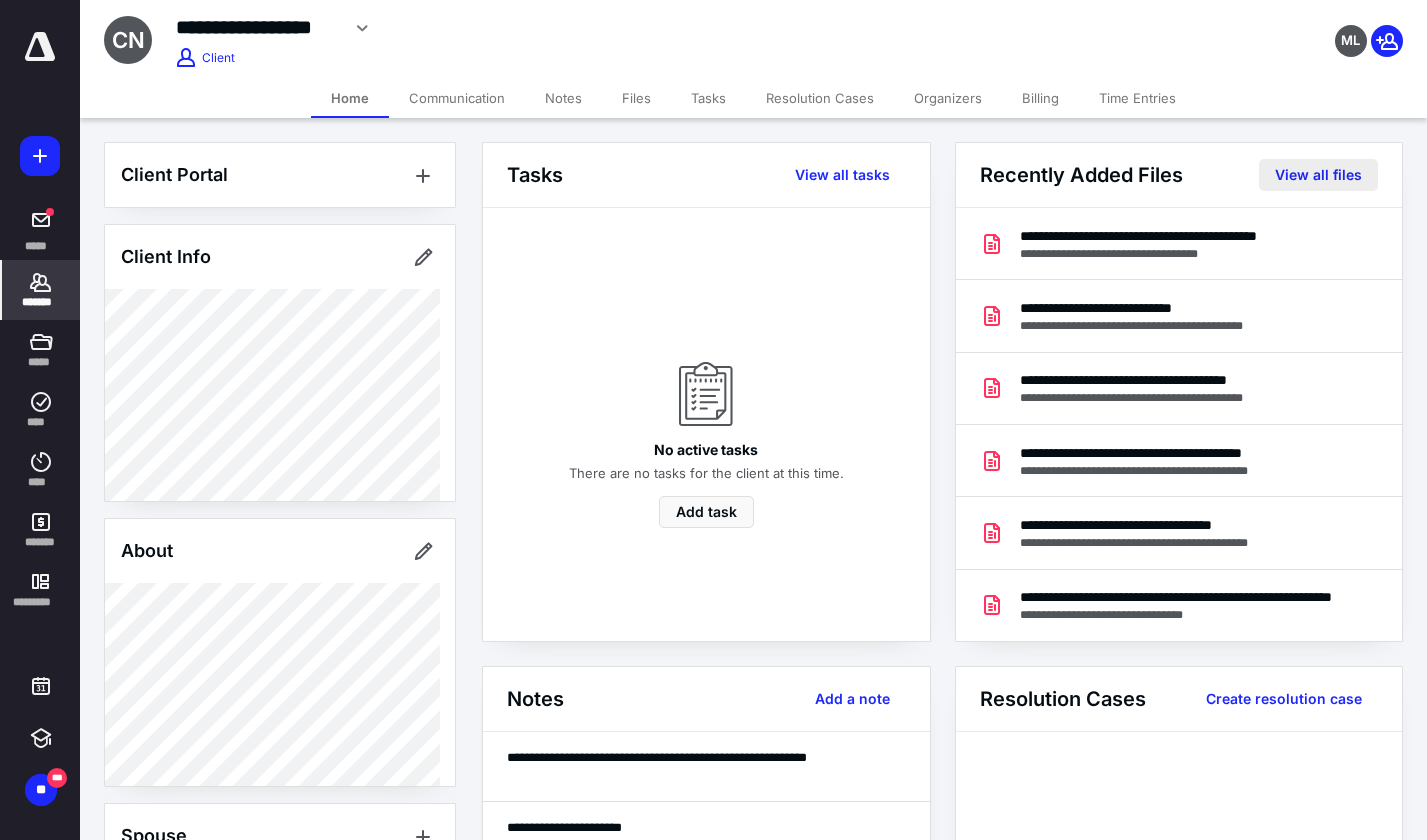 click on "View all files" at bounding box center (1318, 175) 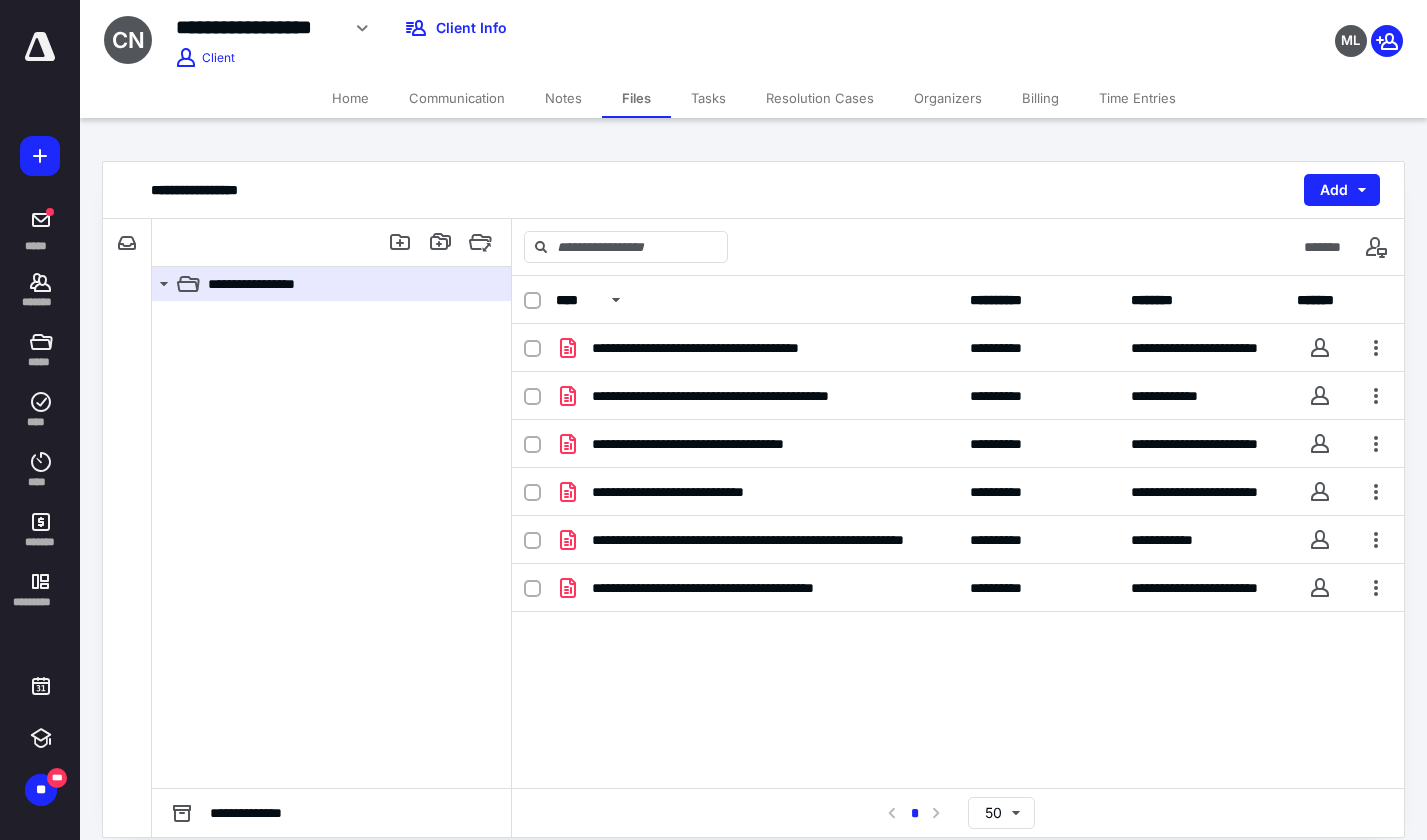 click on "Billing" at bounding box center [1040, 98] 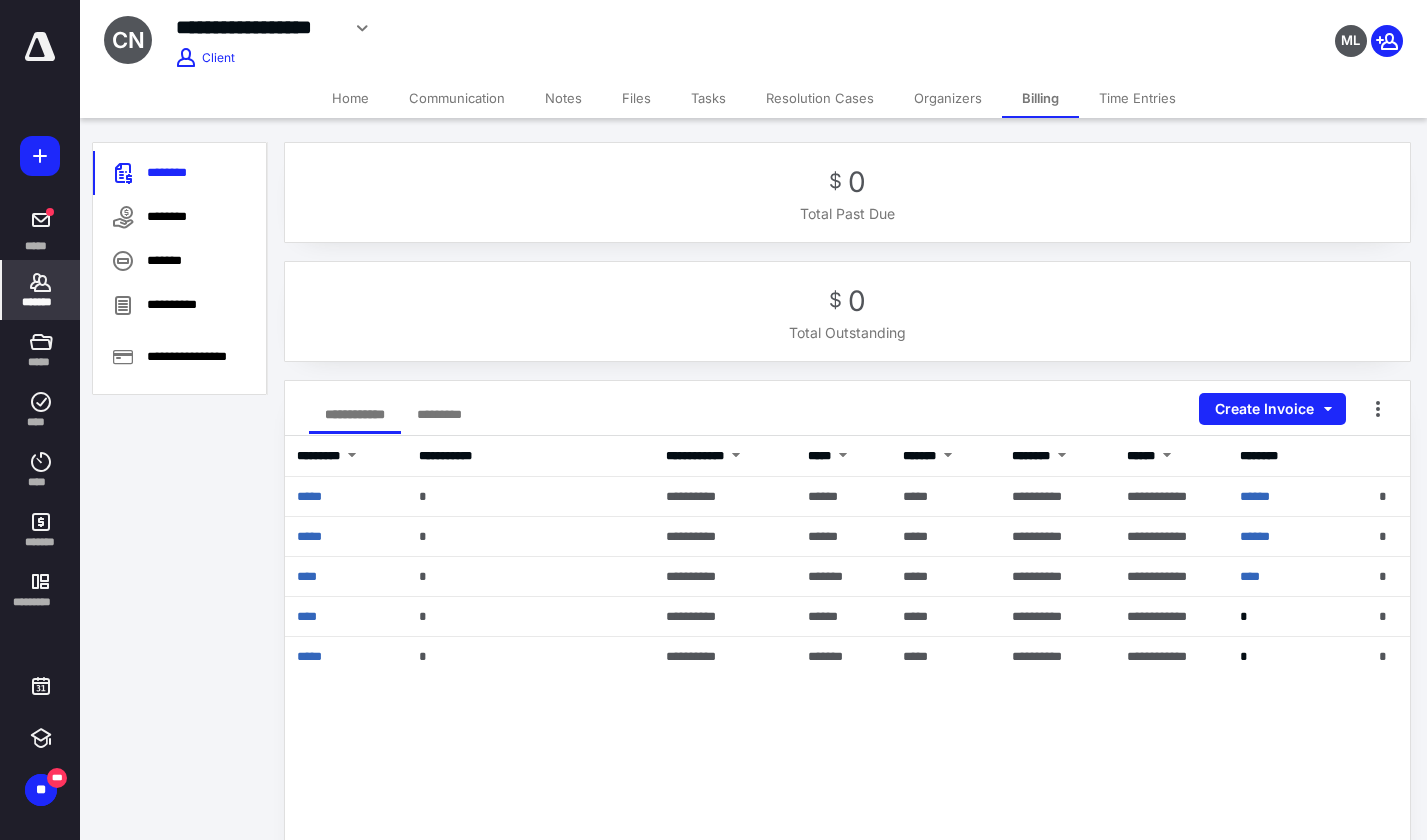 click on "Home" at bounding box center (350, 98) 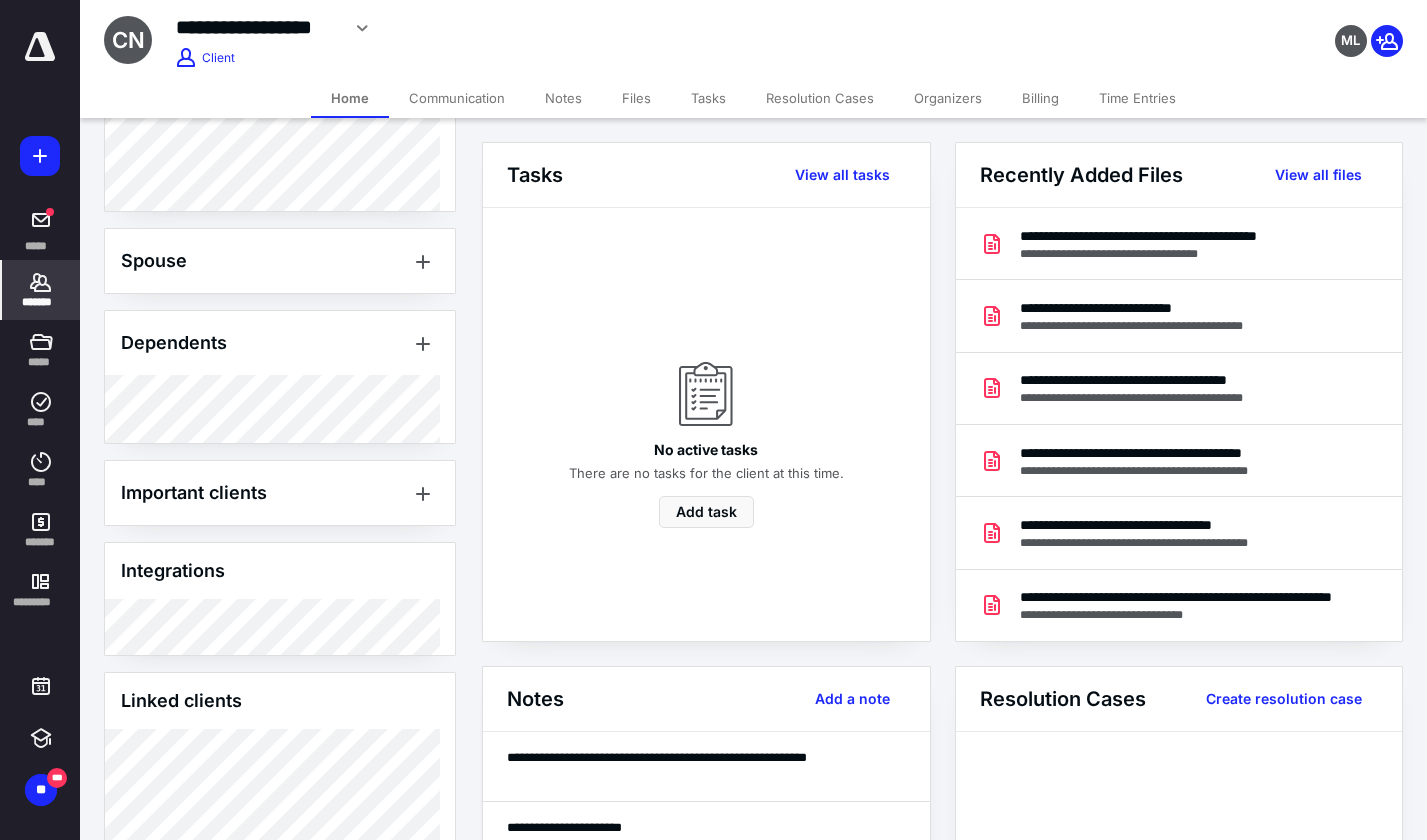 scroll, scrollTop: 600, scrollLeft: 0, axis: vertical 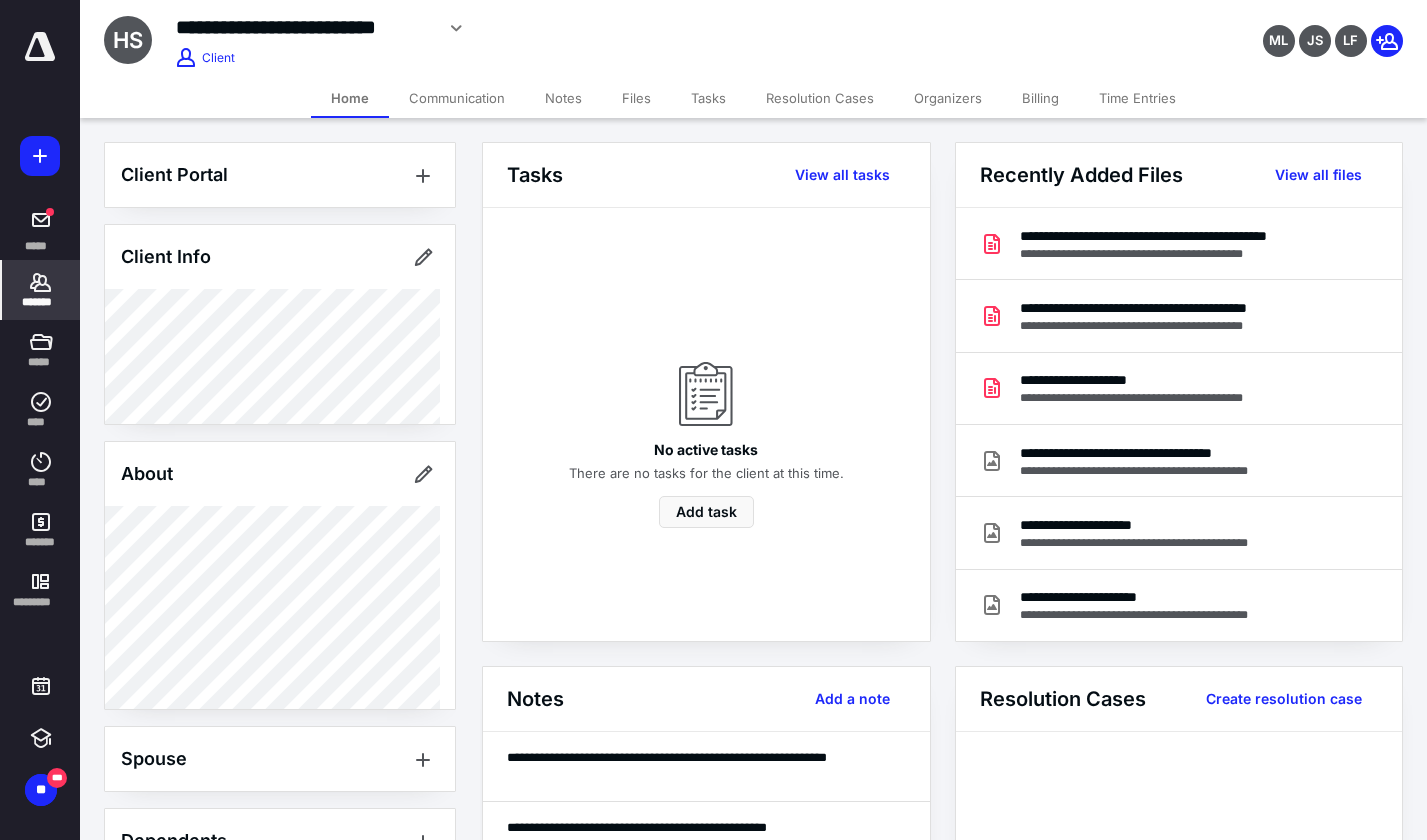 click on "Billing" at bounding box center (1040, 98) 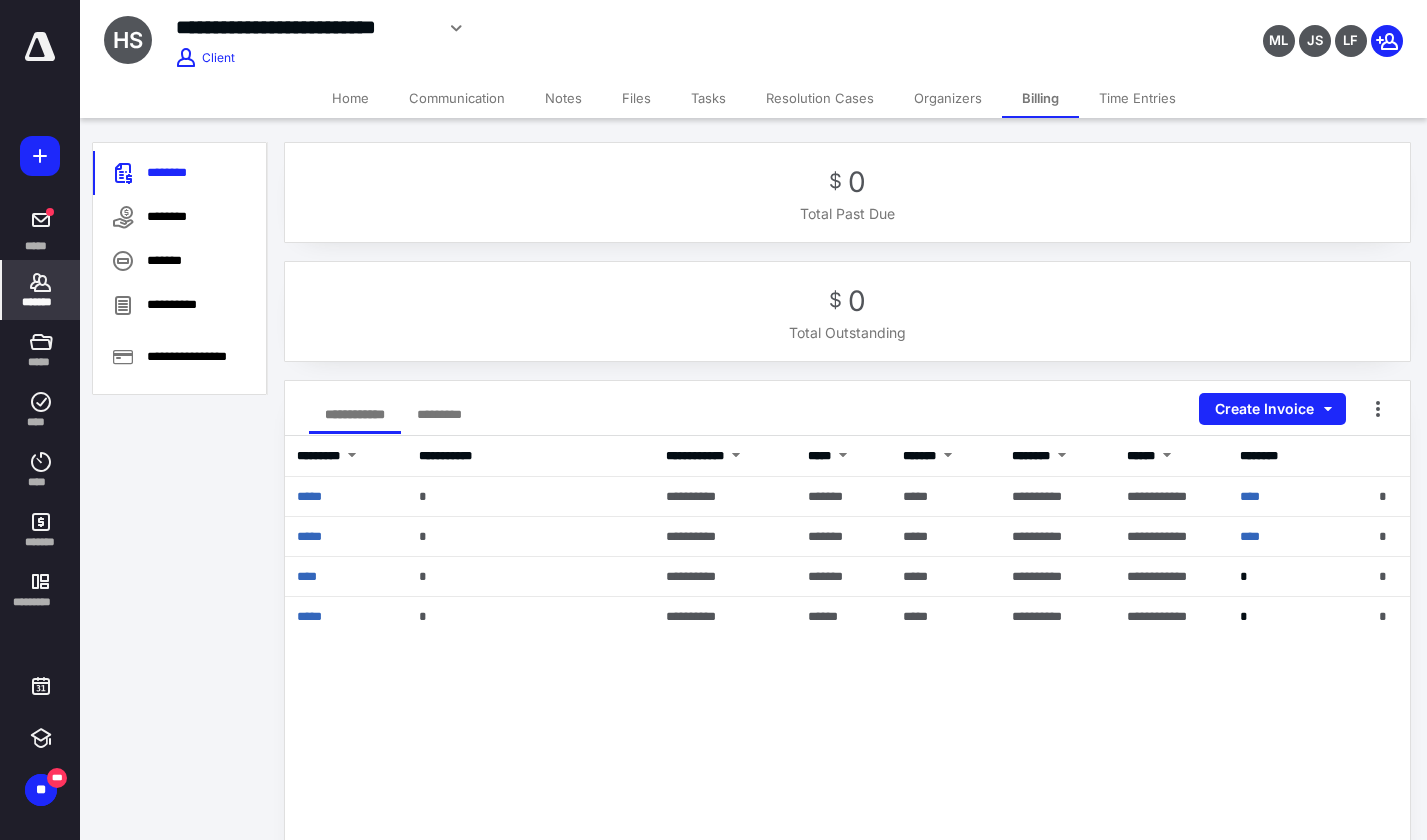 click on "Home" at bounding box center (350, 98) 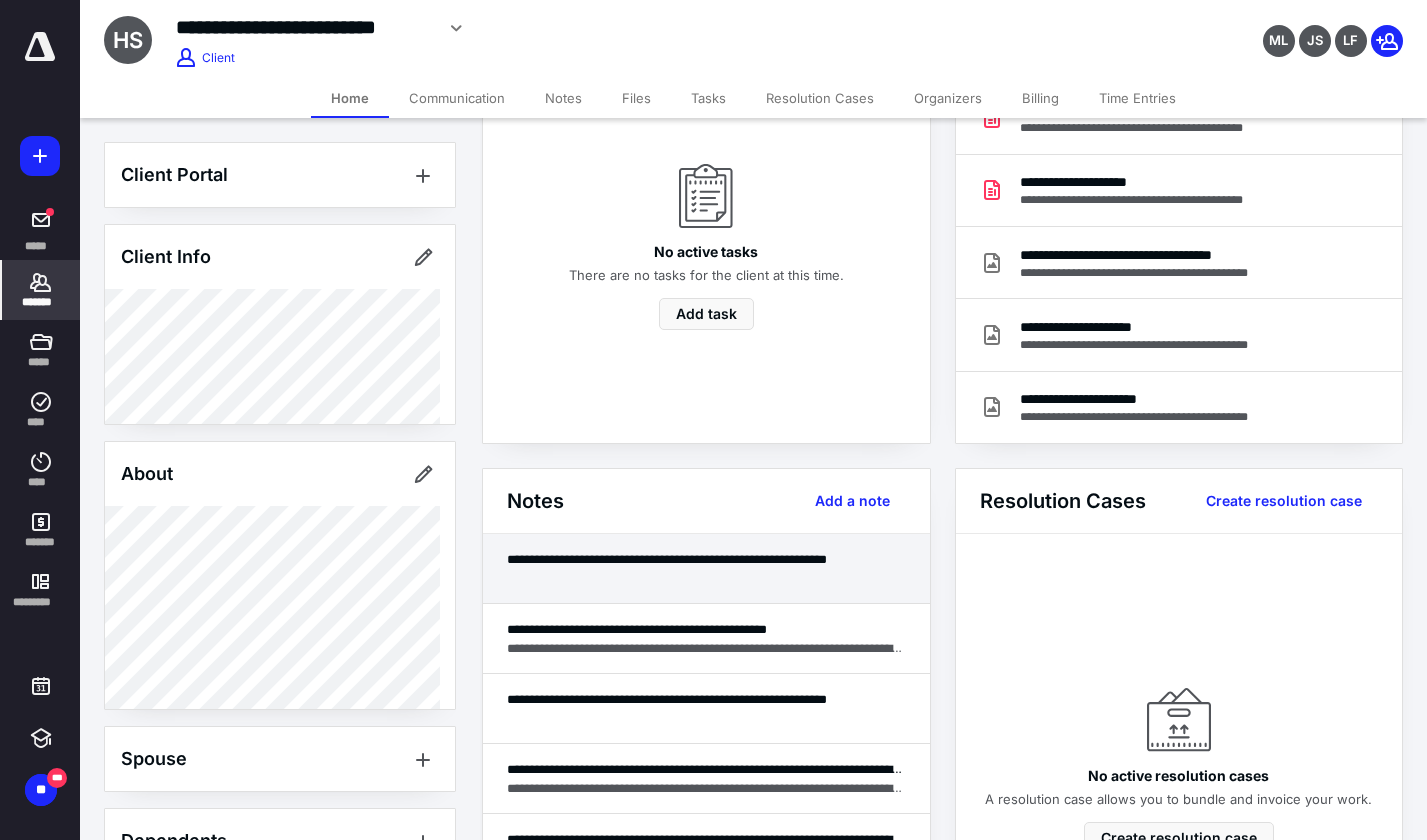 scroll, scrollTop: 200, scrollLeft: 0, axis: vertical 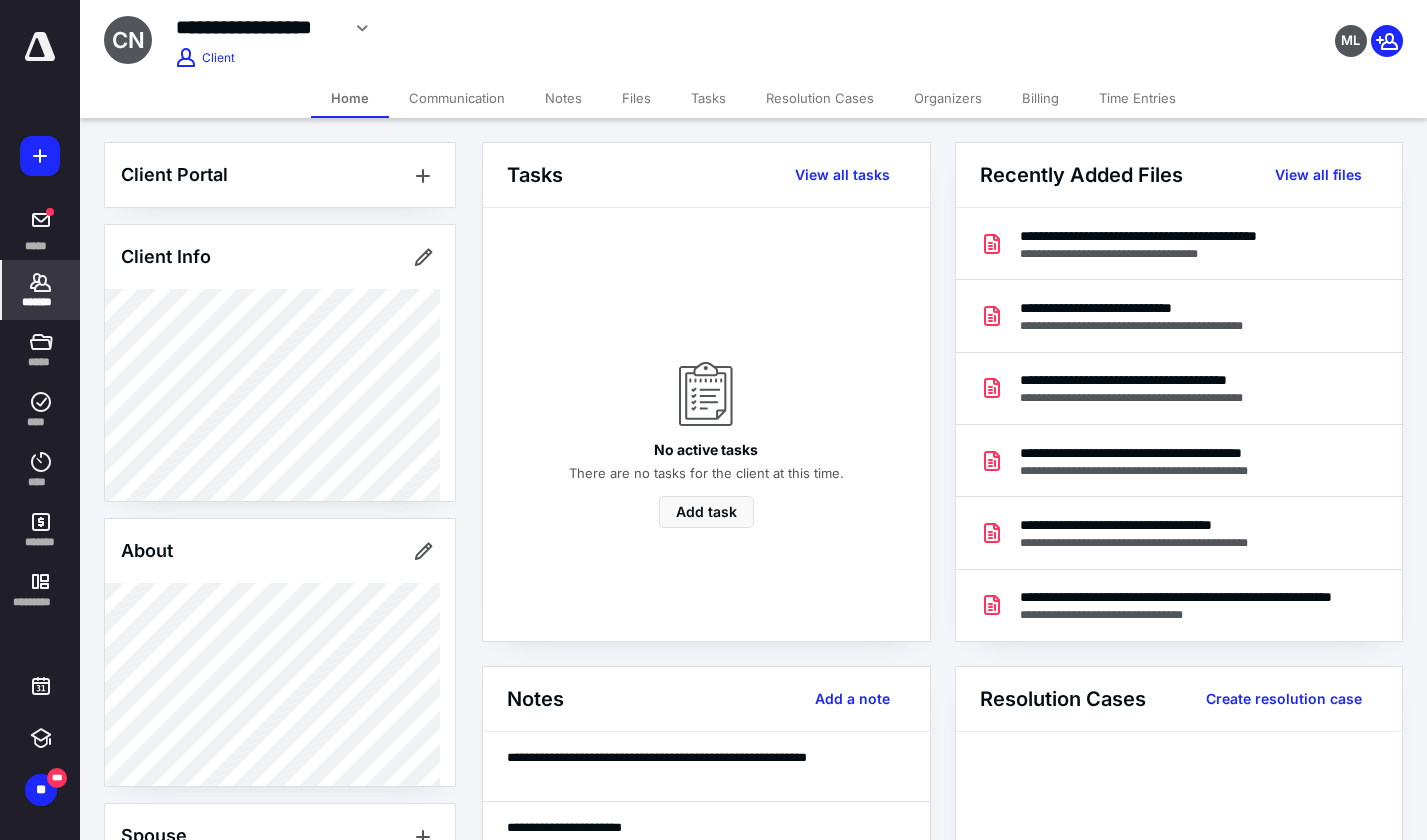 click on "Recently Added Files View all files" at bounding box center (1179, 175) 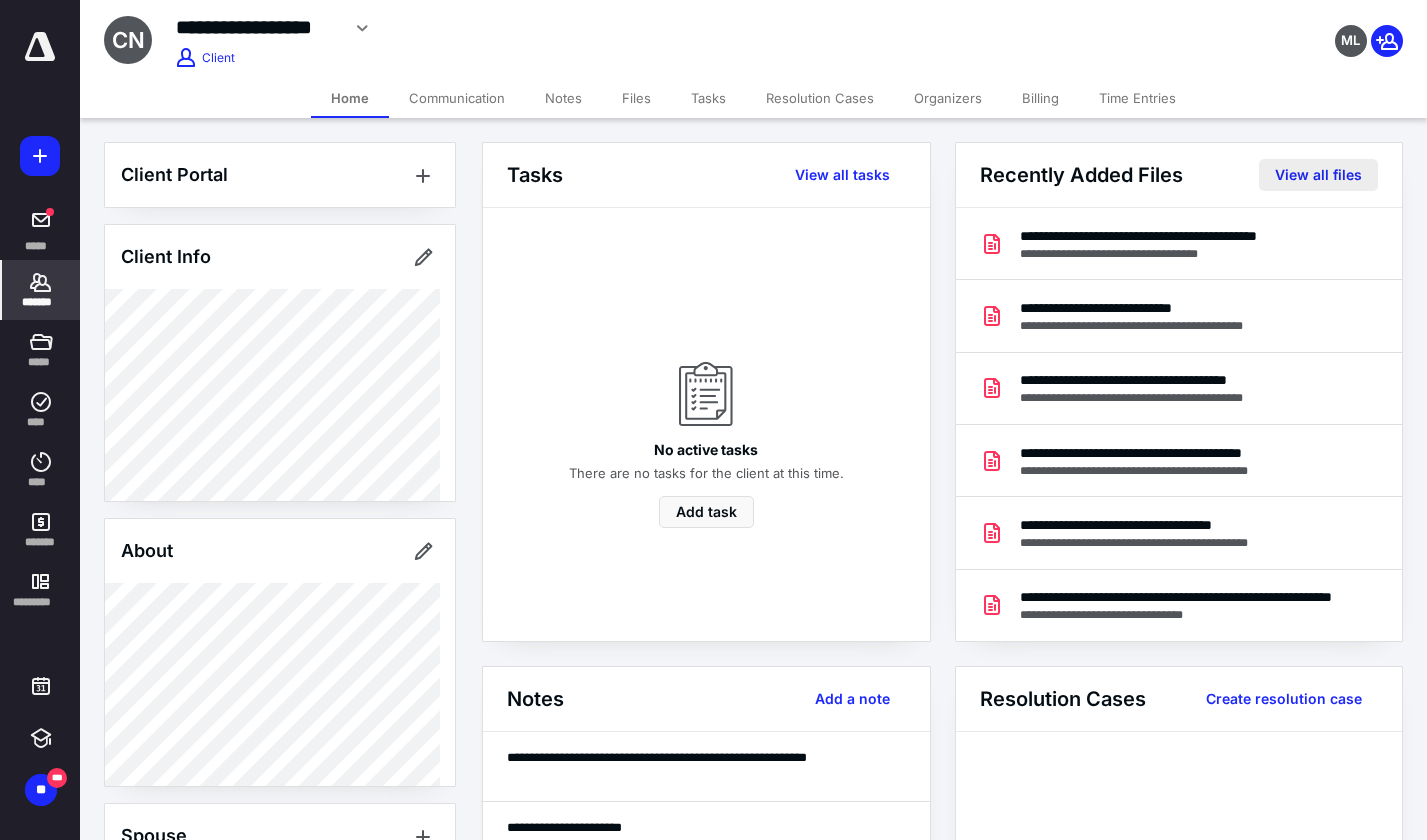 click on "View all files" at bounding box center [1318, 175] 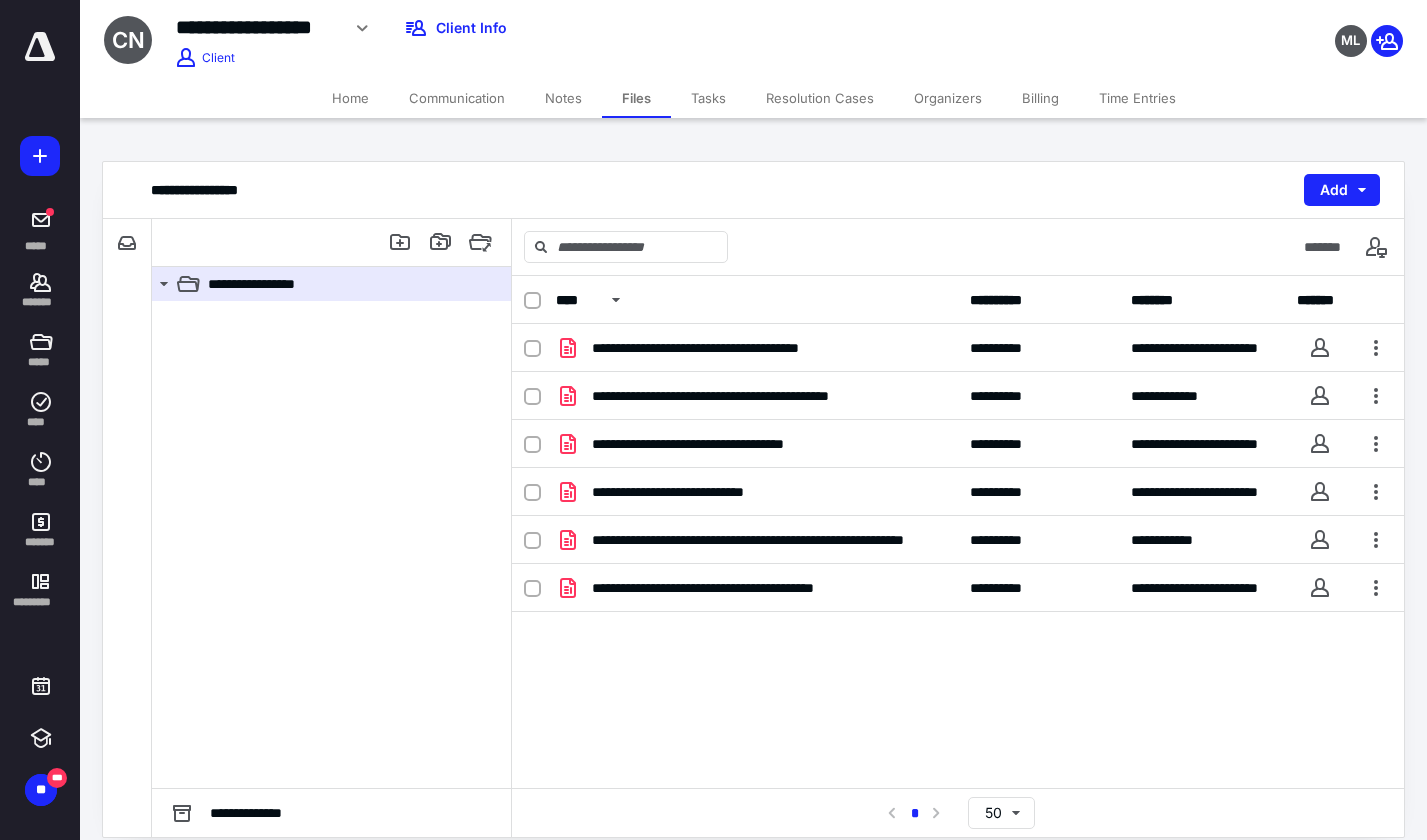 click on "Home" at bounding box center (350, 98) 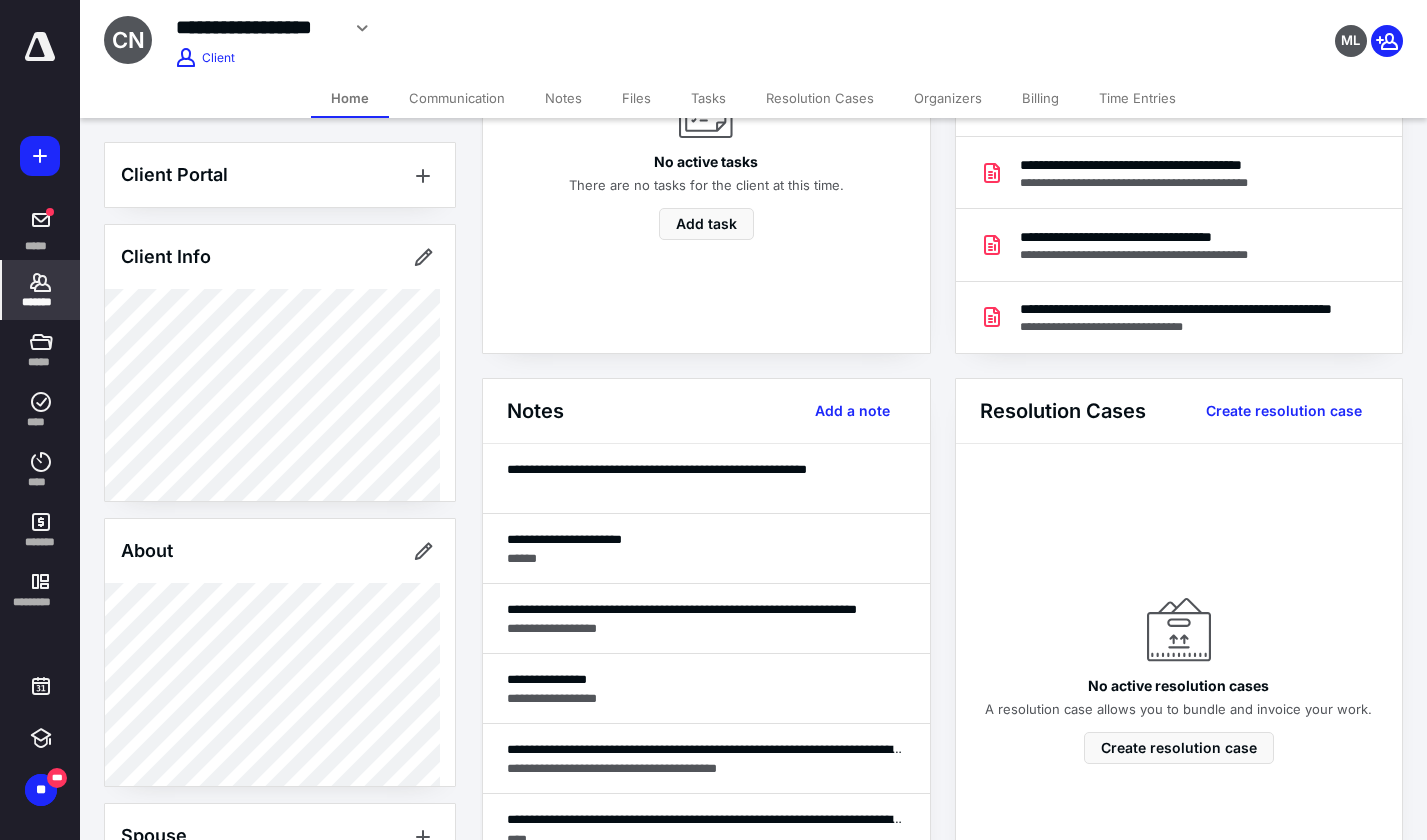 scroll, scrollTop: 300, scrollLeft: 0, axis: vertical 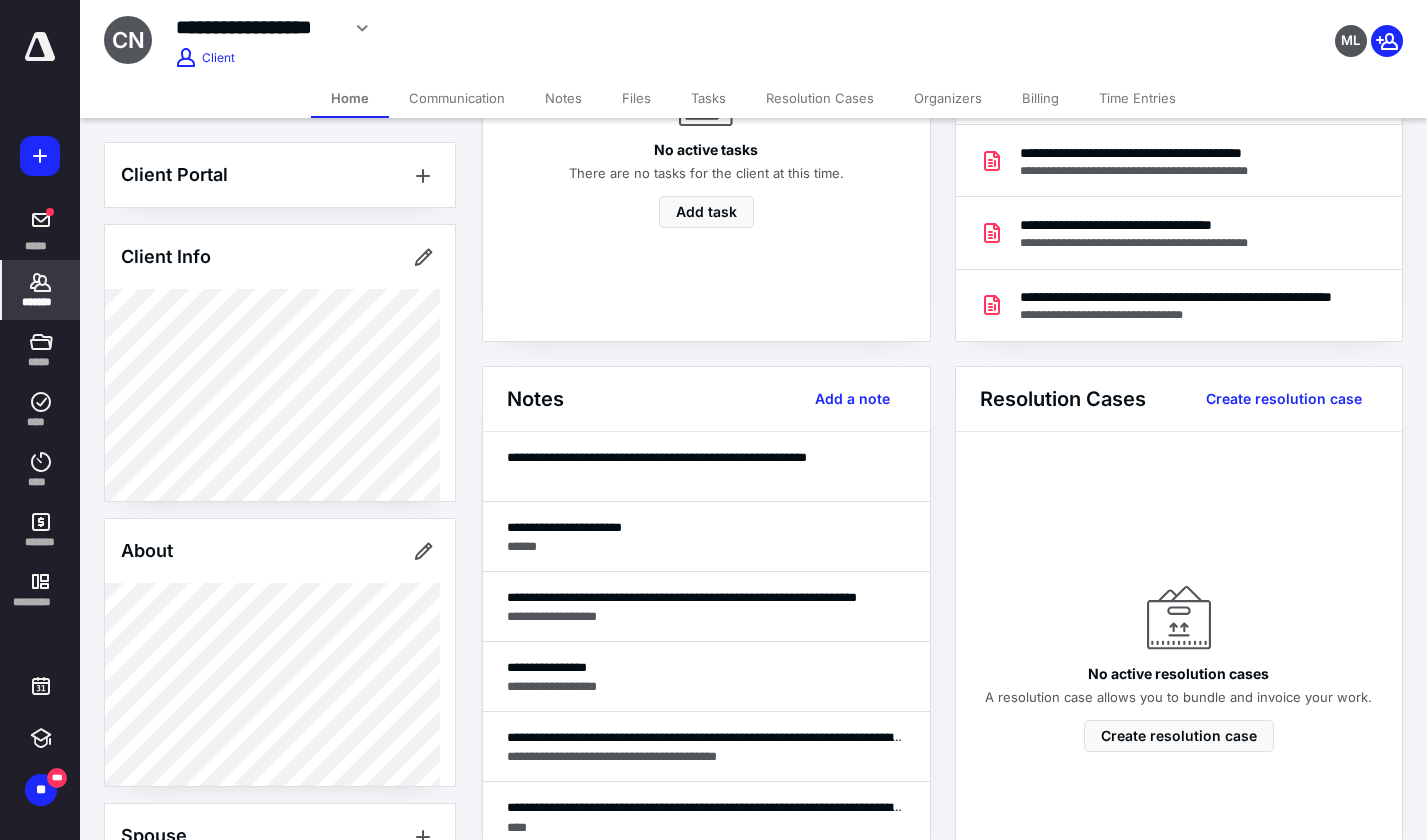 click on "Home Communication Notes Files Tasks Resolution Cases Organizers Billing Time Entries" at bounding box center (753, 98) 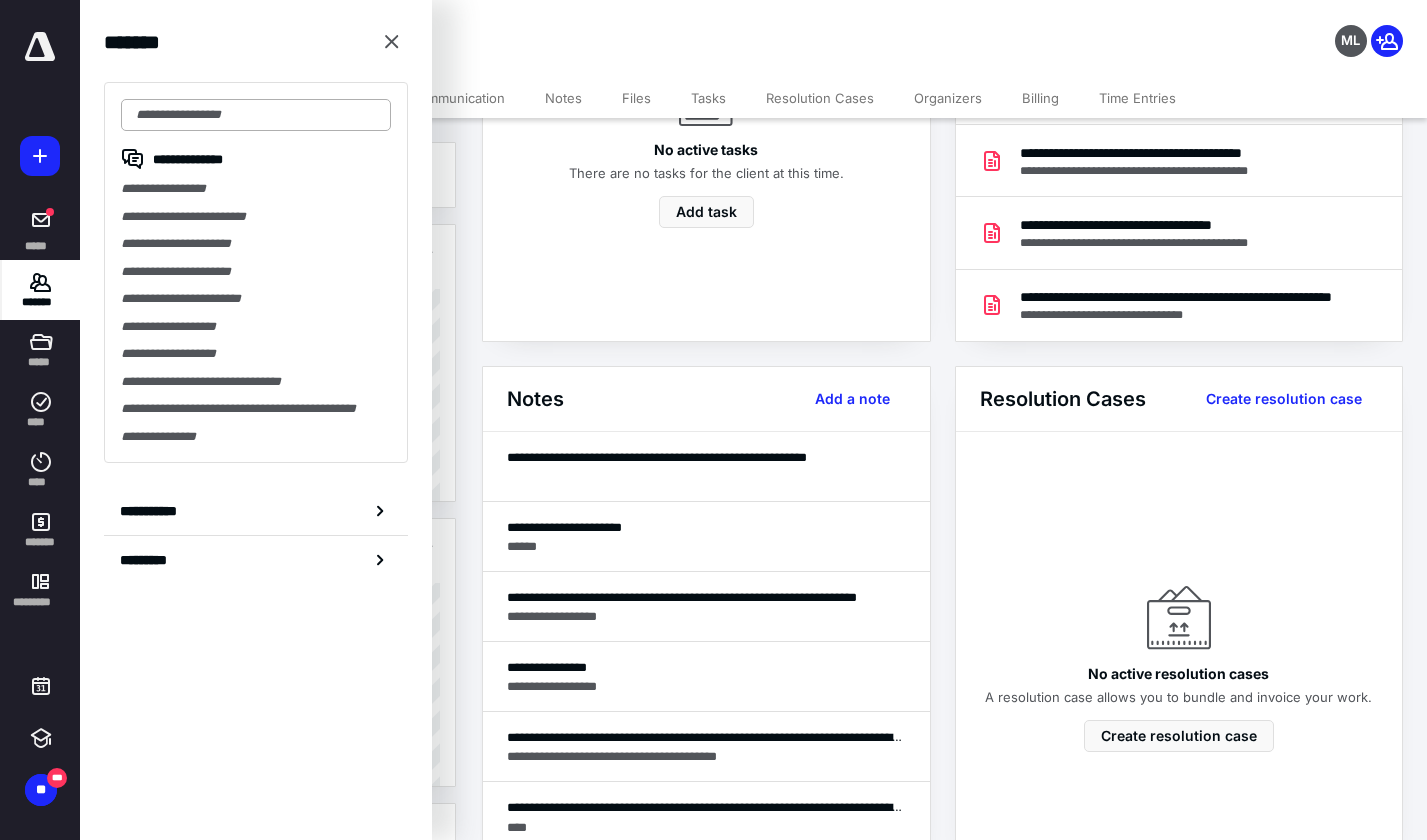 click at bounding box center [256, 115] 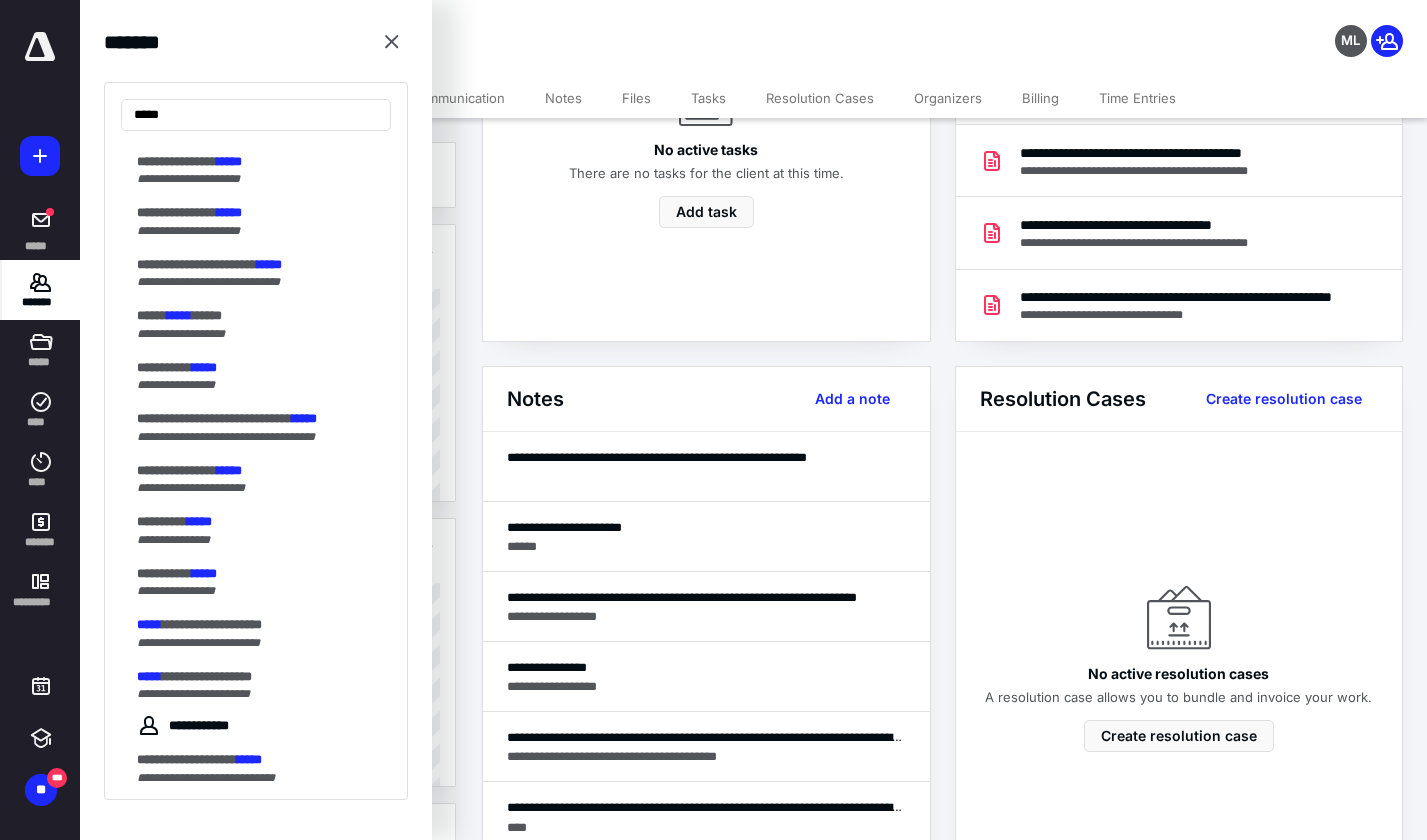 scroll, scrollTop: 600, scrollLeft: 0, axis: vertical 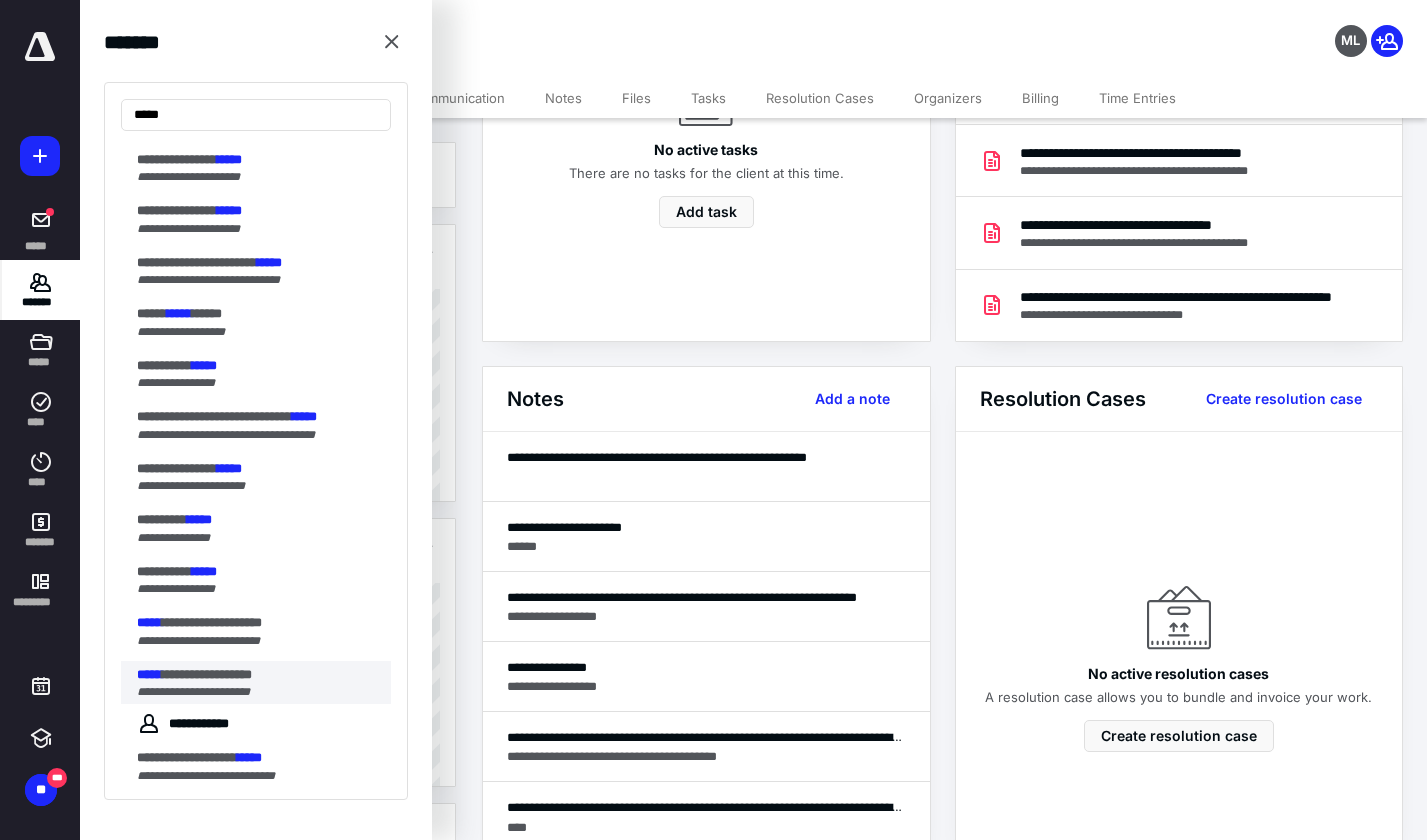 type on "*****" 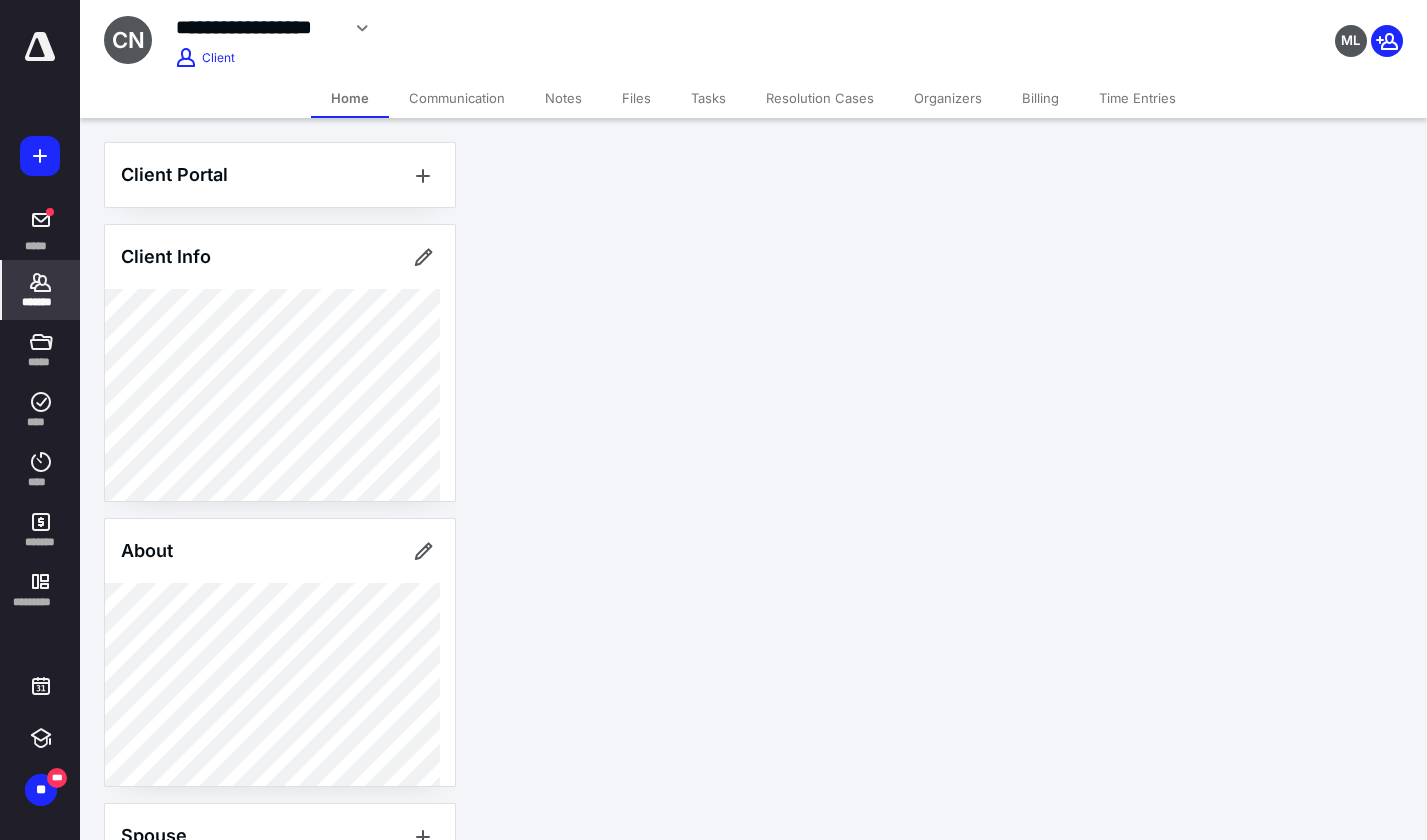 scroll, scrollTop: 0, scrollLeft: 0, axis: both 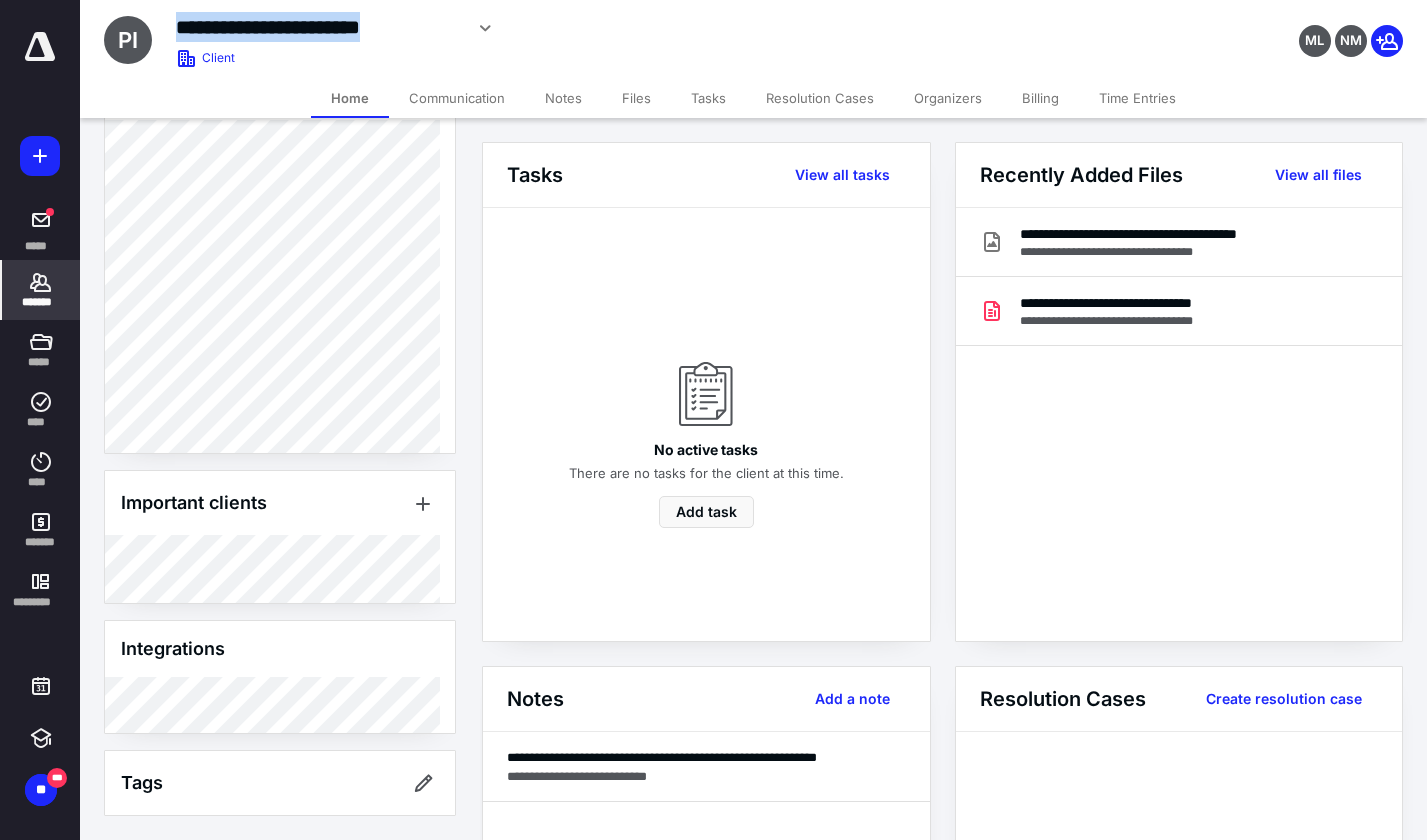 drag, startPoint x: 168, startPoint y: 25, endPoint x: 461, endPoint y: 29, distance: 293.0273 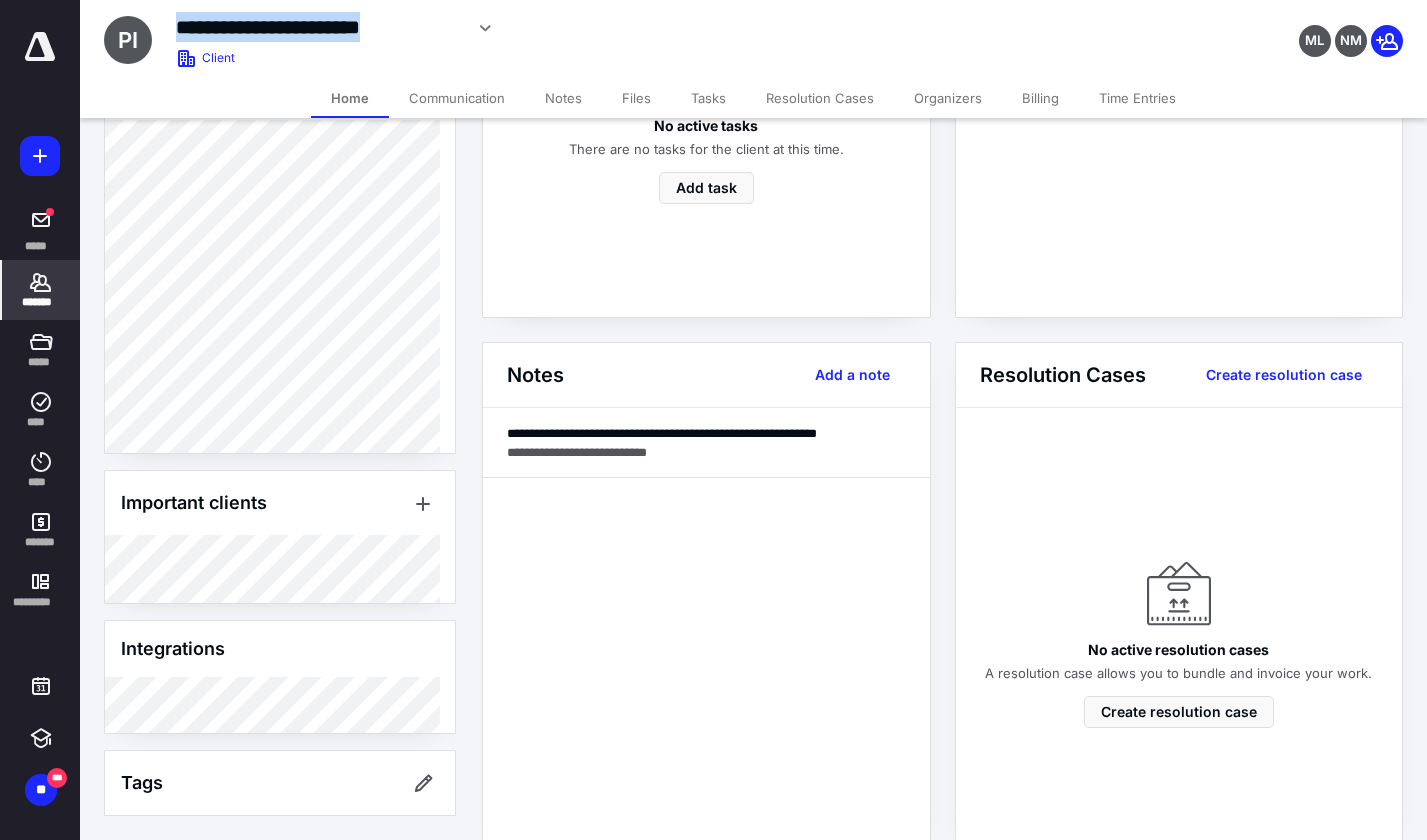 scroll, scrollTop: 400, scrollLeft: 0, axis: vertical 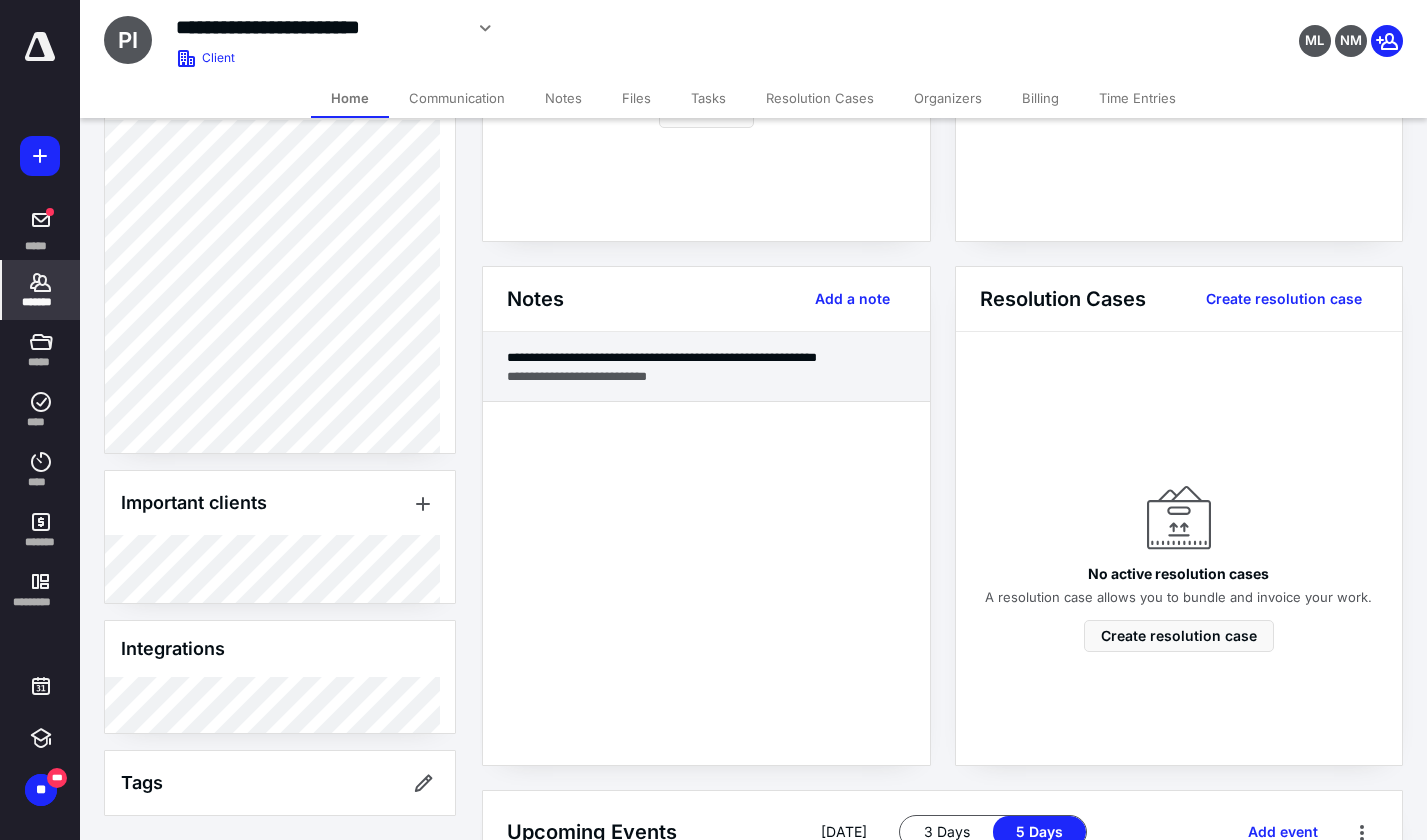 click on "**********" at bounding box center [706, 376] 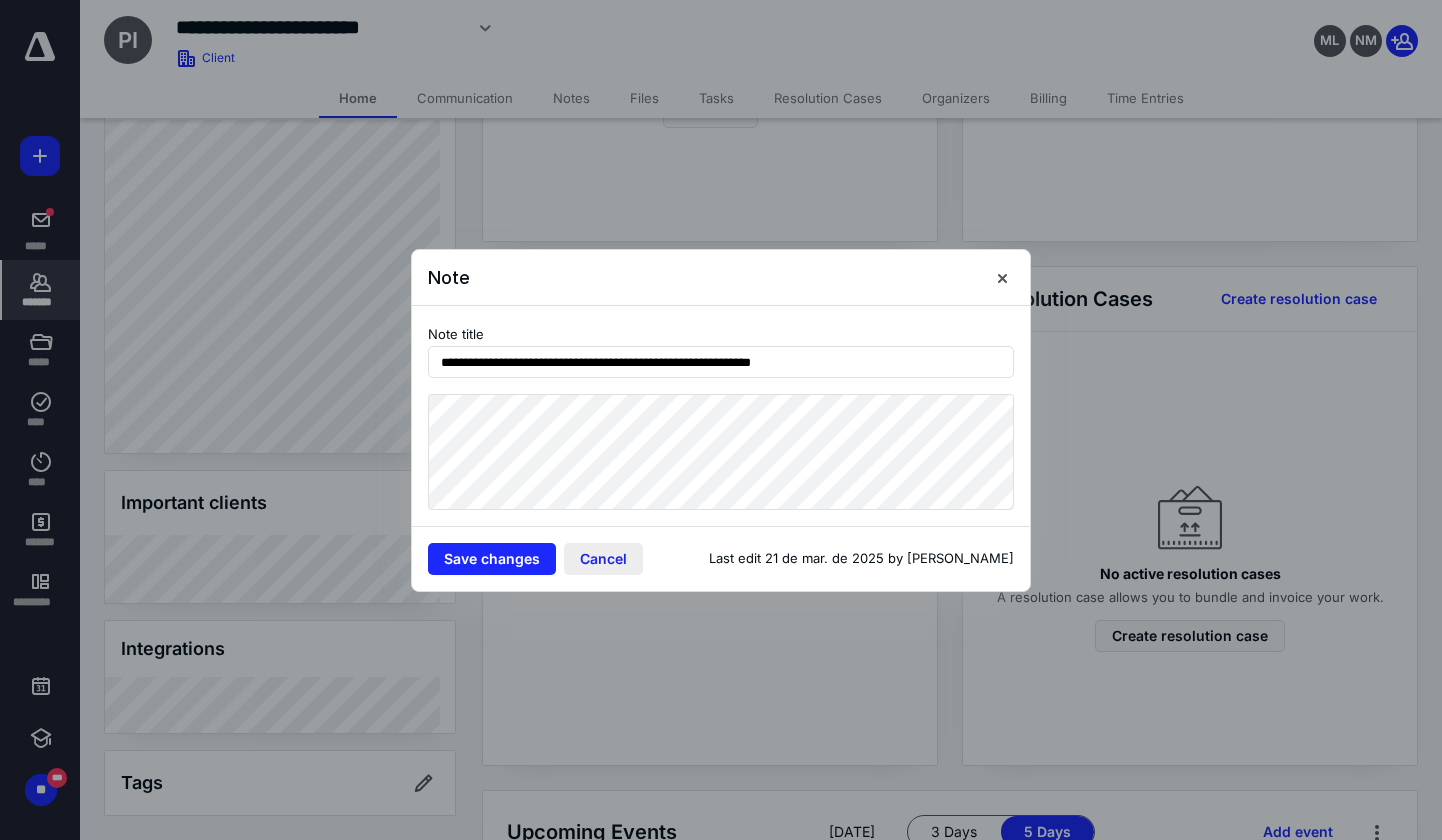 click on "Cancel" at bounding box center (603, 559) 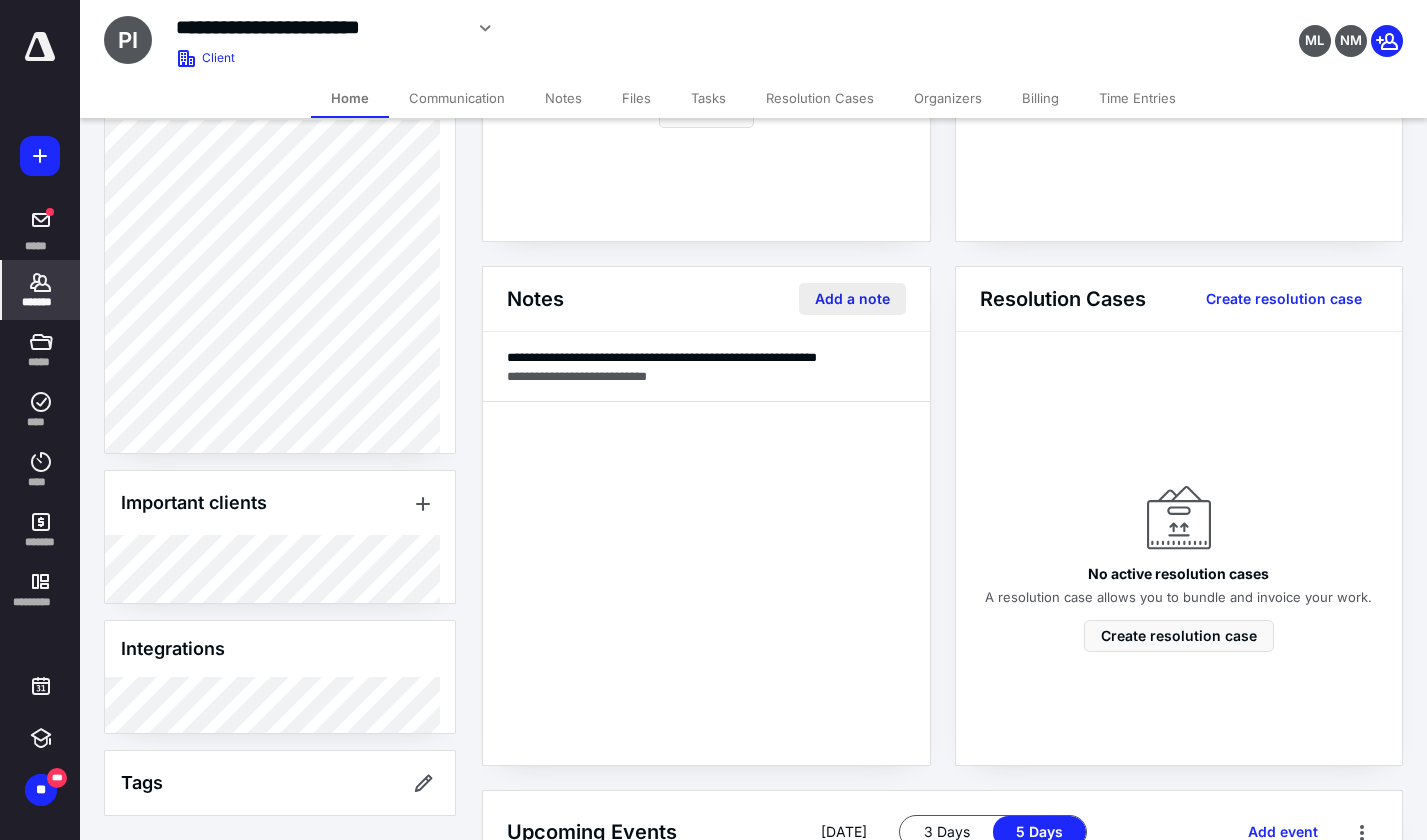 click on "Add a note" at bounding box center [852, 299] 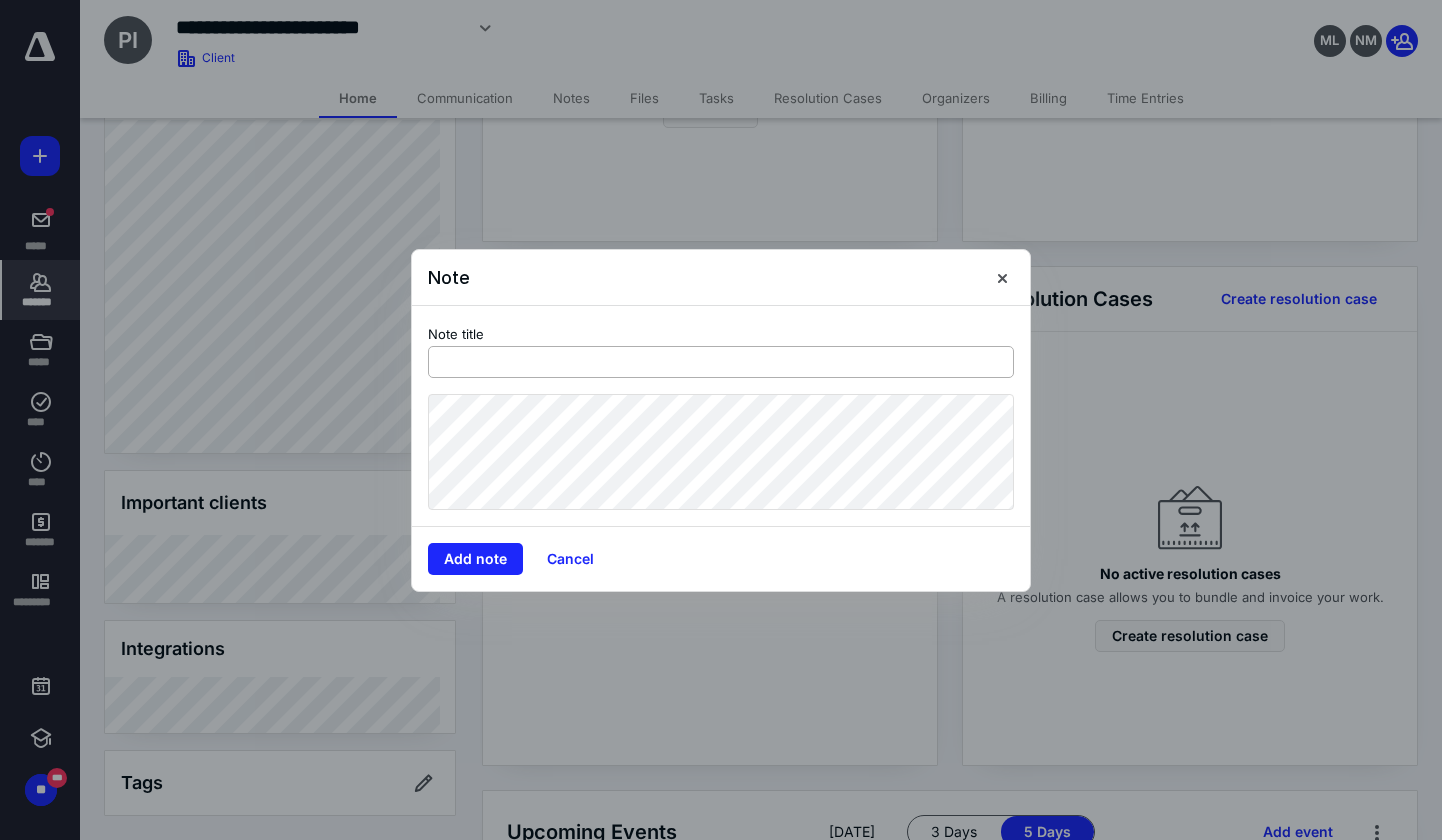 click at bounding box center [721, 362] 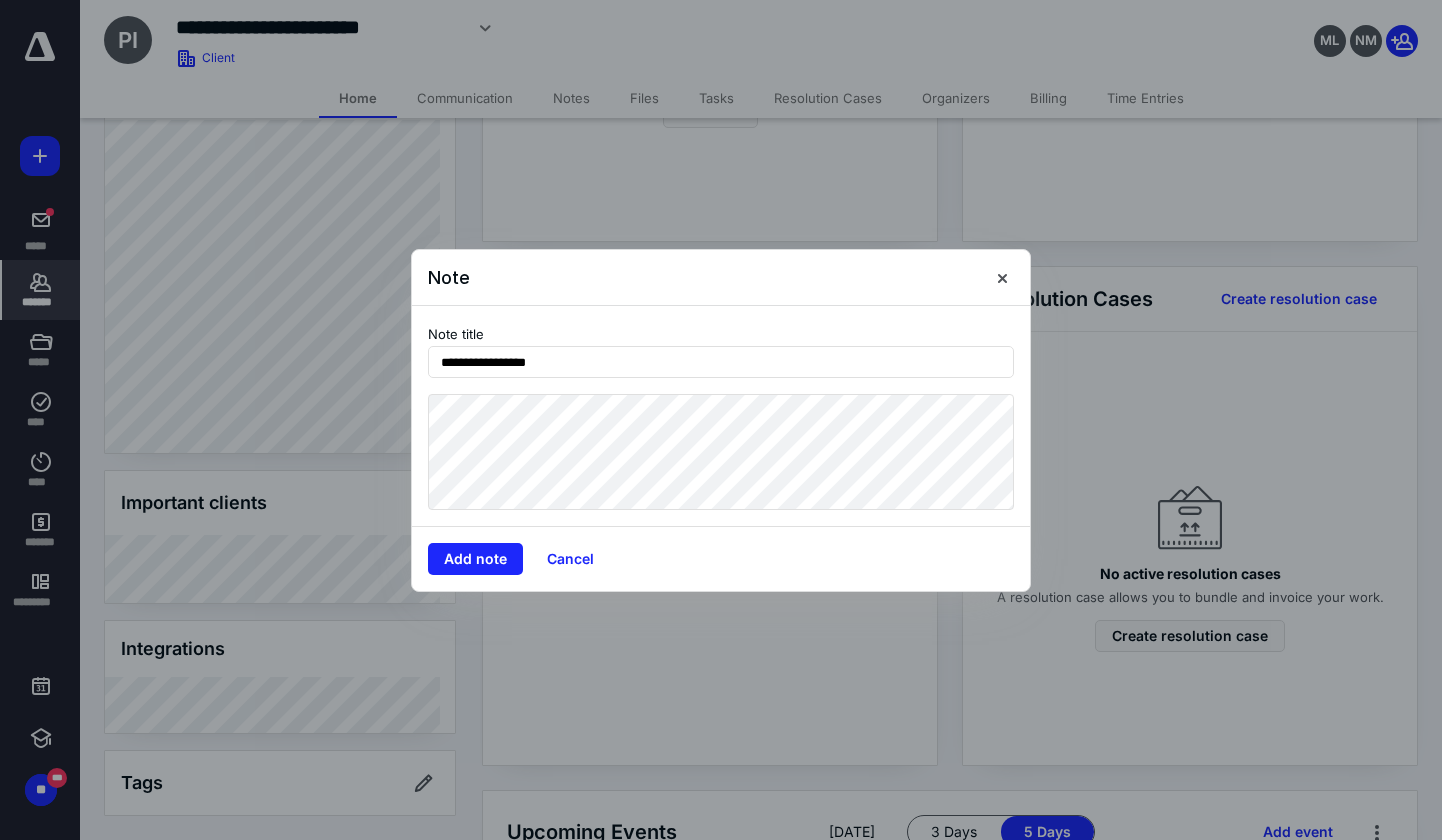 type on "**********" 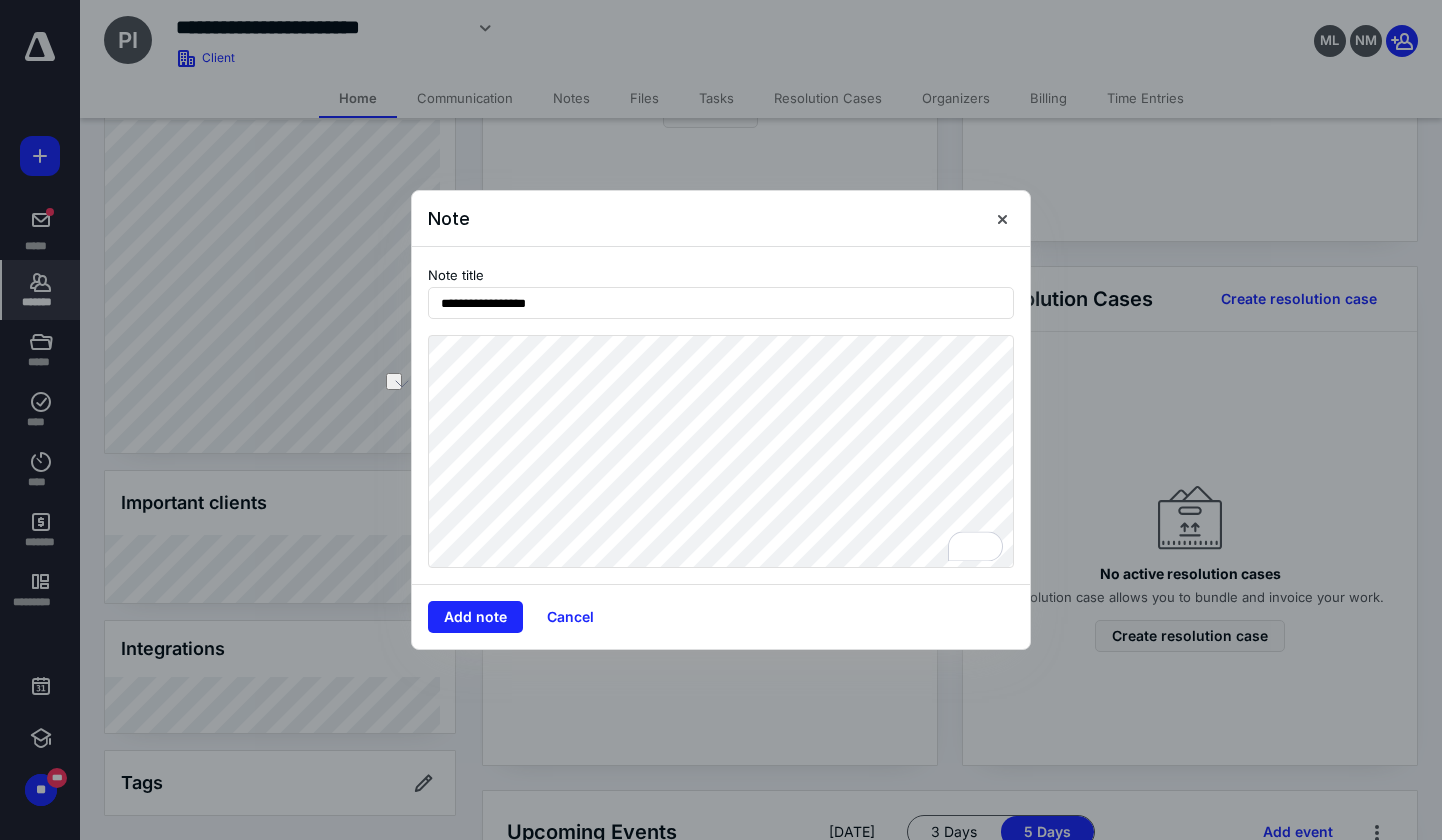 click on "**********" at bounding box center (721, 416) 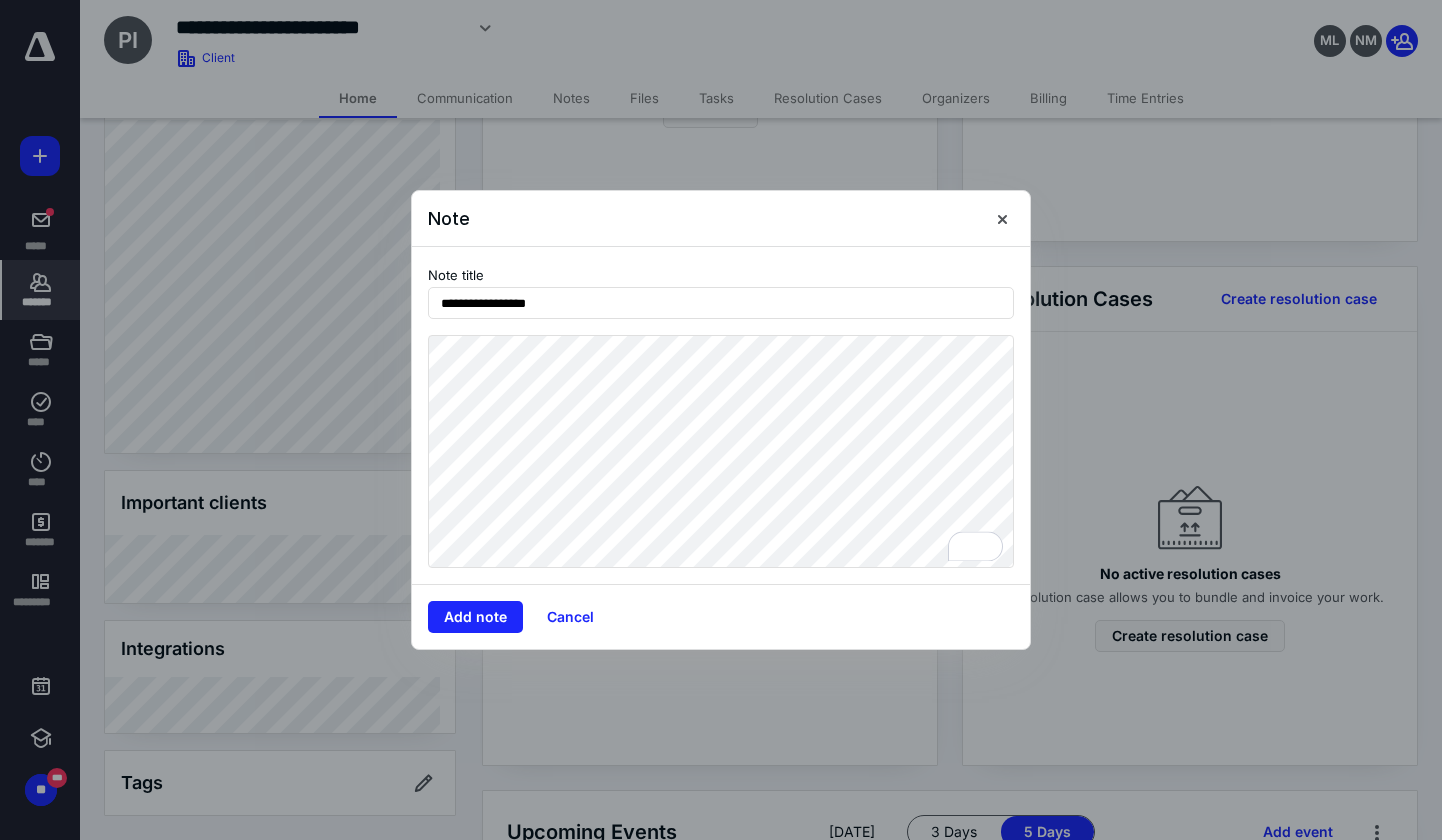 click on "**********" at bounding box center [721, 416] 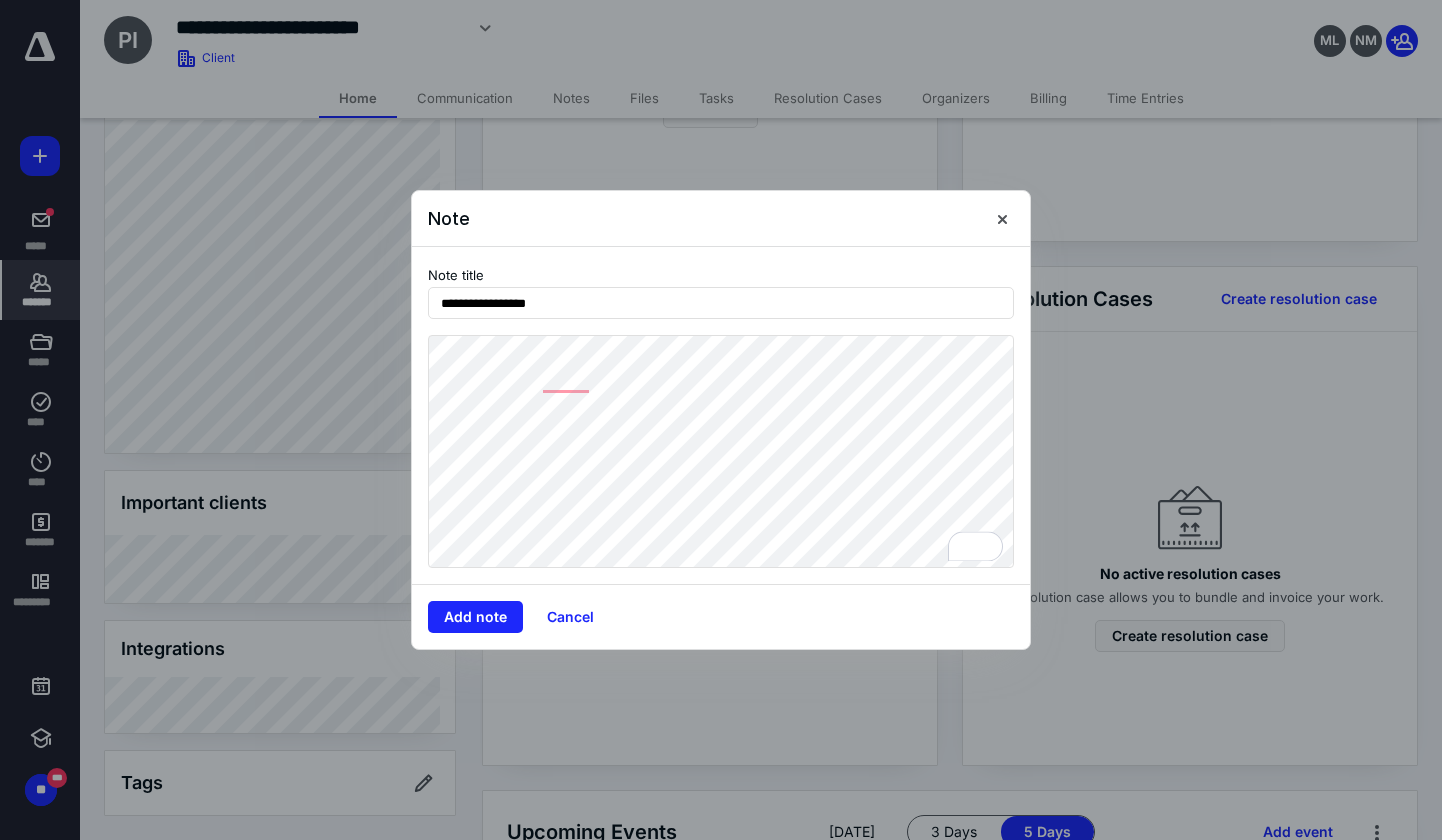 click on "**********" at bounding box center [721, 416] 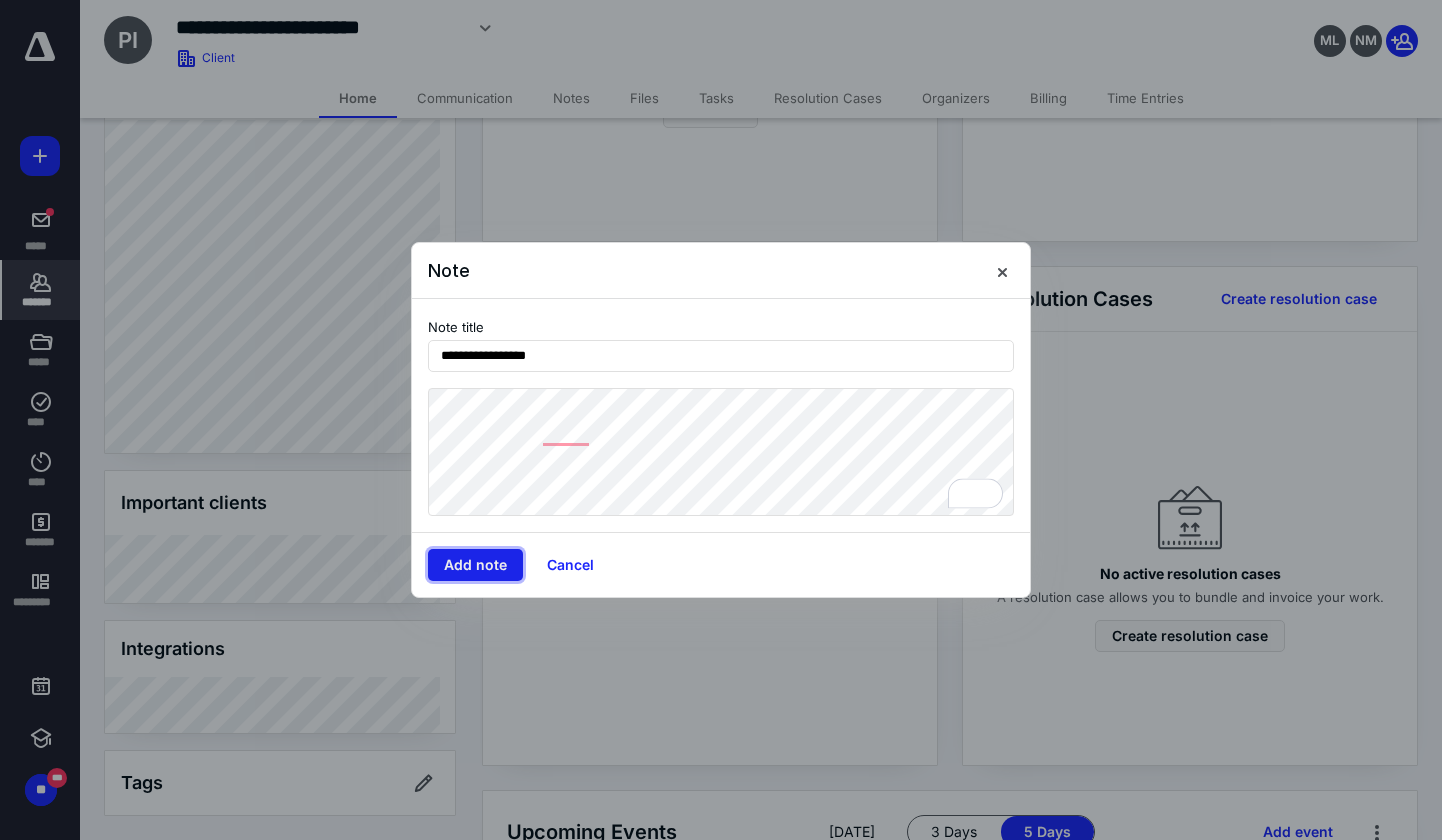 click on "Add note" at bounding box center (475, 565) 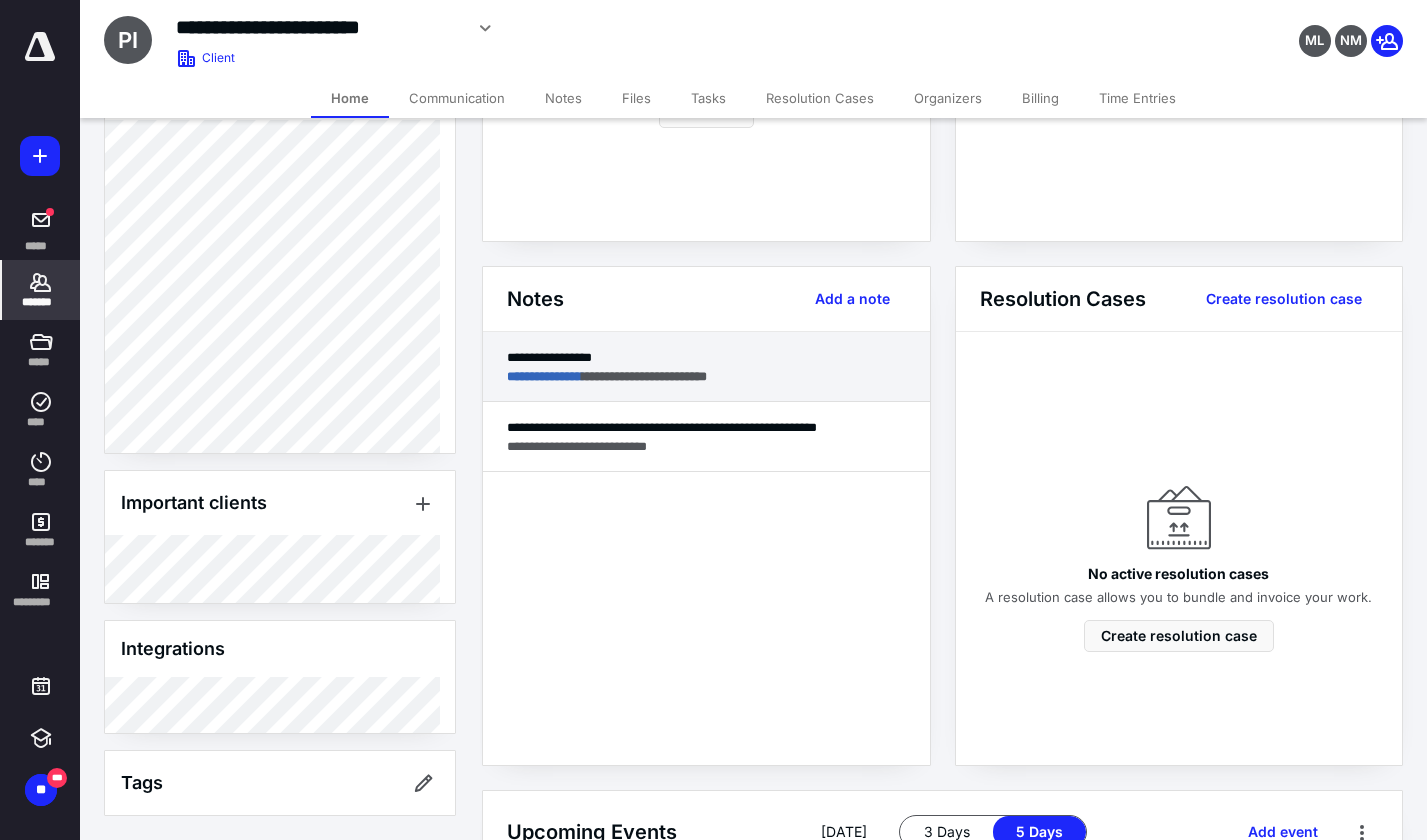 click on "**********" at bounding box center [706, 357] 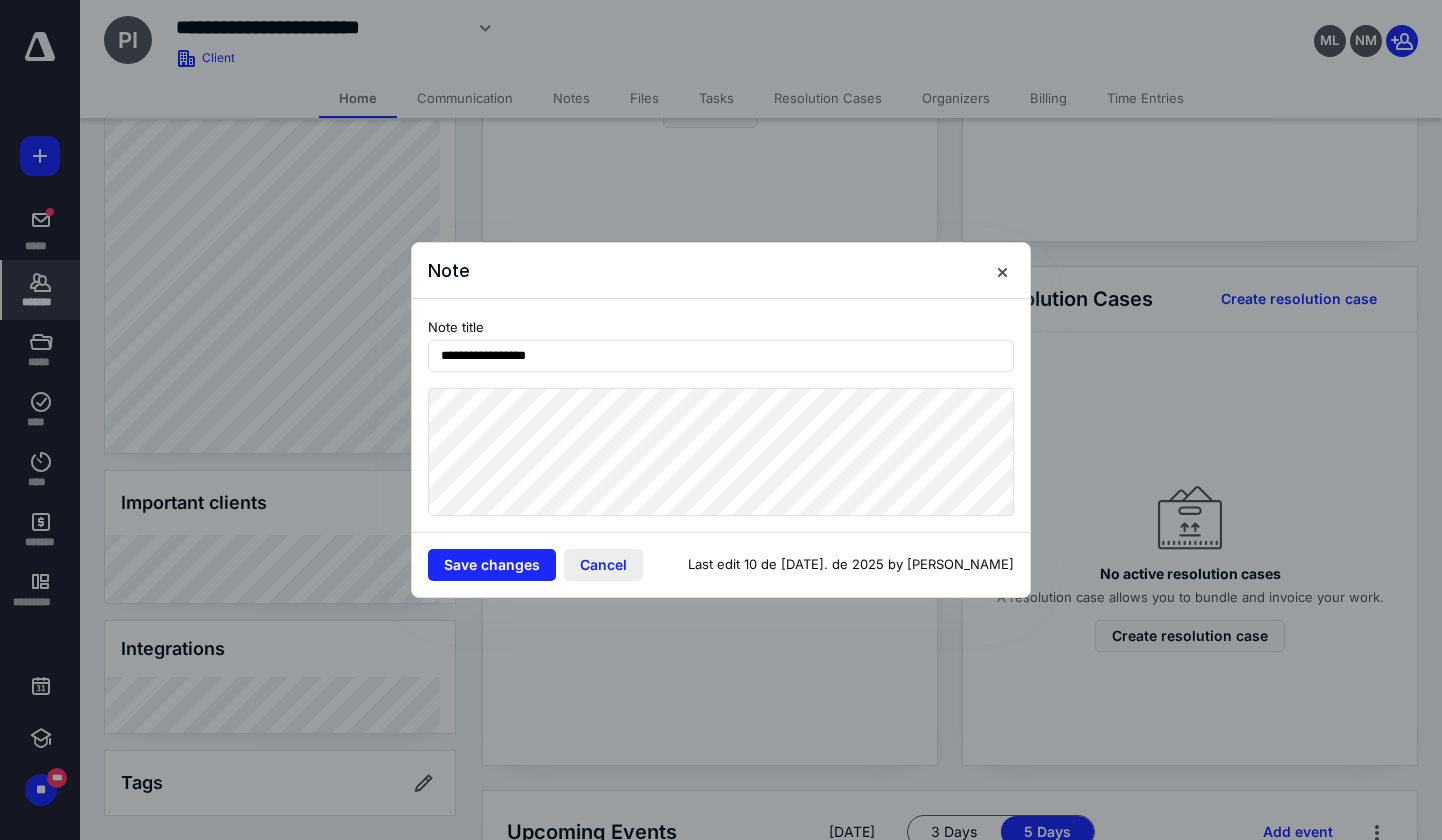 click on "Cancel" at bounding box center [603, 565] 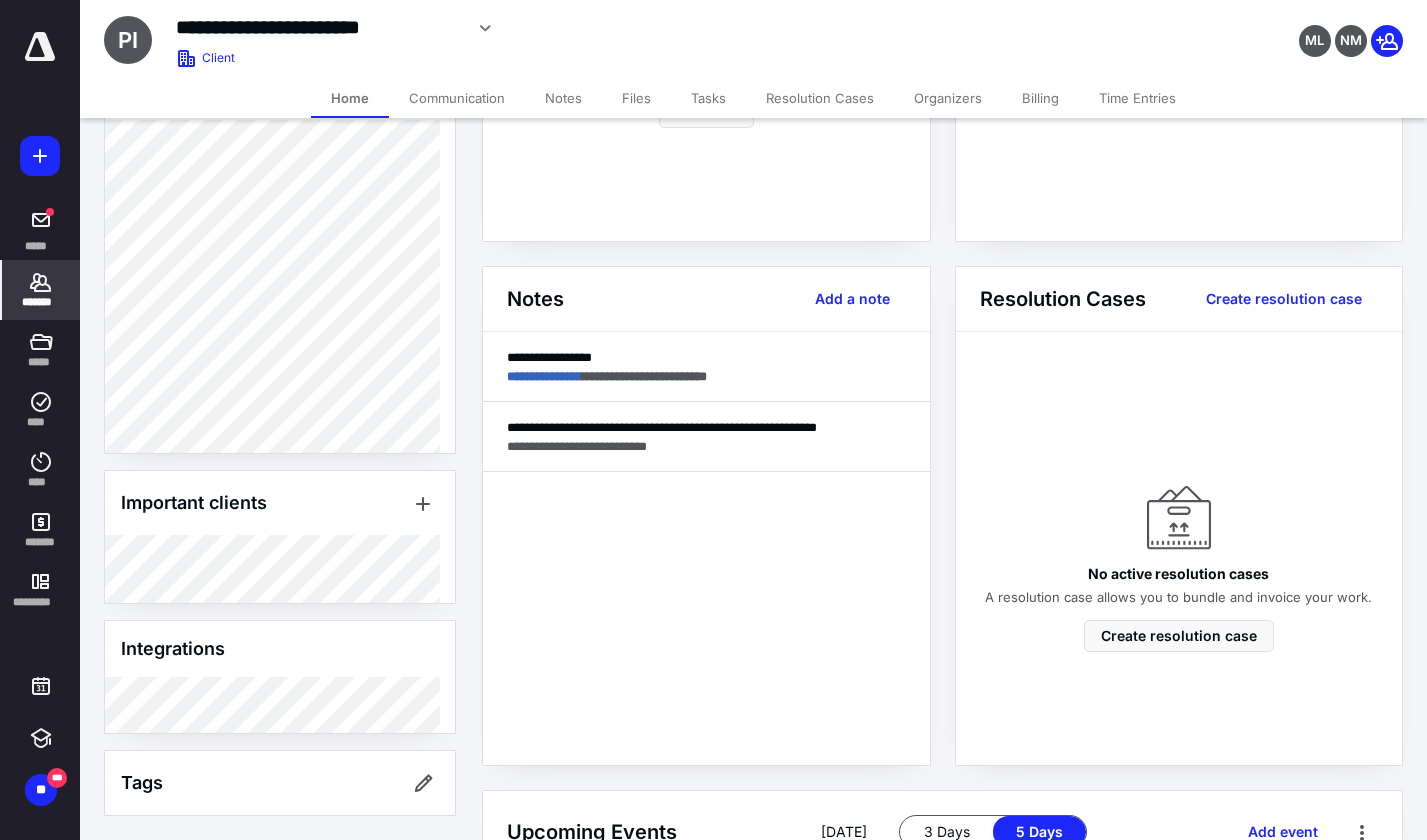 click 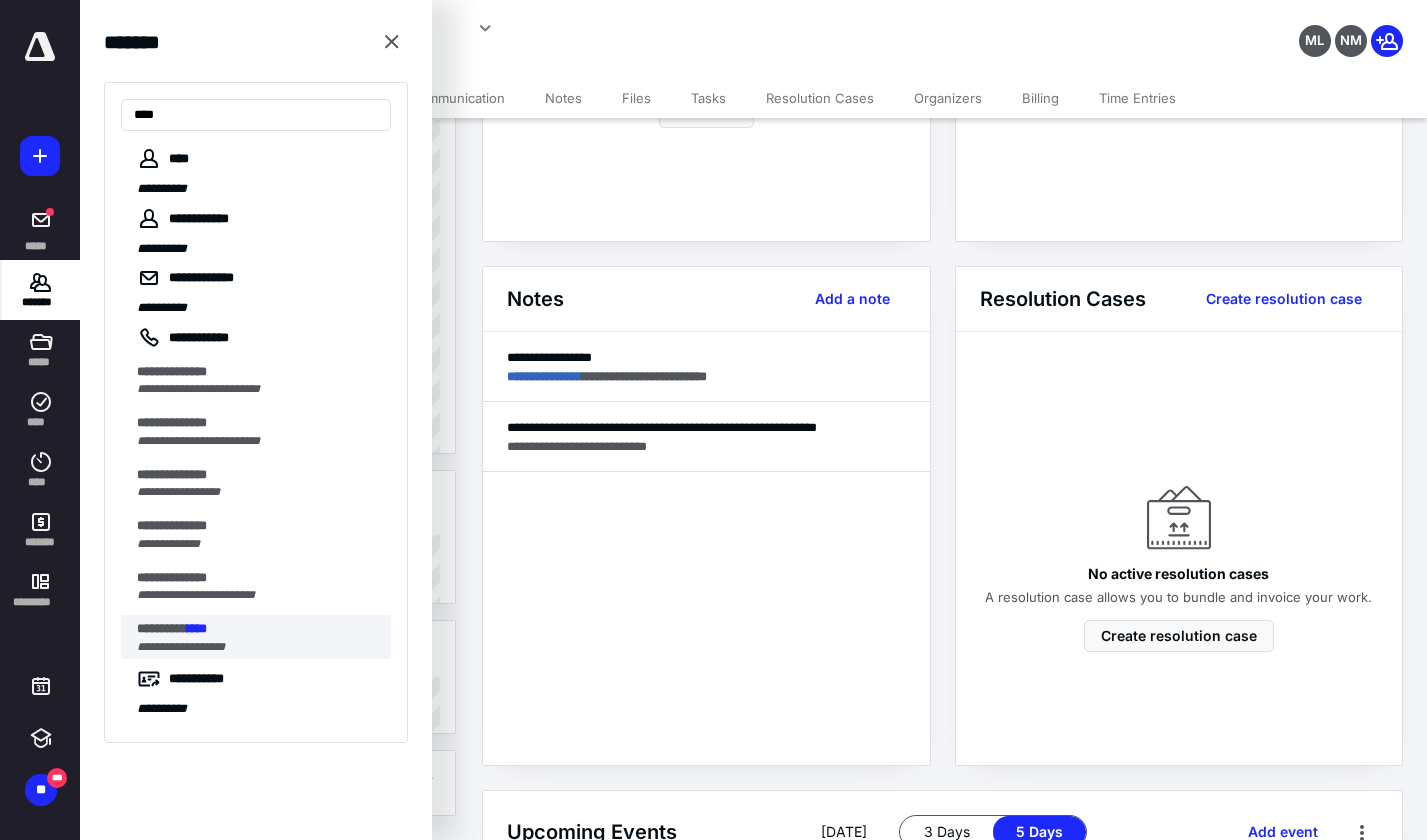 type on "****" 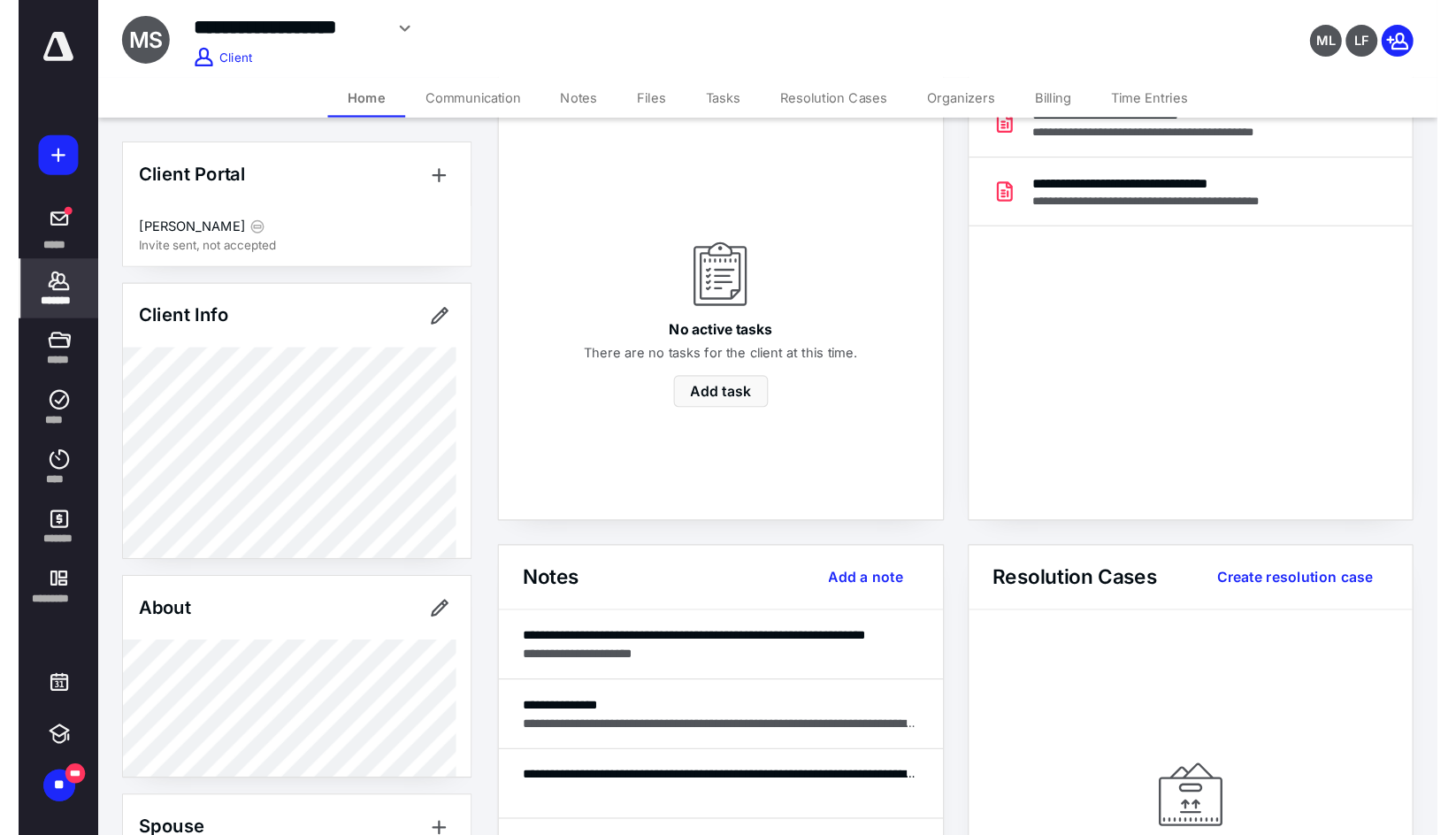 scroll, scrollTop: 177, scrollLeft: 0, axis: vertical 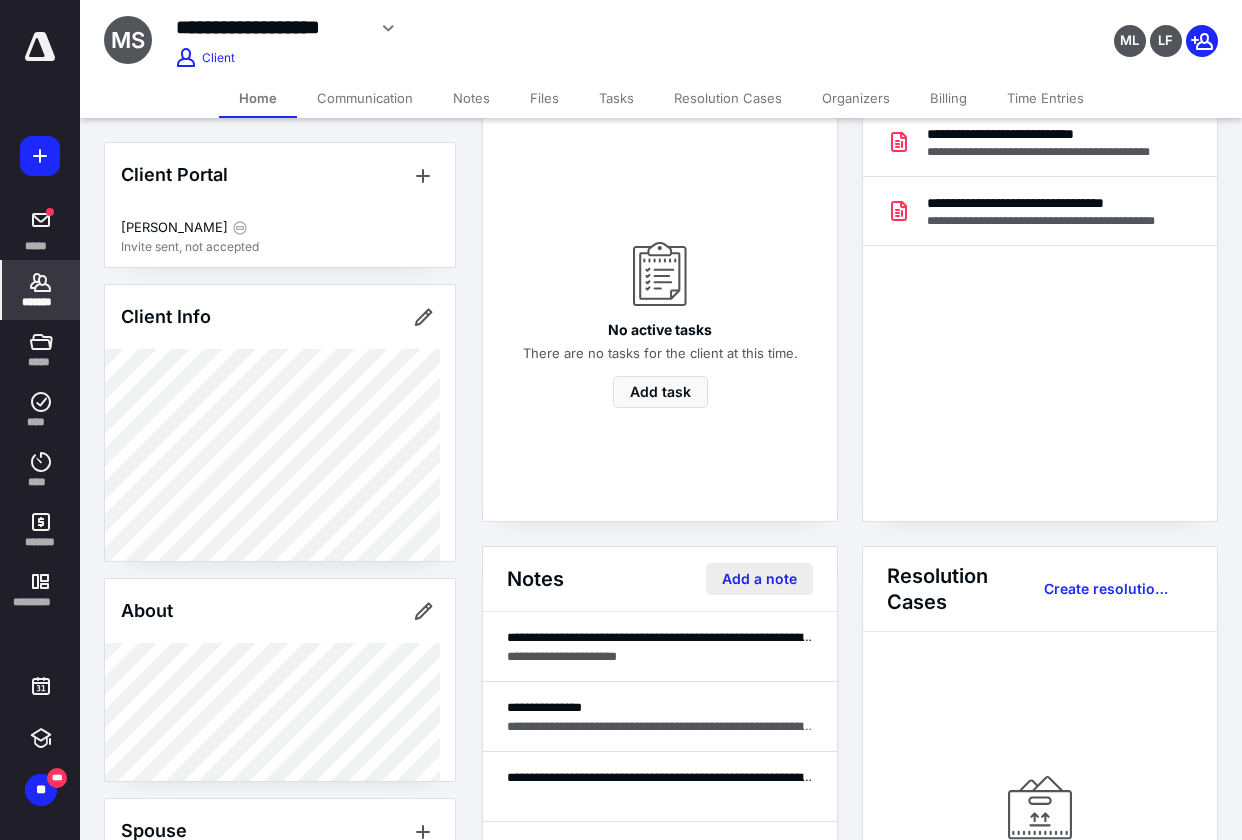 click on "Add a note" at bounding box center (759, 579) 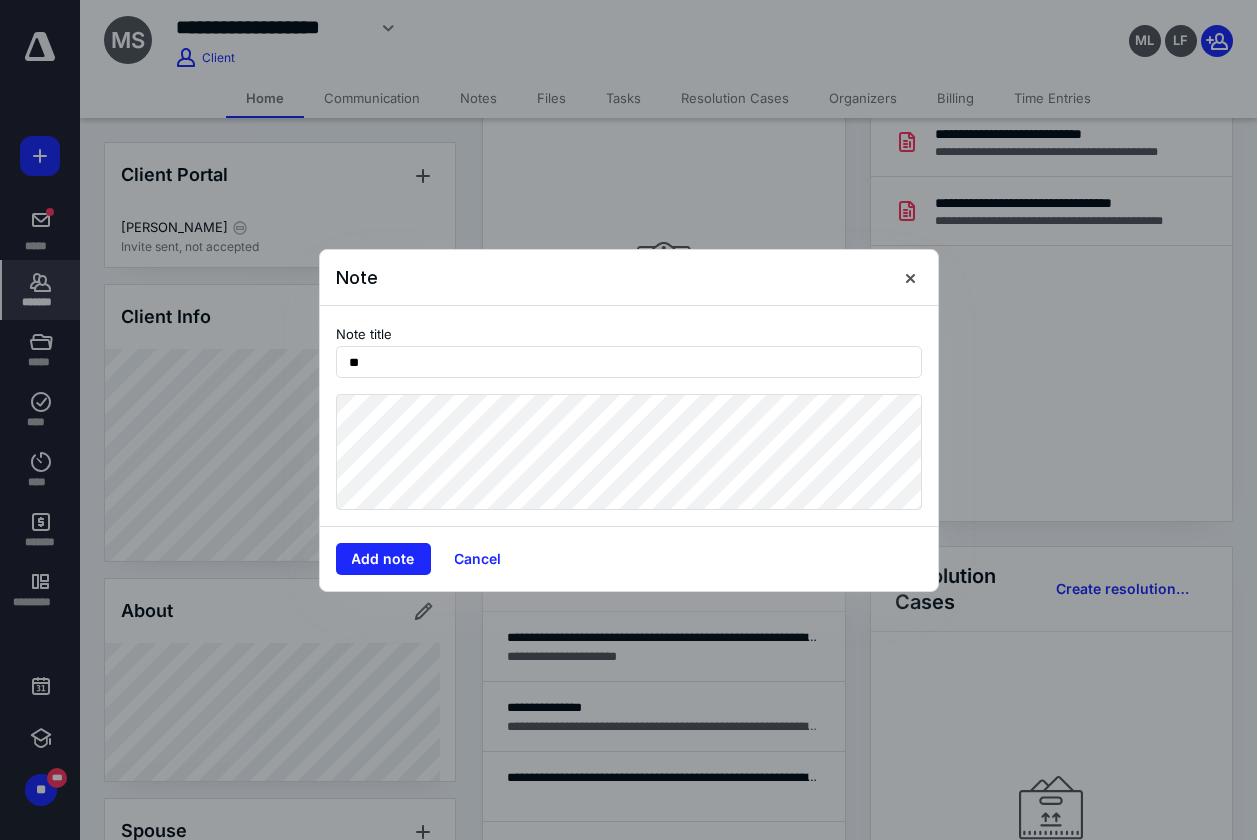 type on "*" 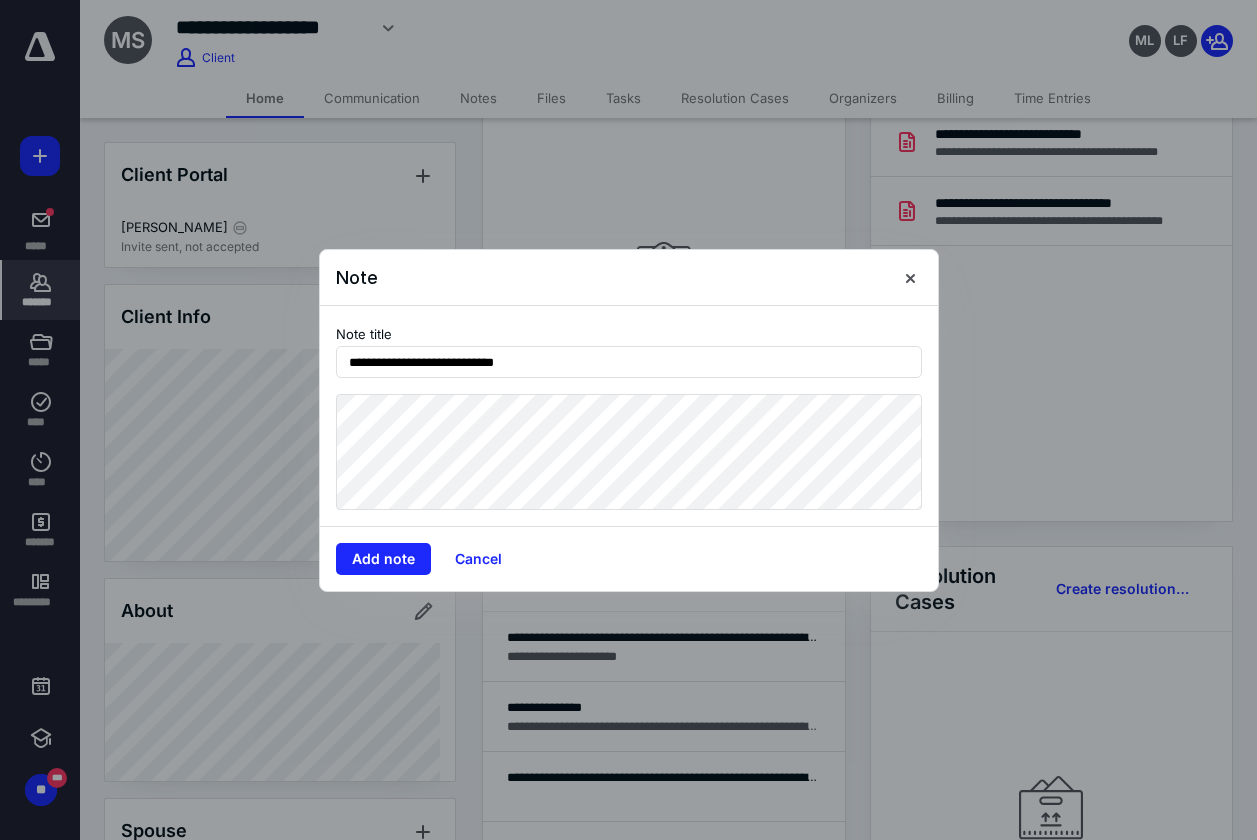 type on "**********" 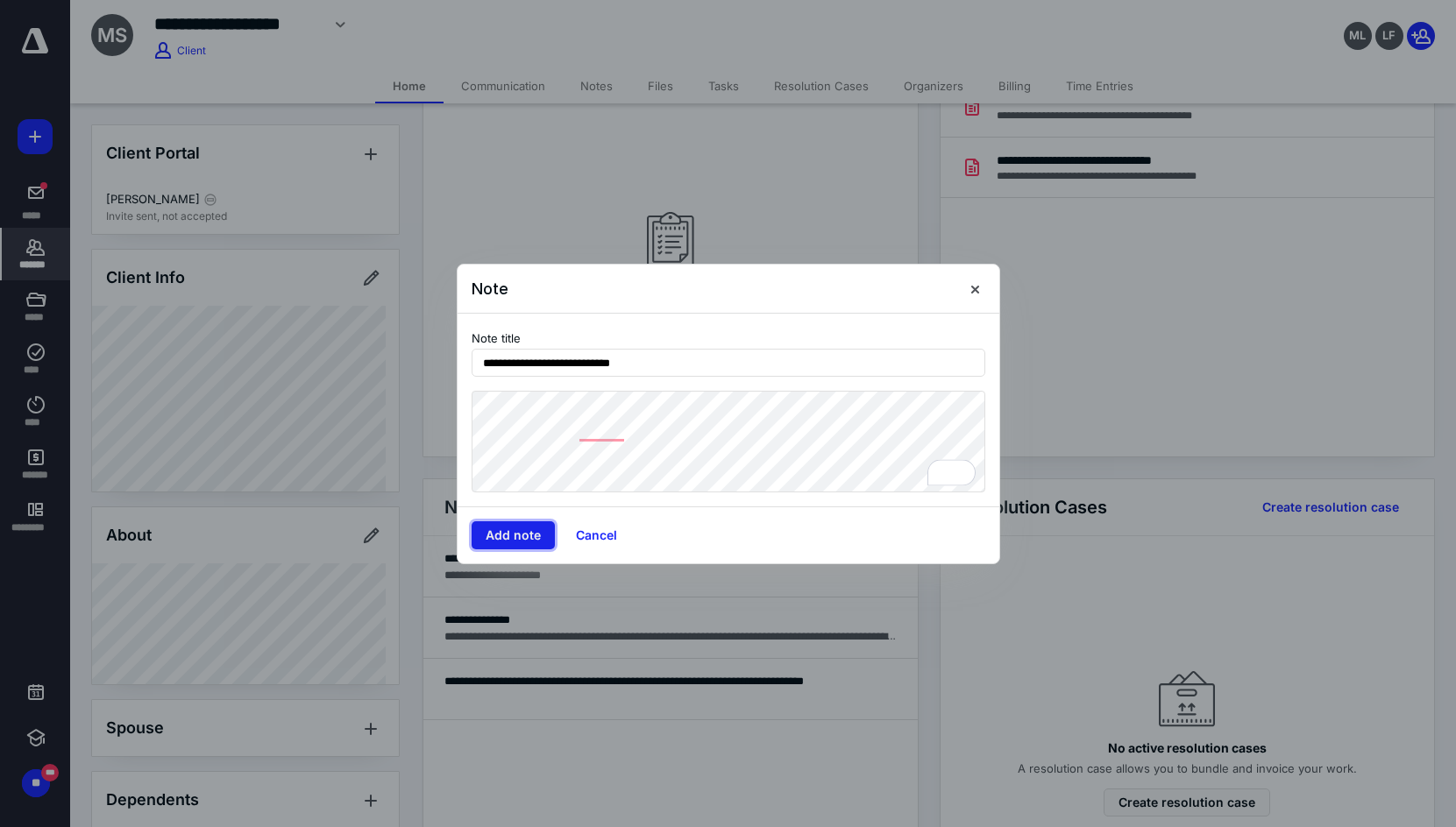 click on "Add note" at bounding box center [513, 535] 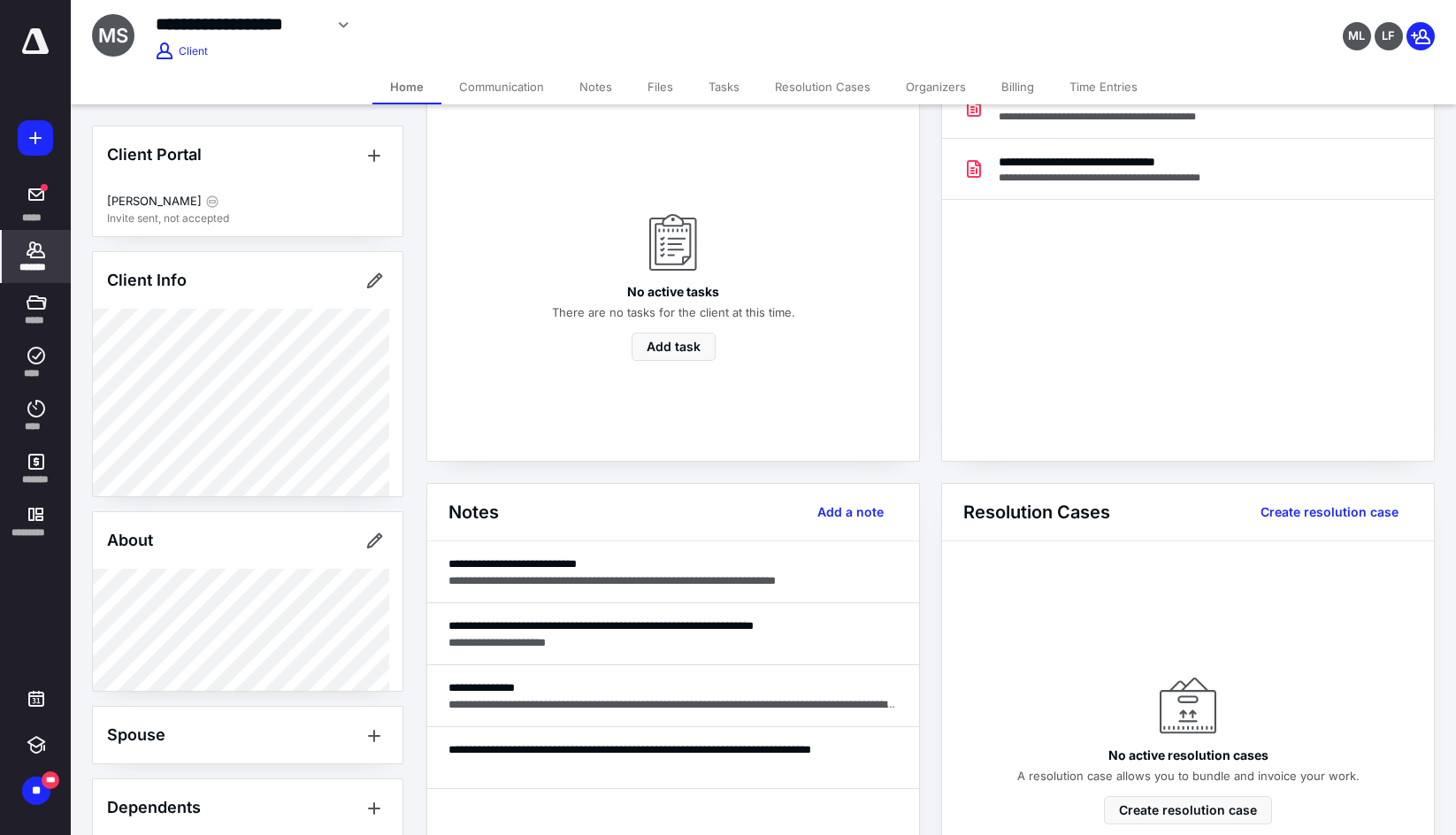 click on "*******" at bounding box center [36, 267] 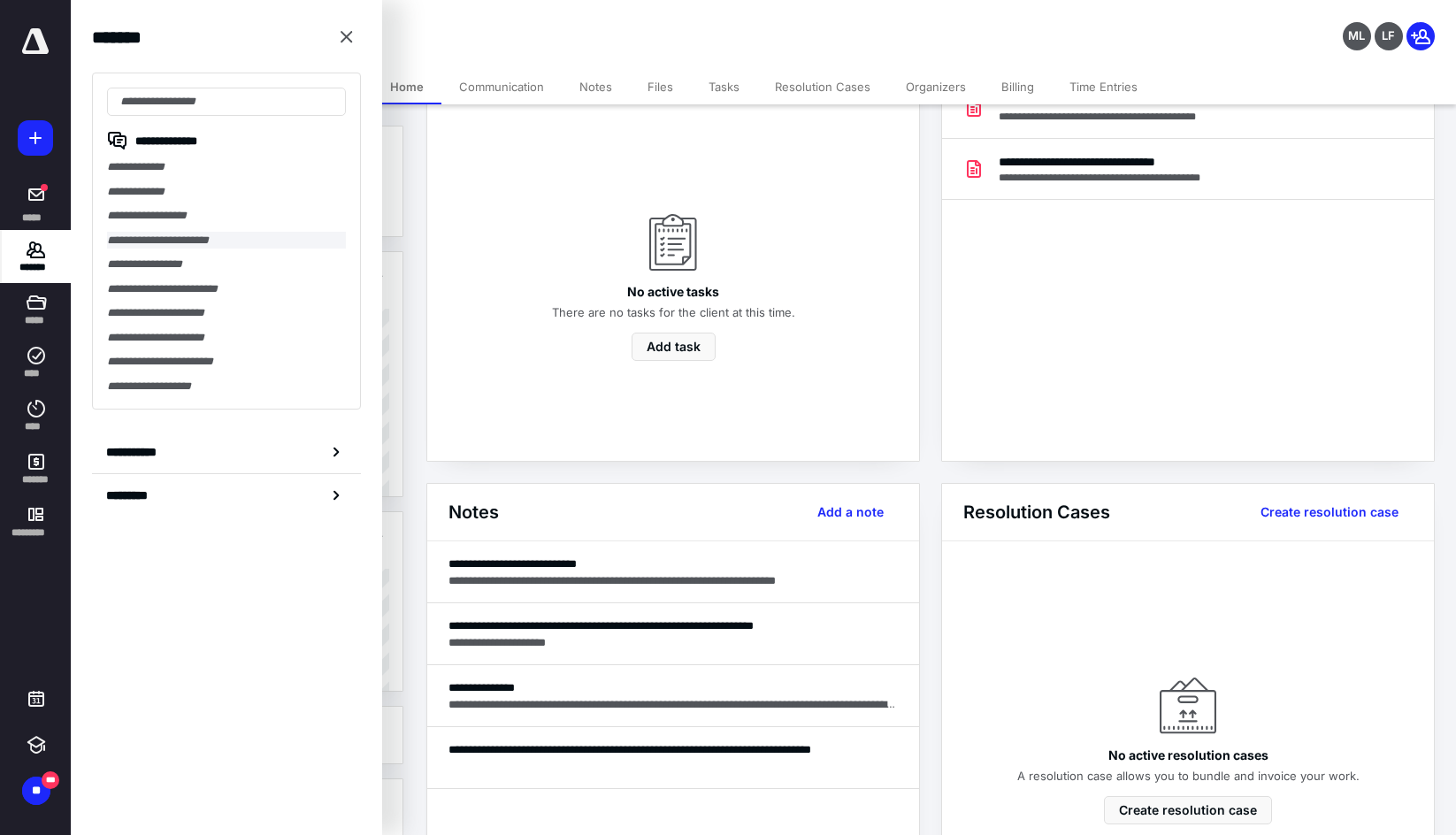 click on "**********" at bounding box center [226, 241] 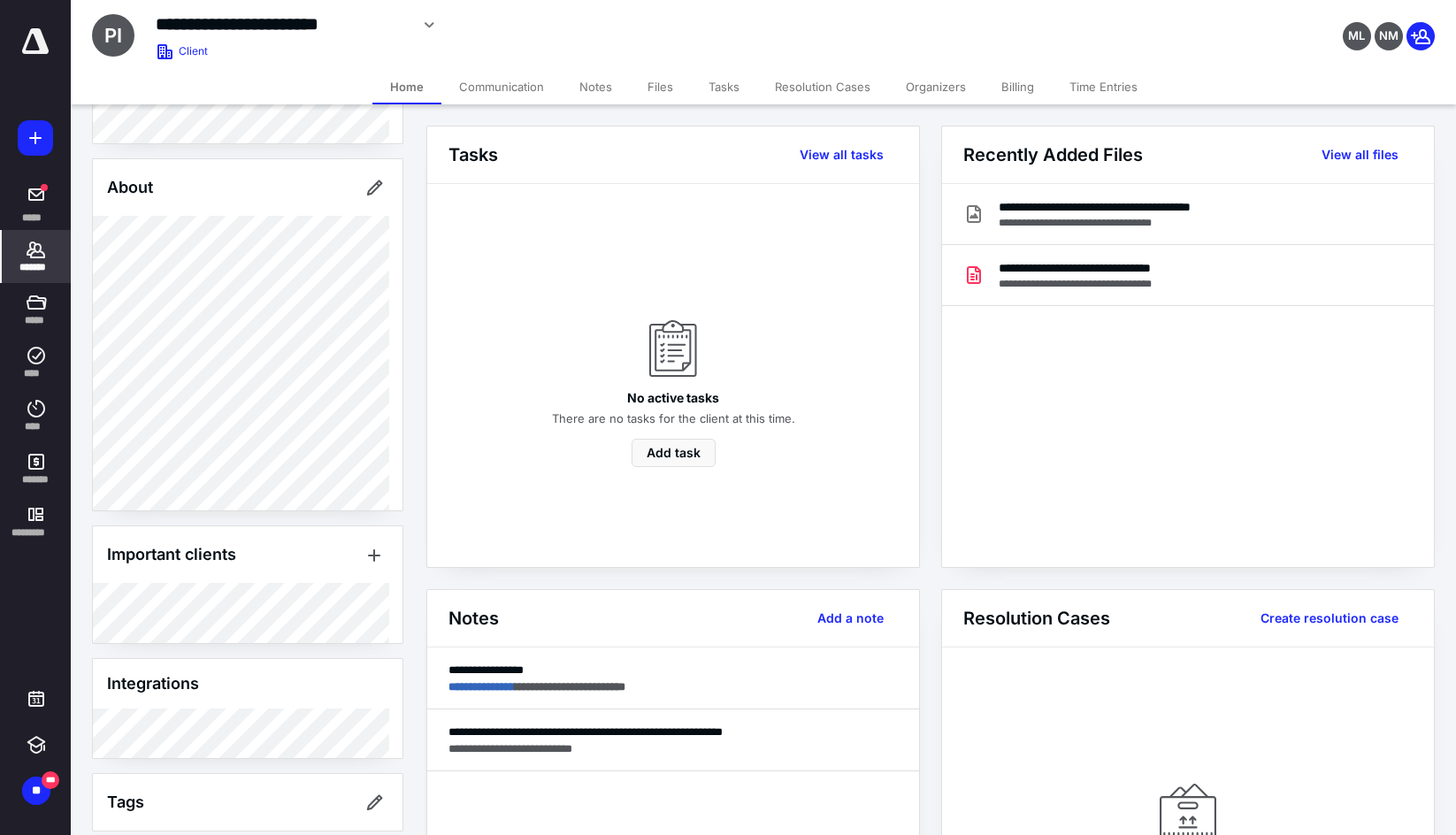 scroll, scrollTop: 267, scrollLeft: 0, axis: vertical 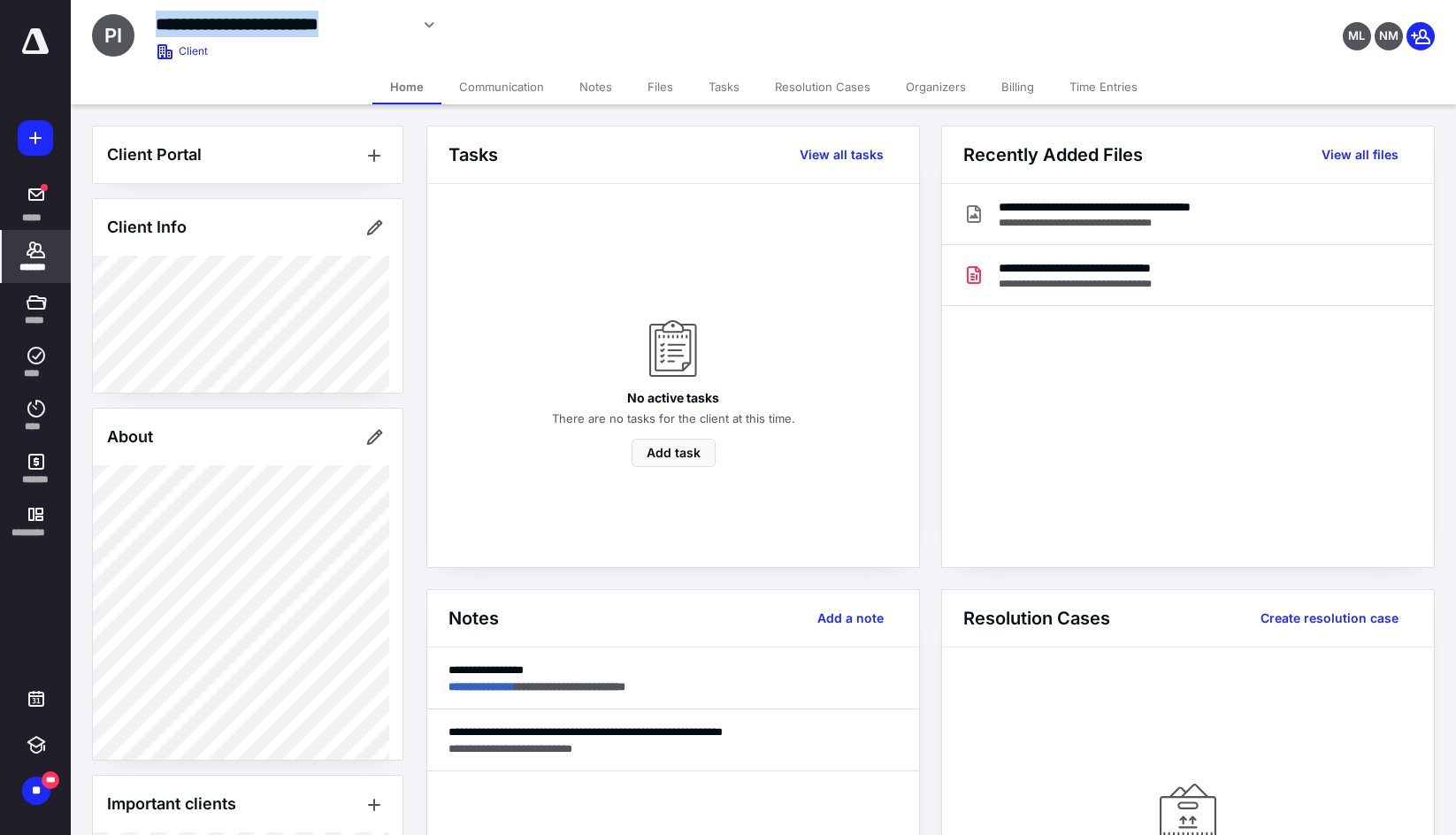 drag, startPoint x: 152, startPoint y: 23, endPoint x: 407, endPoint y: 34, distance: 255.23714 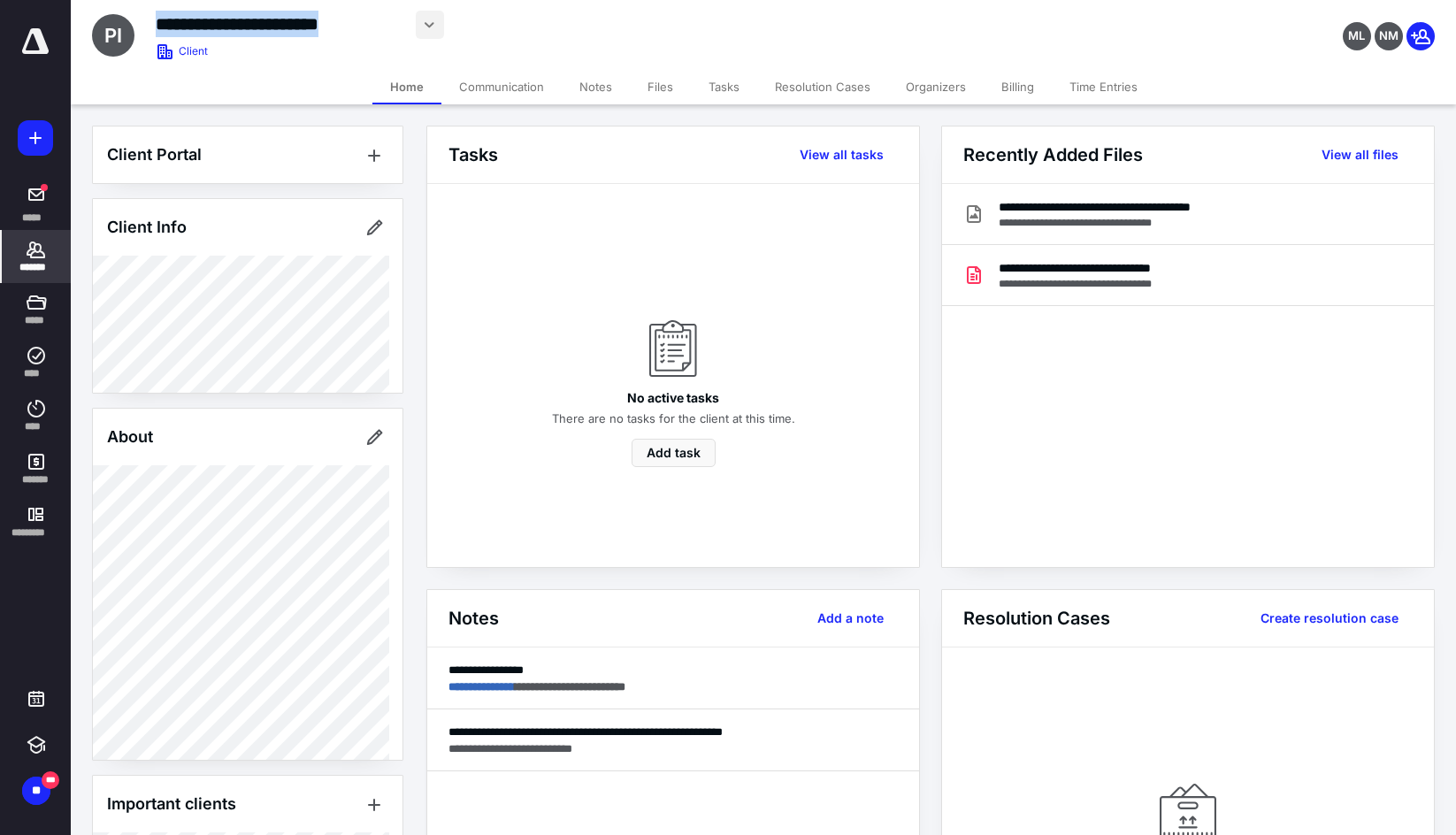 copy on "**********" 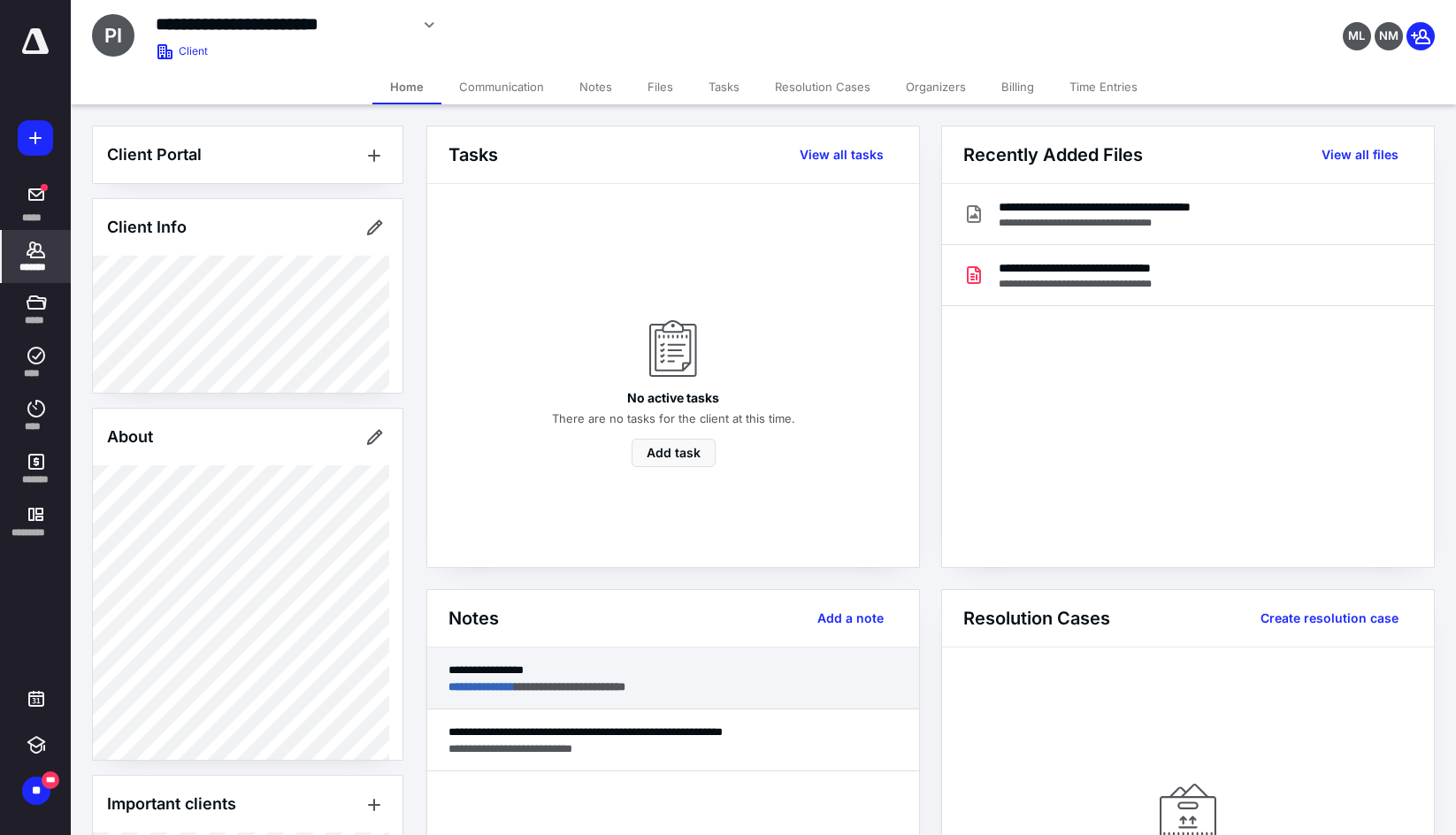 click on "**********" at bounding box center [673, 686] 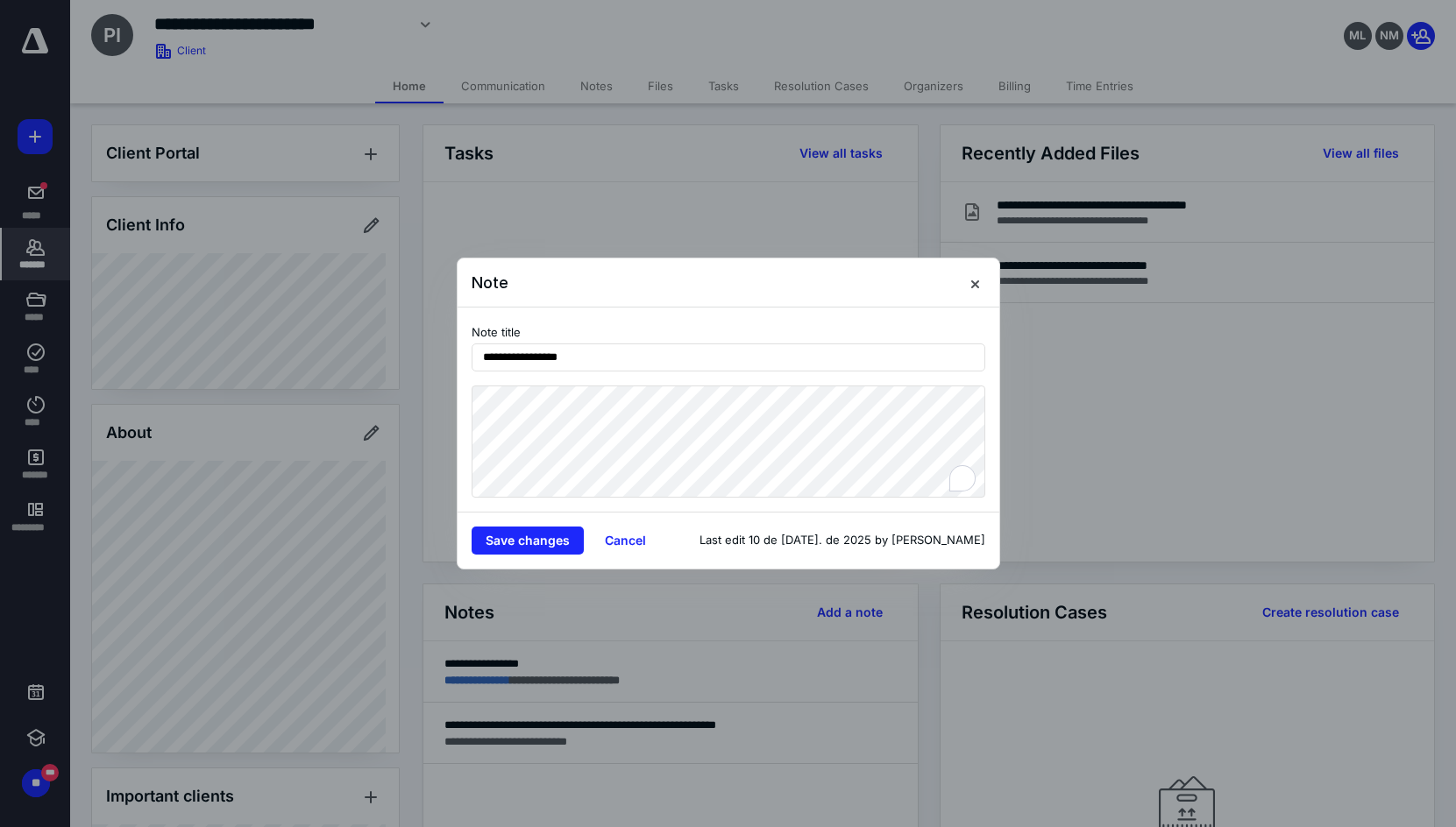 click on "**********" at bounding box center [728, 414] 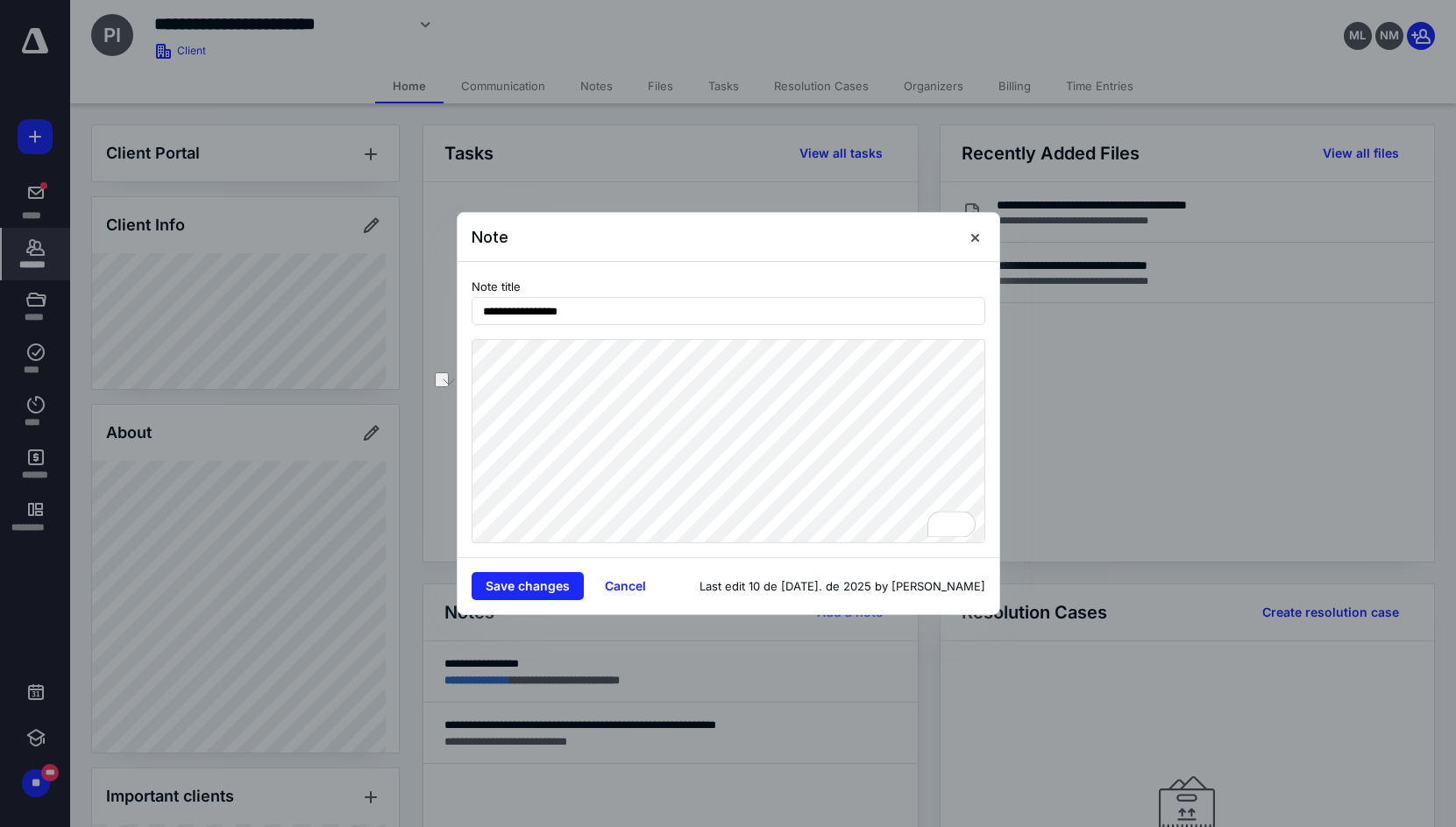 click on "**********" at bounding box center (728, 414) 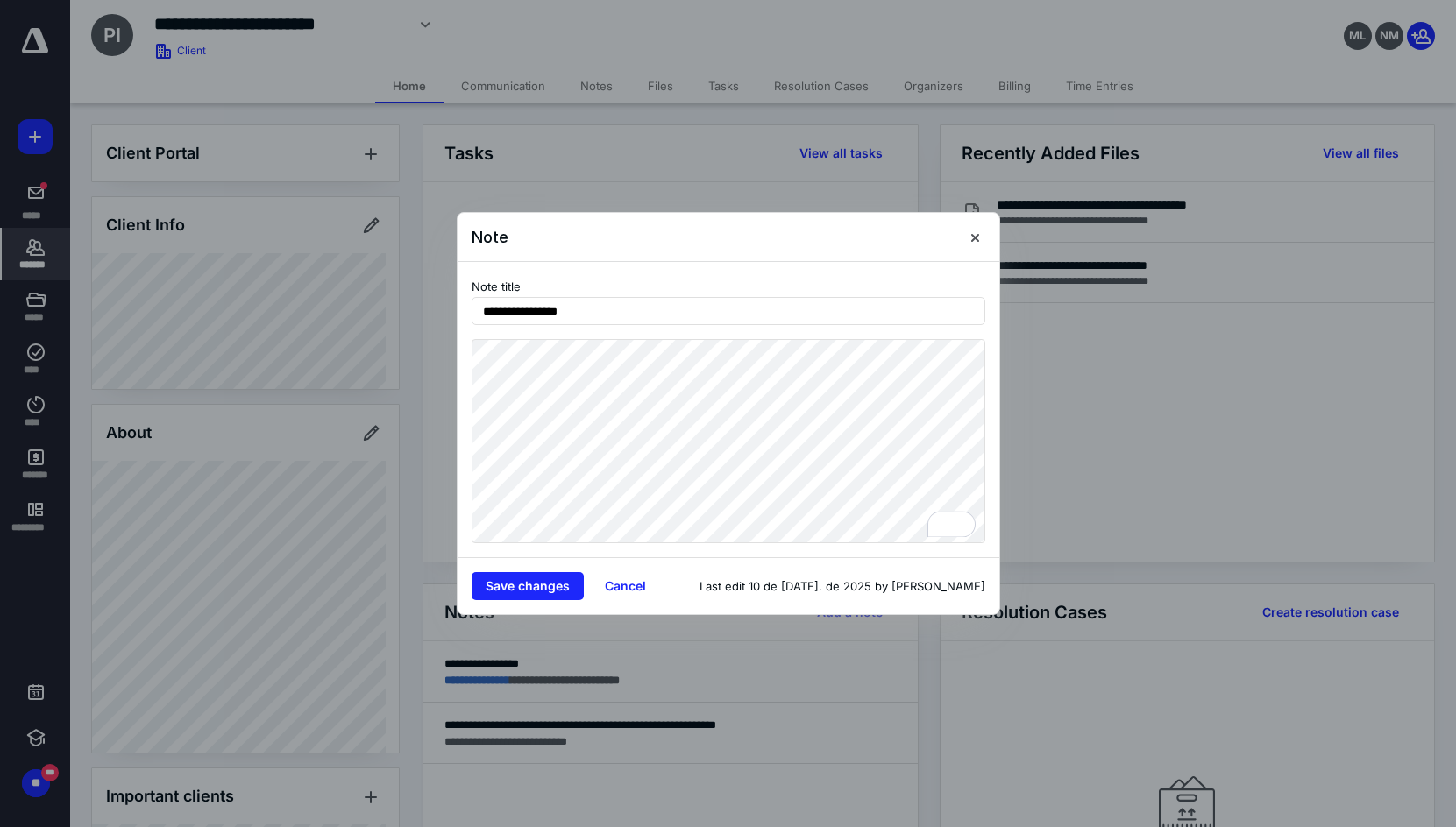 click on "**********" at bounding box center (728, 414) 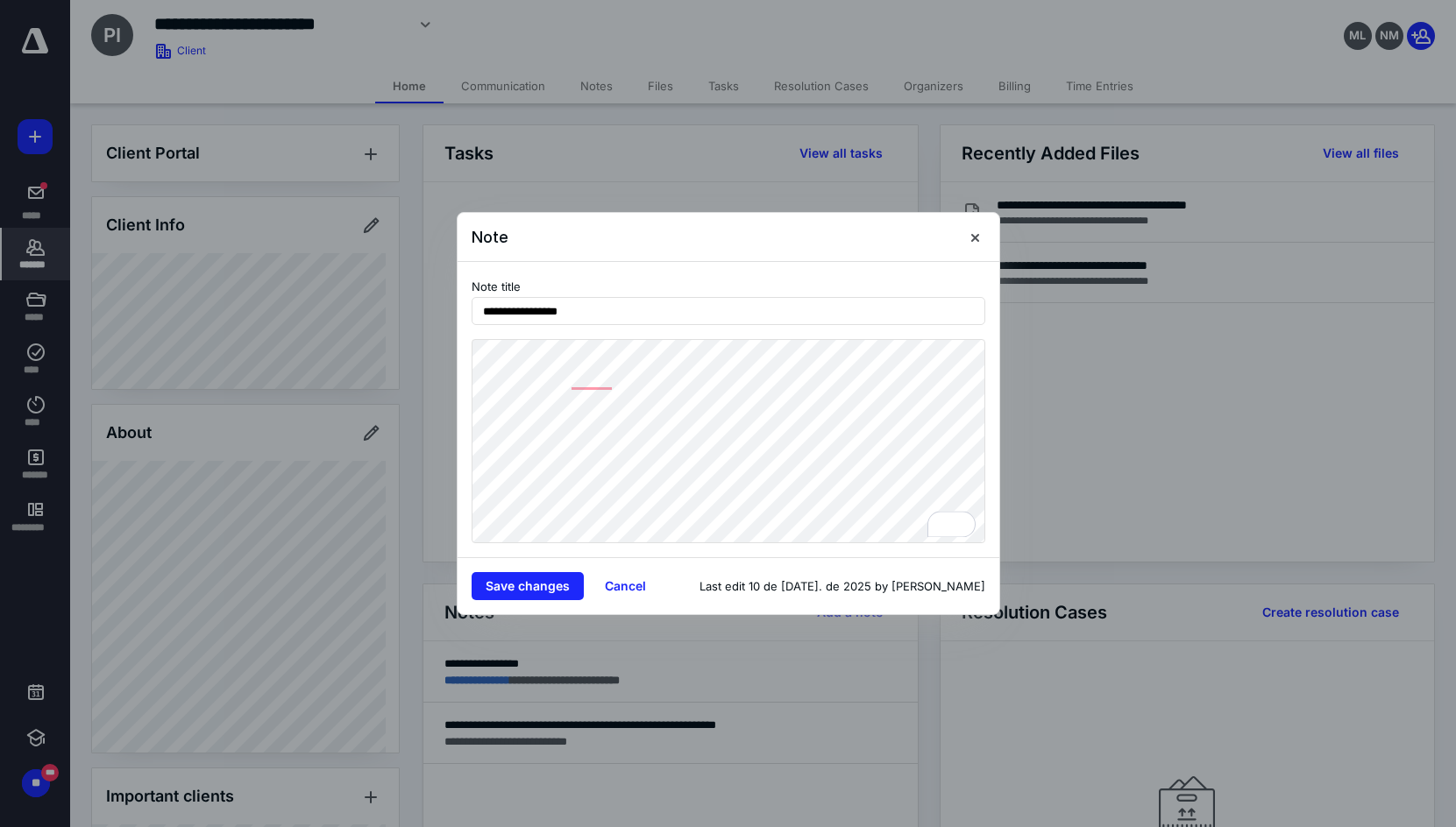 click on "**********" at bounding box center [728, 410] 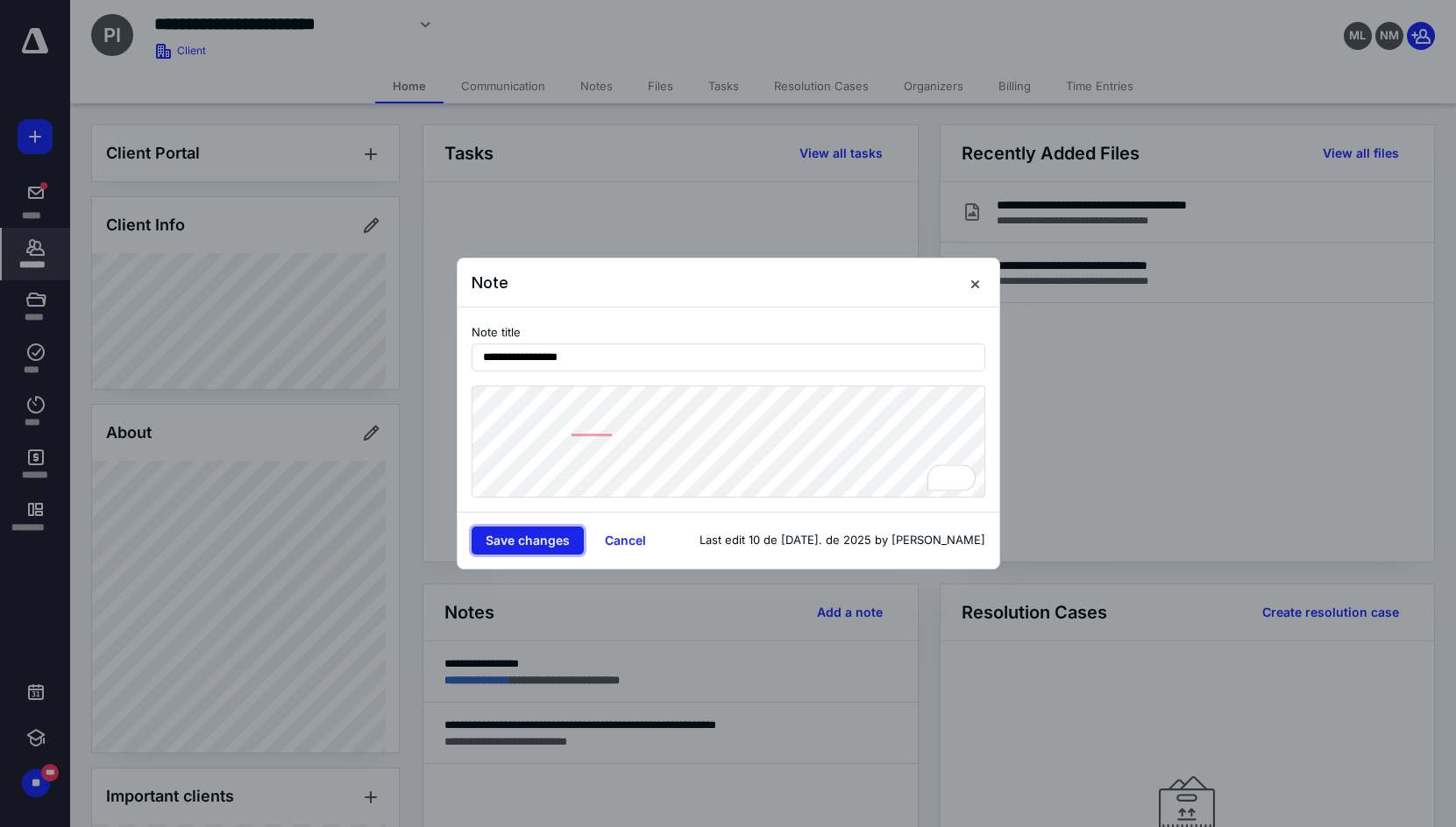 click on "Save changes" at bounding box center (528, 541) 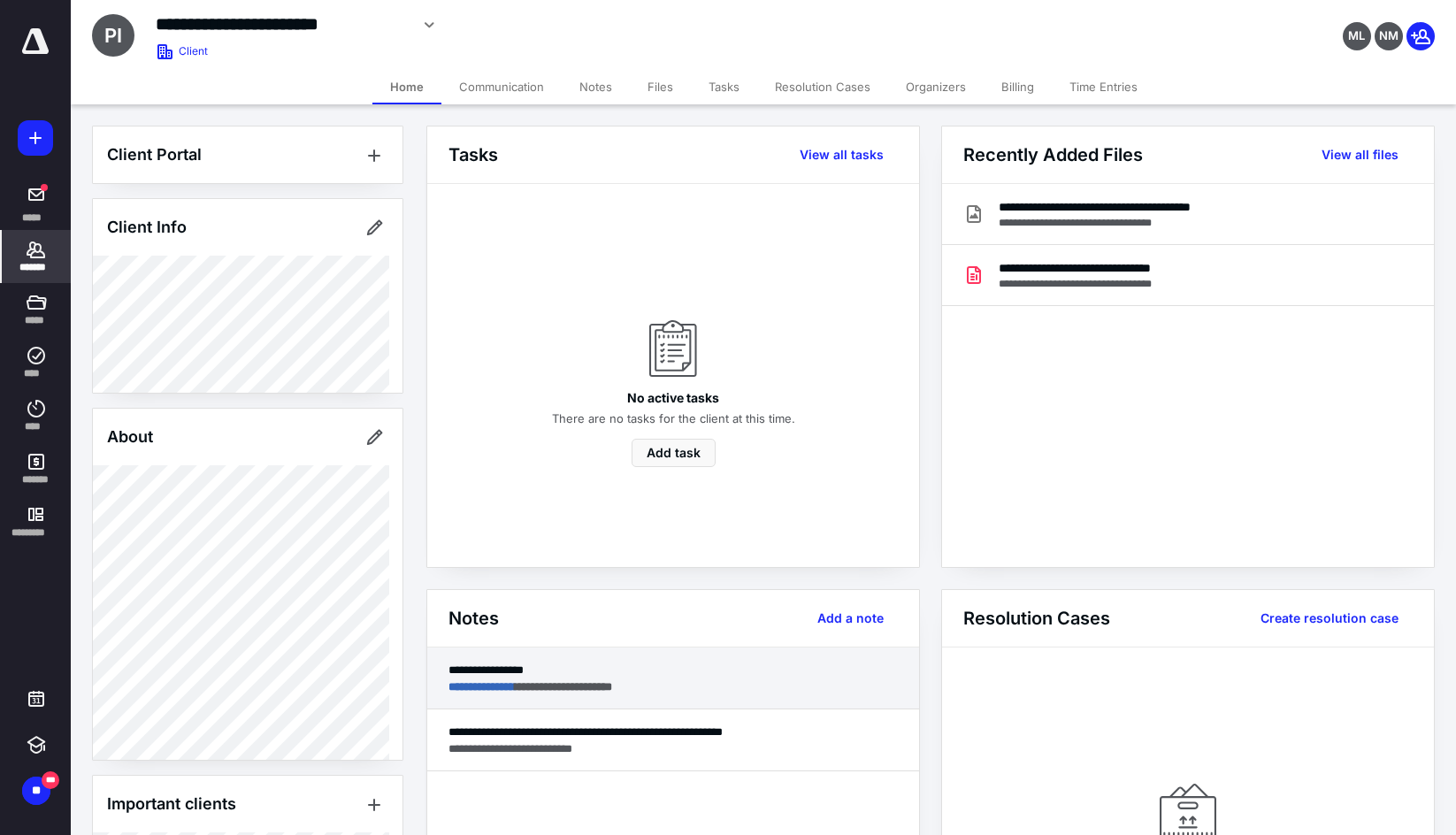 click on "**********" at bounding box center [673, 670] 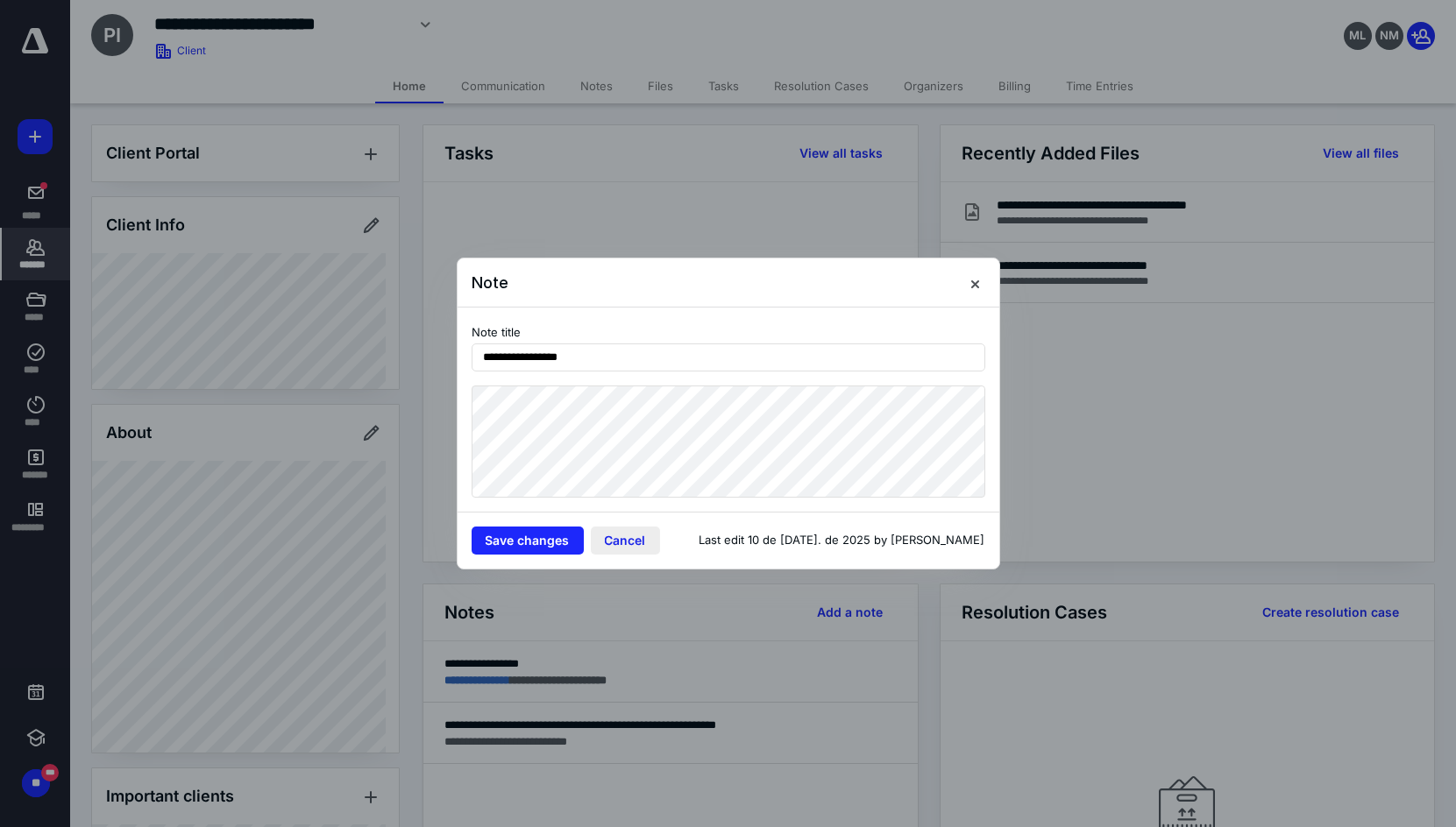 click on "Cancel" at bounding box center (625, 541) 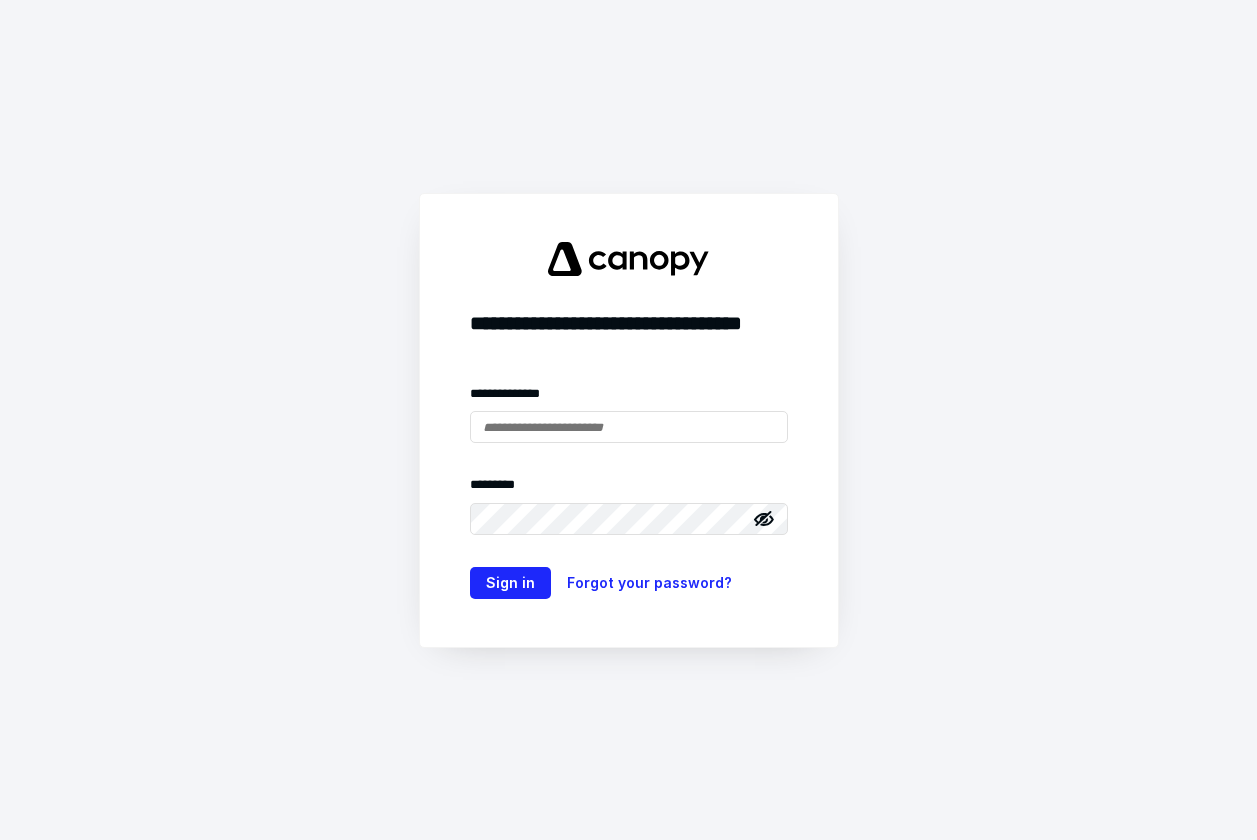 scroll, scrollTop: 0, scrollLeft: 0, axis: both 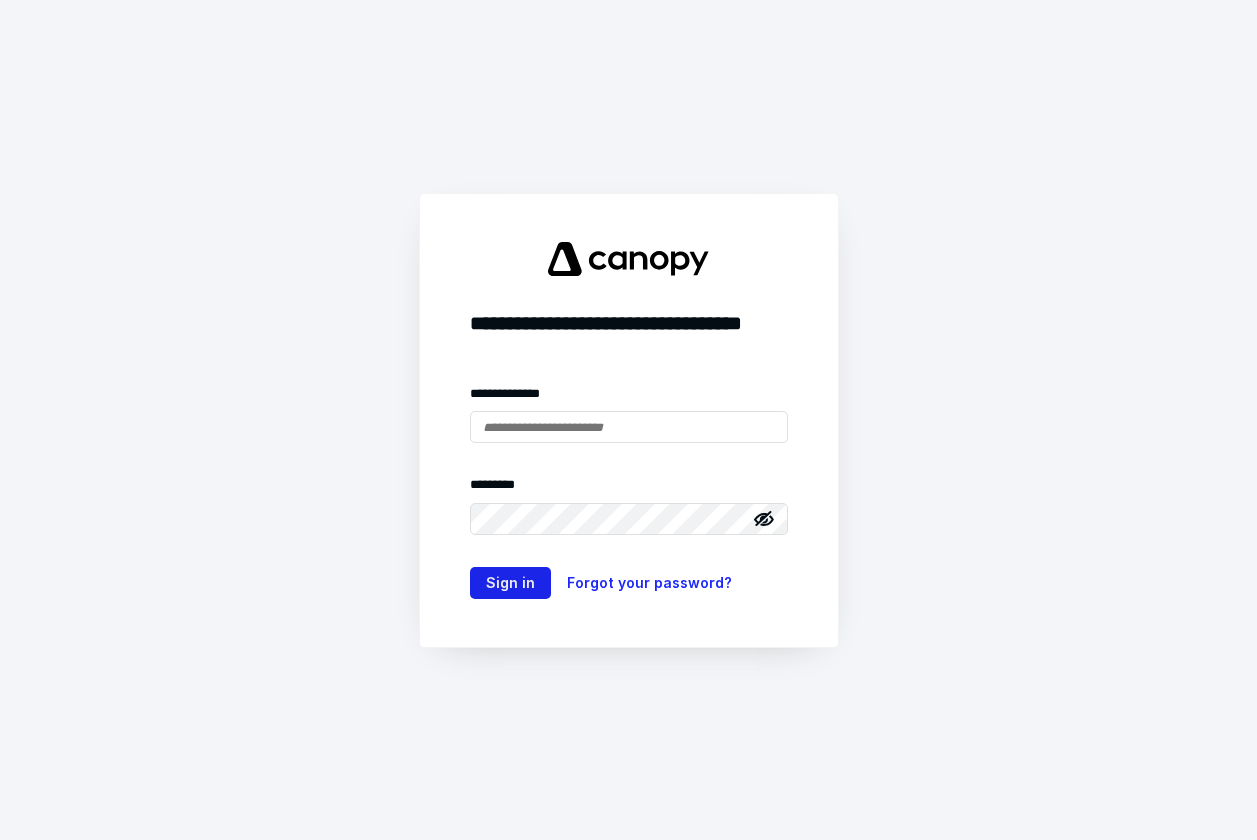 type on "**********" 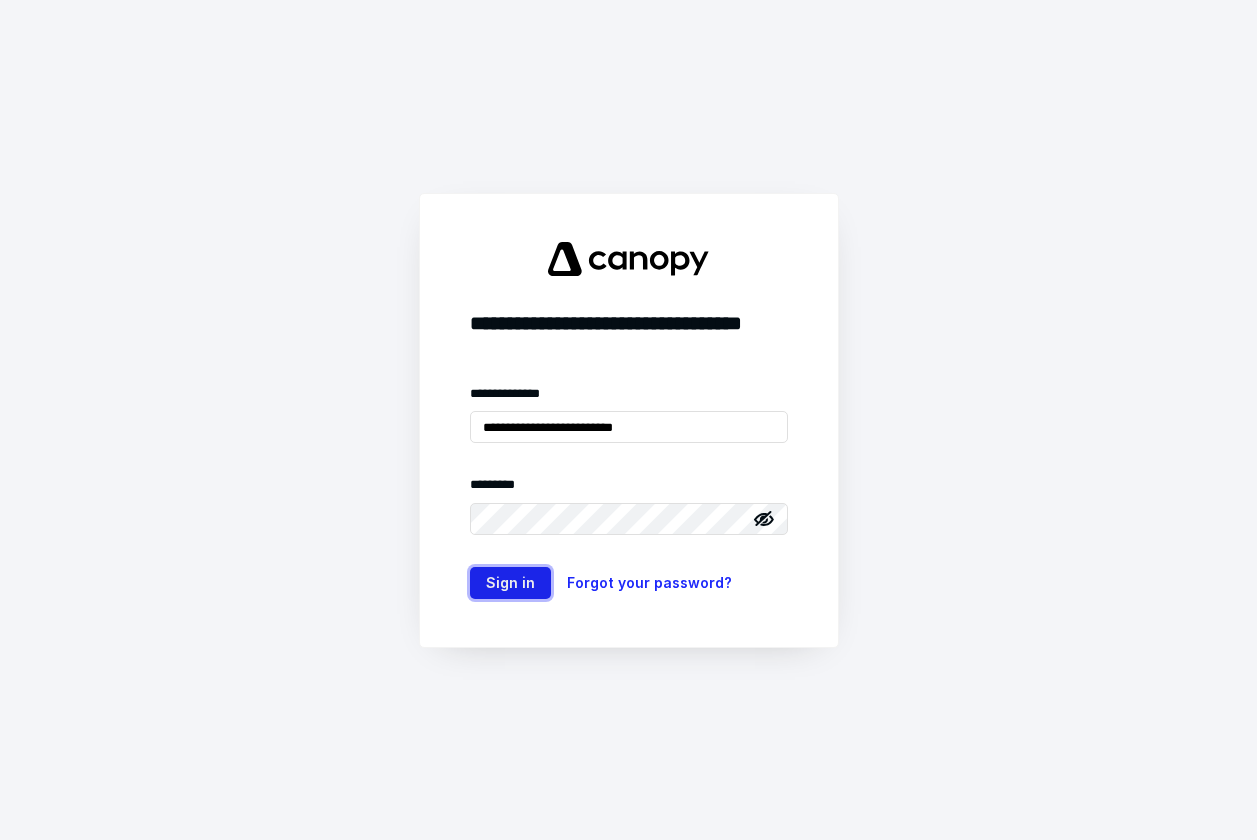 click on "Sign in" at bounding box center (510, 583) 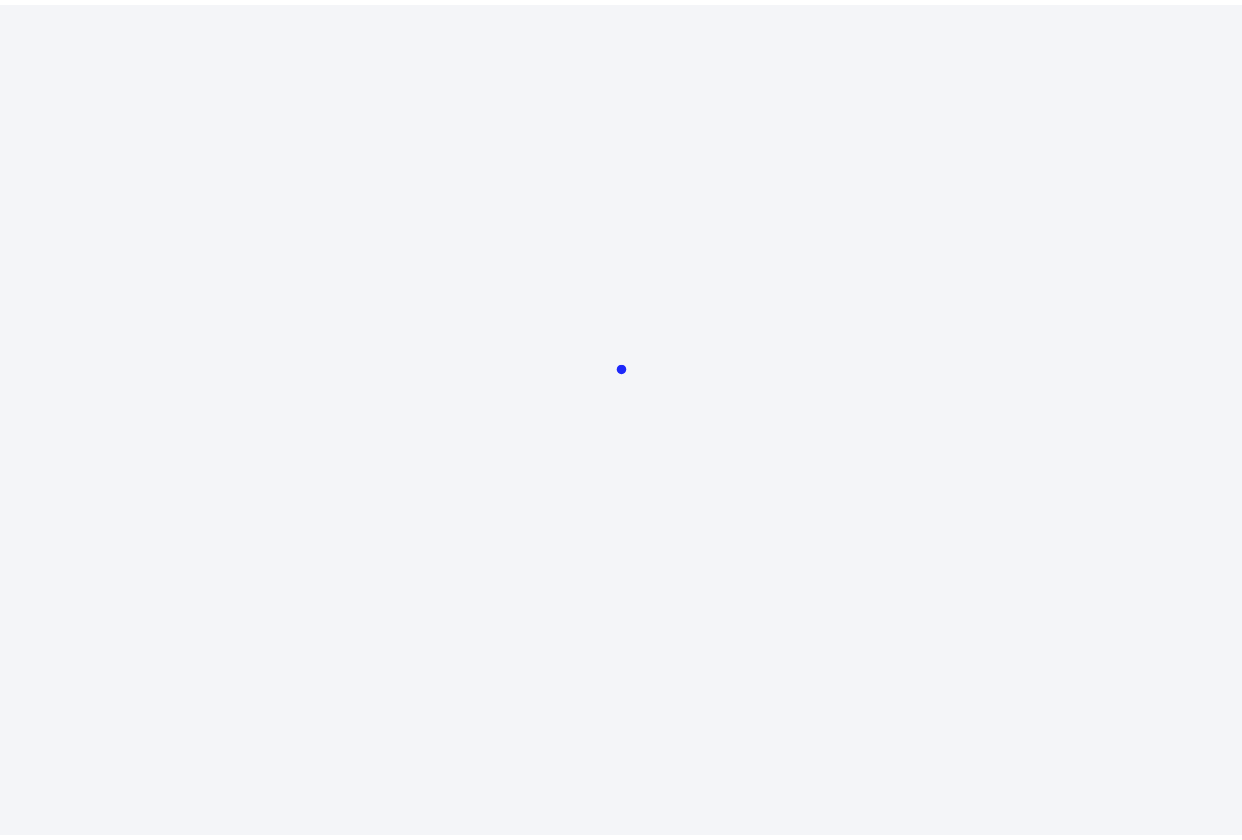 scroll, scrollTop: 0, scrollLeft: 0, axis: both 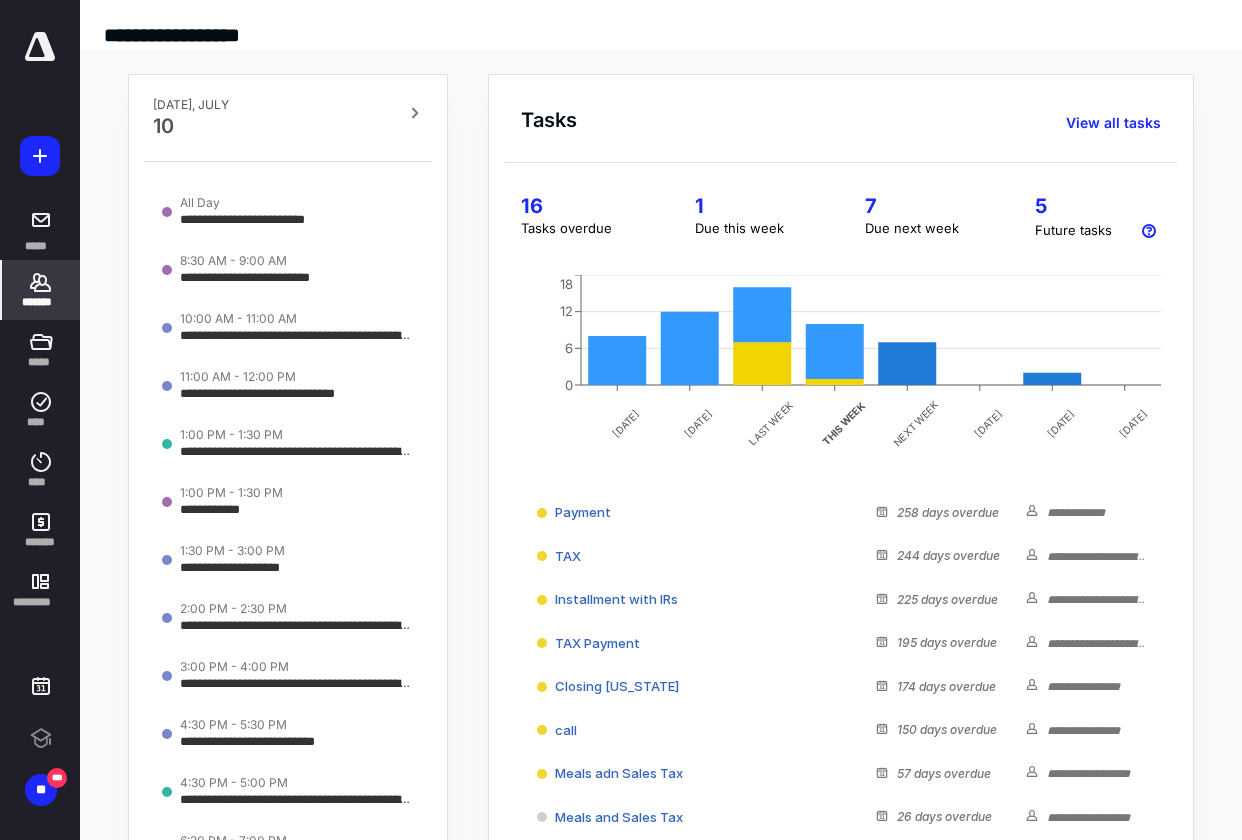 click on "*******" at bounding box center [41, 302] 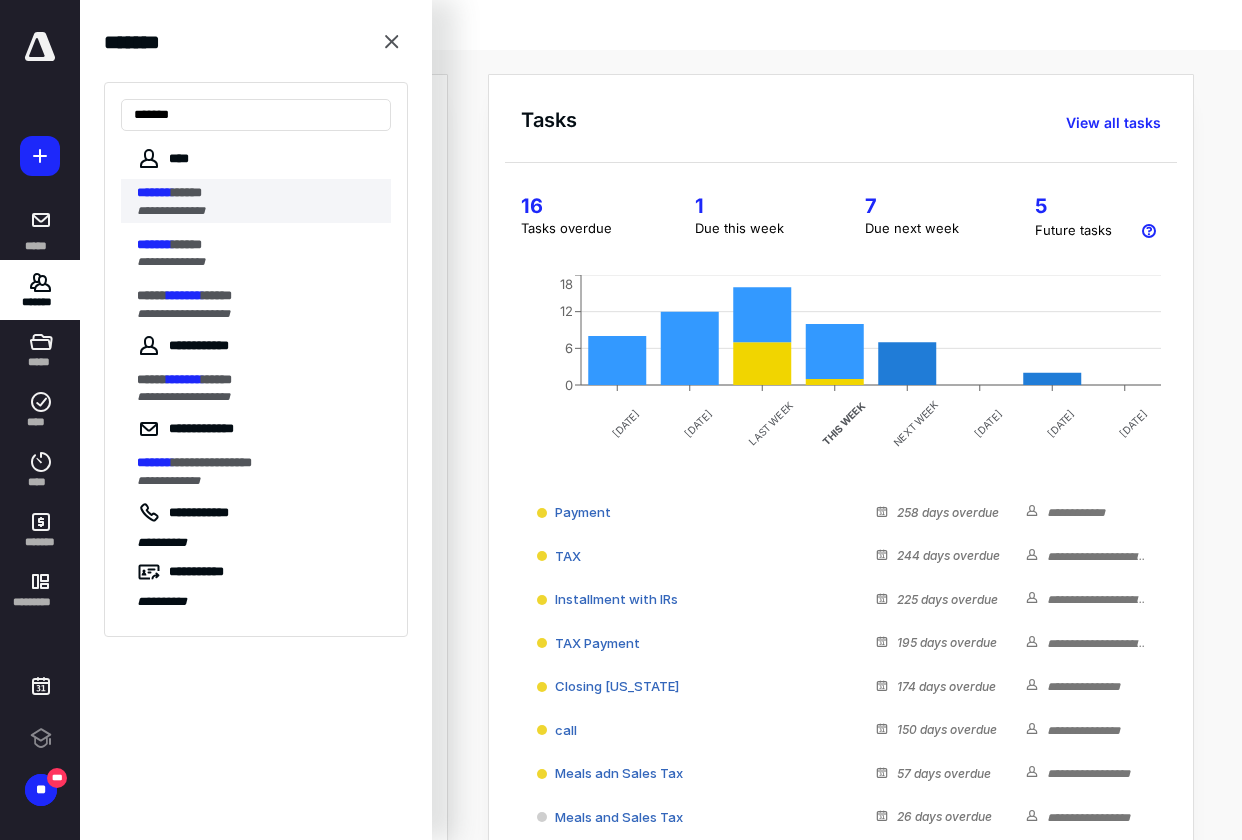type on "*******" 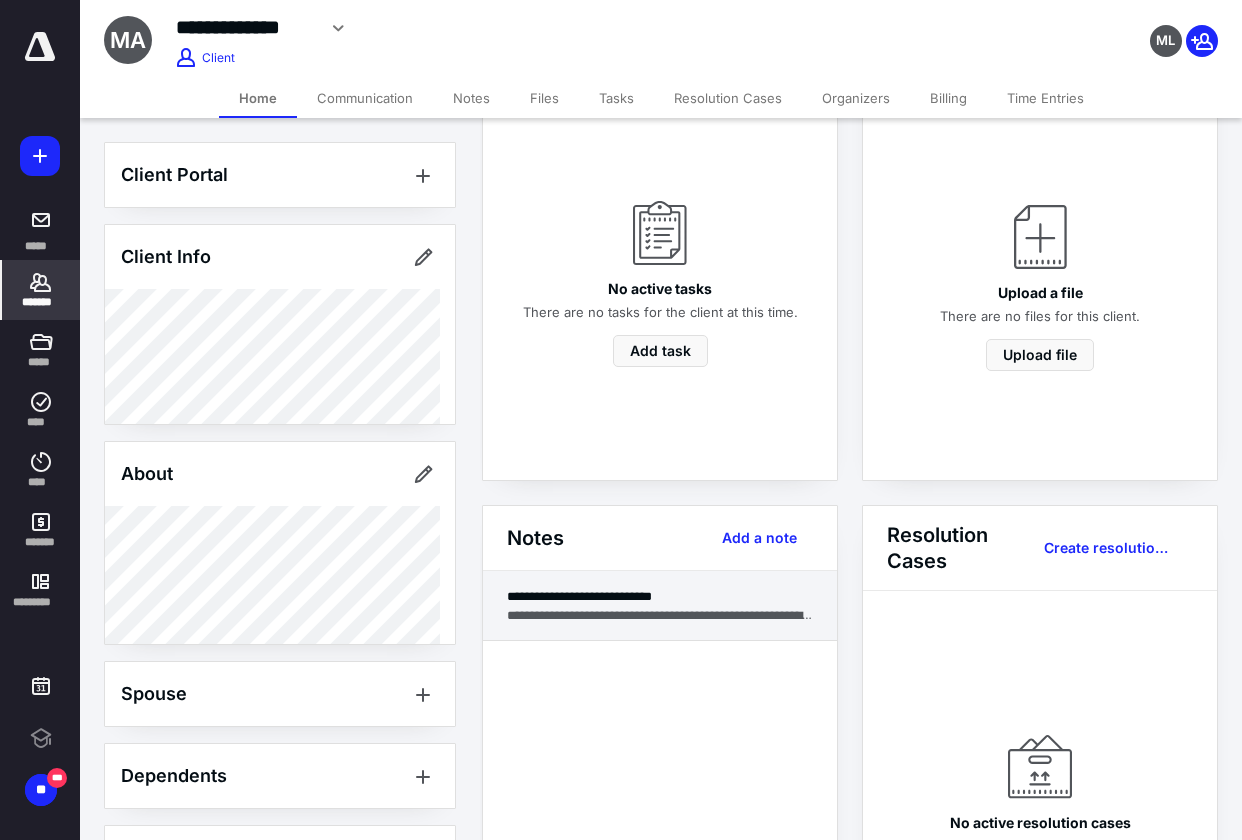 scroll, scrollTop: 200, scrollLeft: 0, axis: vertical 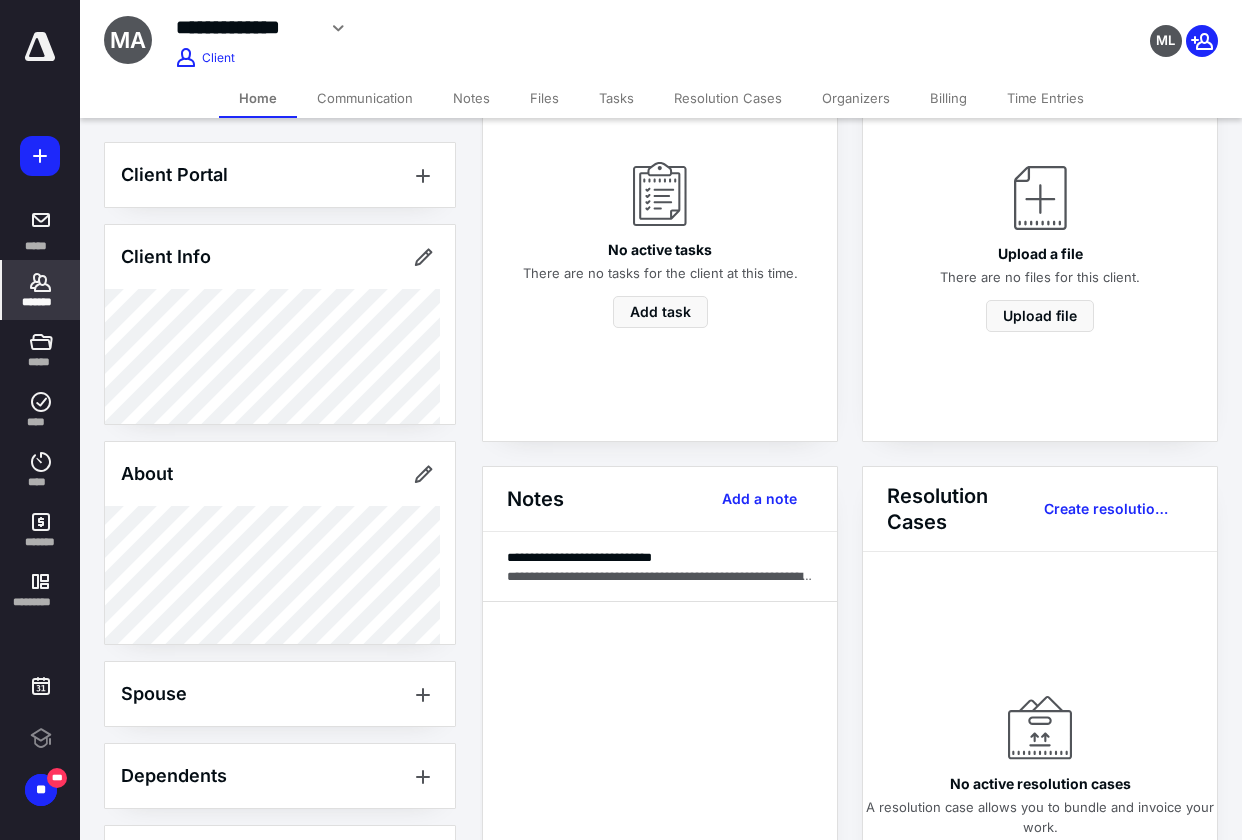 click on "*******" at bounding box center (41, 302) 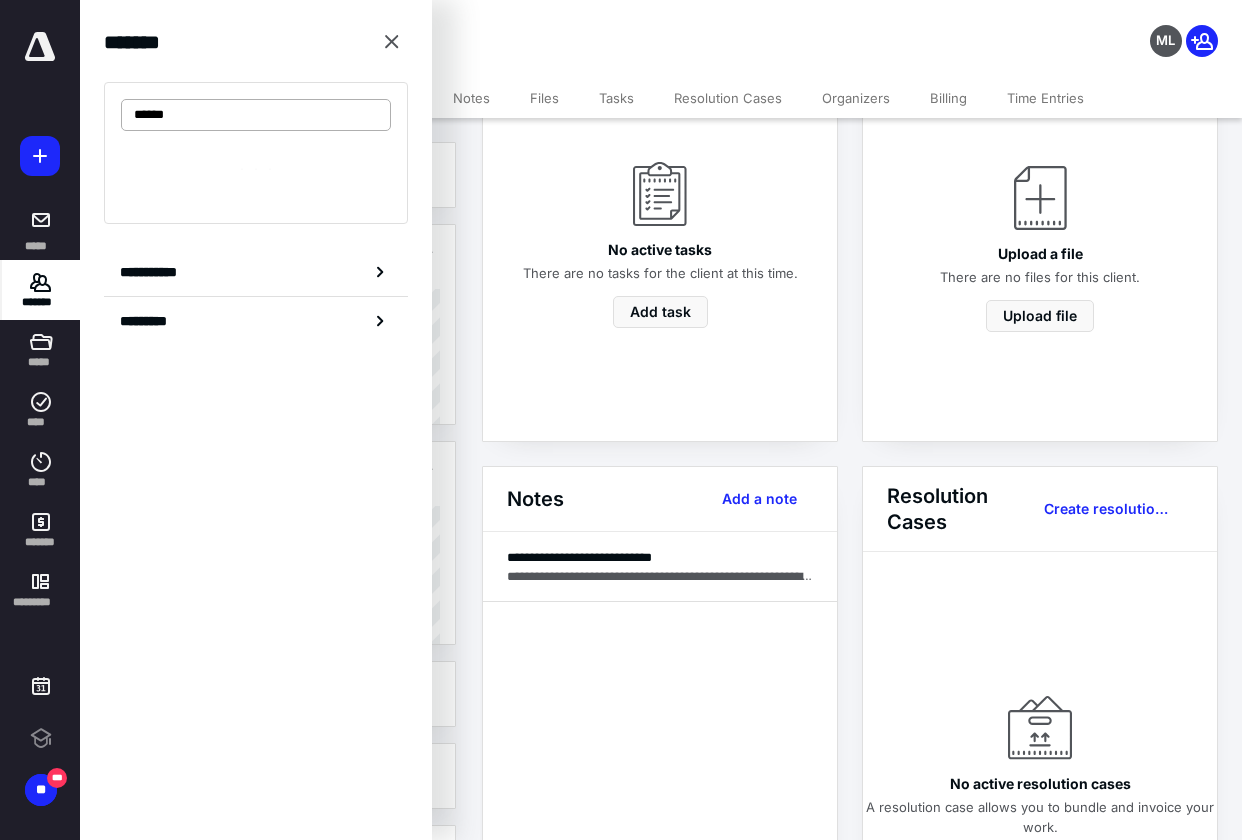 type on "*******" 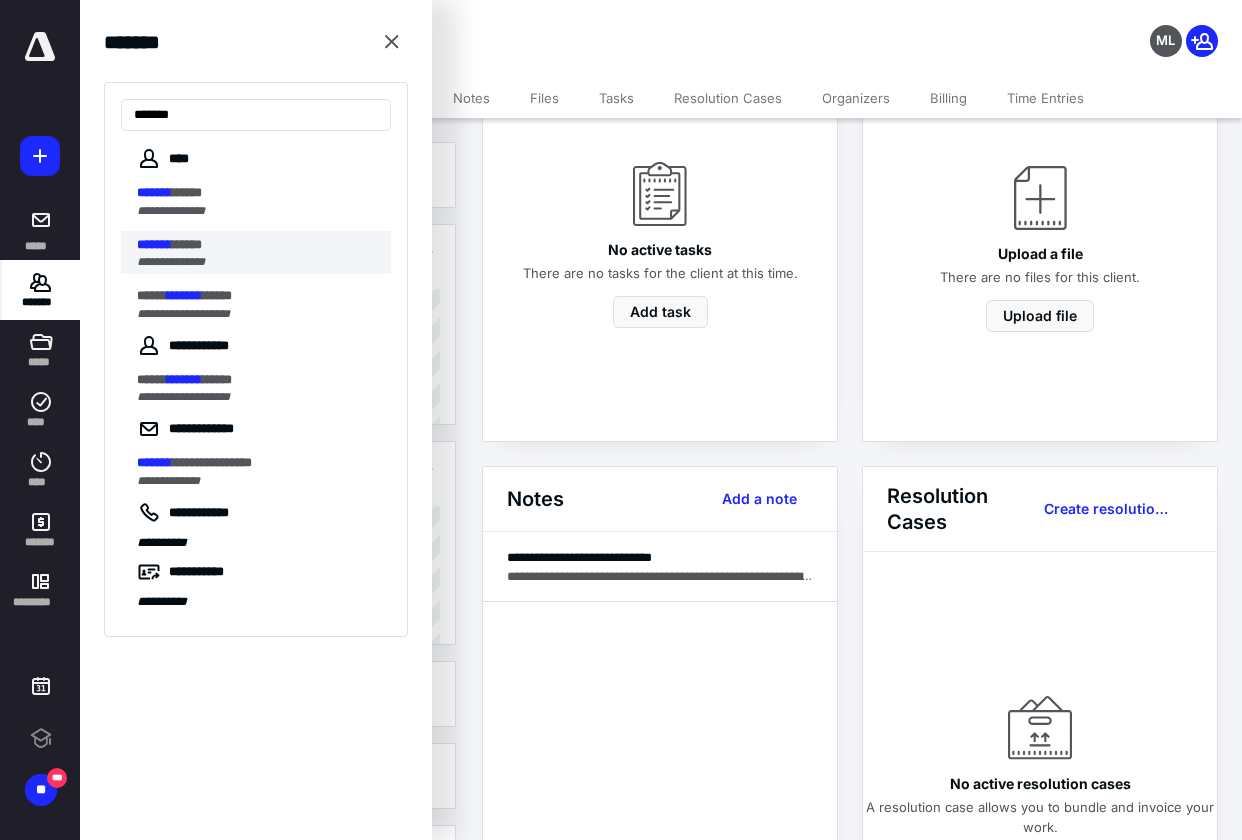 click on "**********" at bounding box center [258, 262] 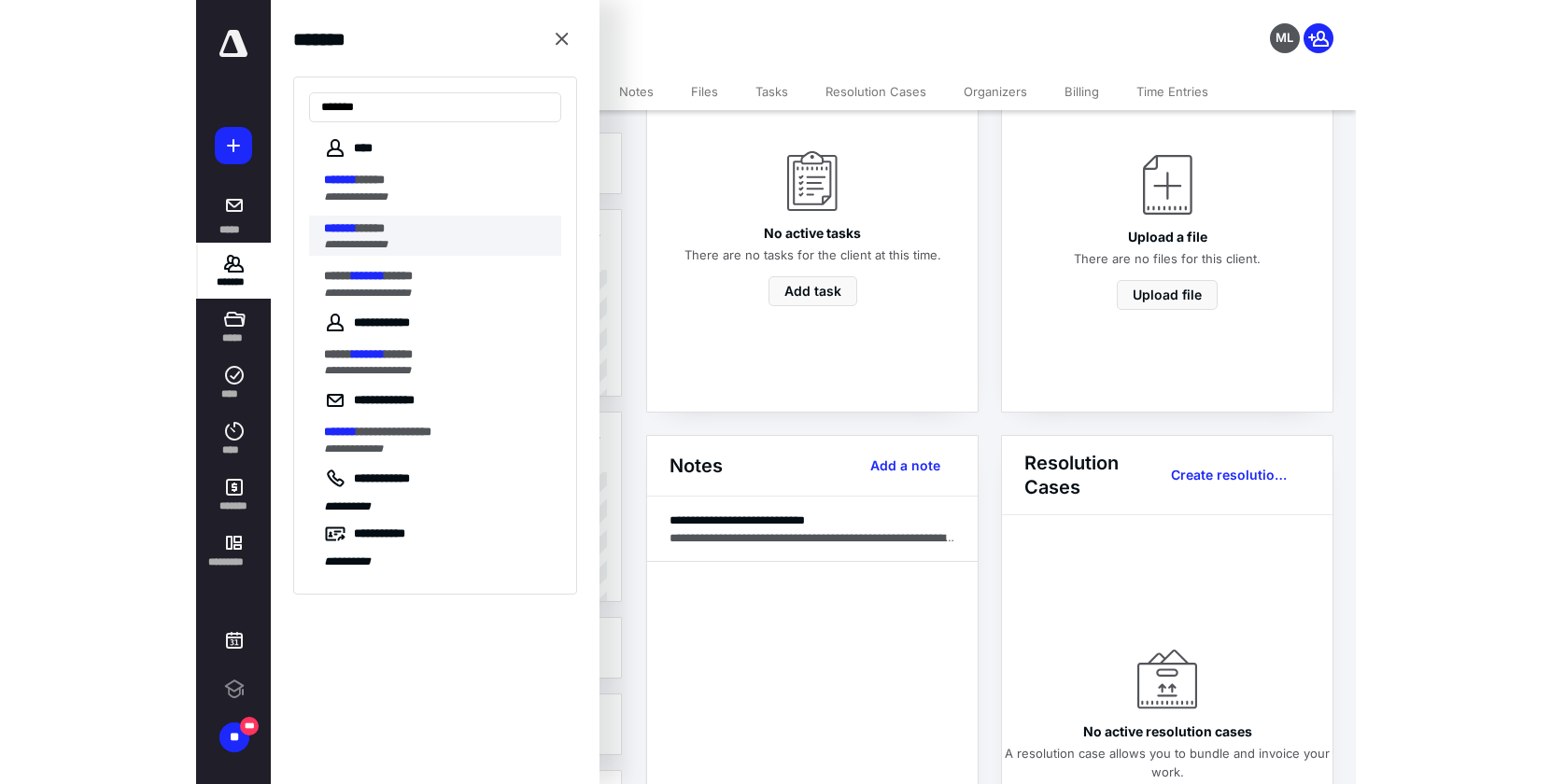 scroll, scrollTop: 0, scrollLeft: 0, axis: both 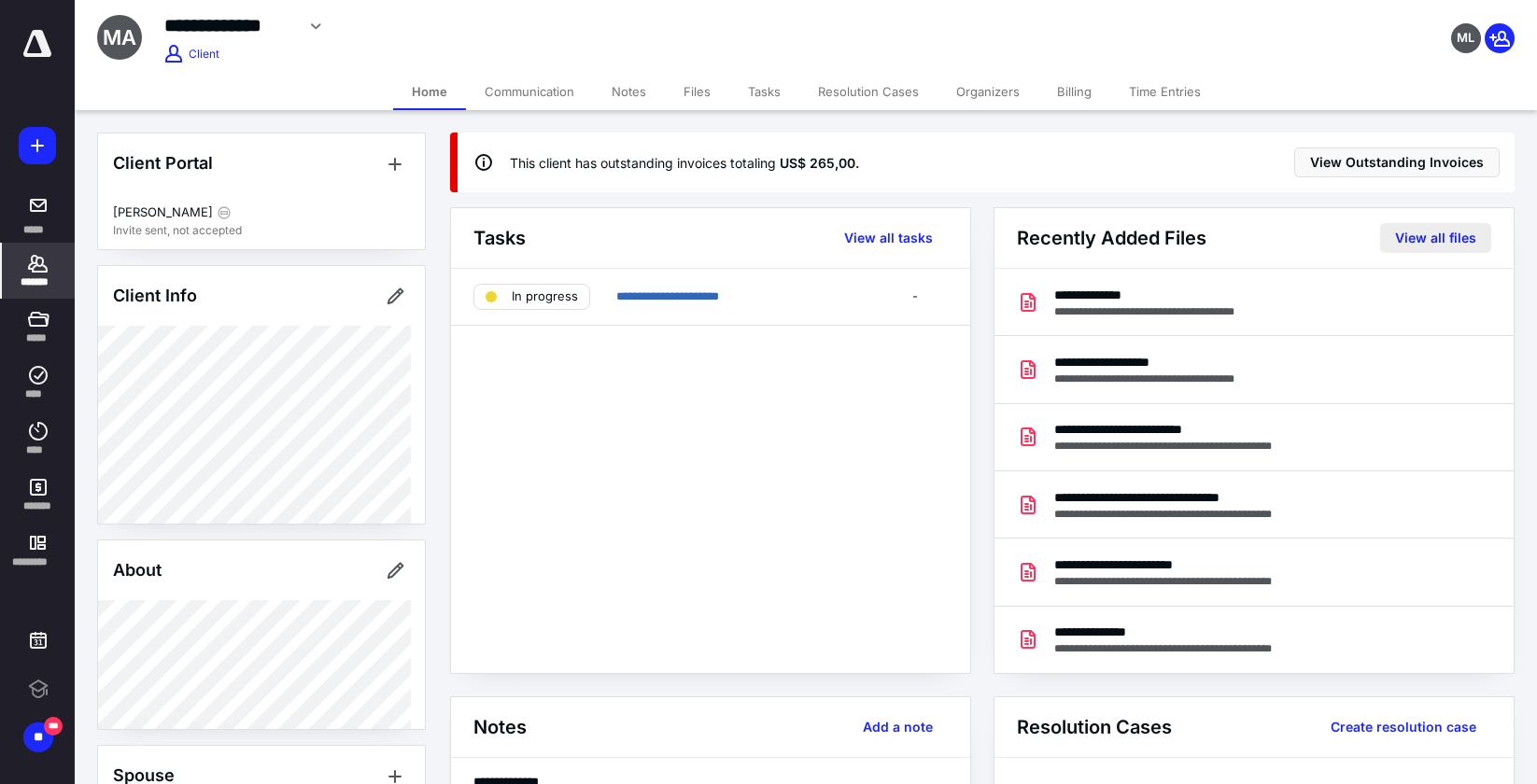 click on "View all files" at bounding box center [1435, 238] 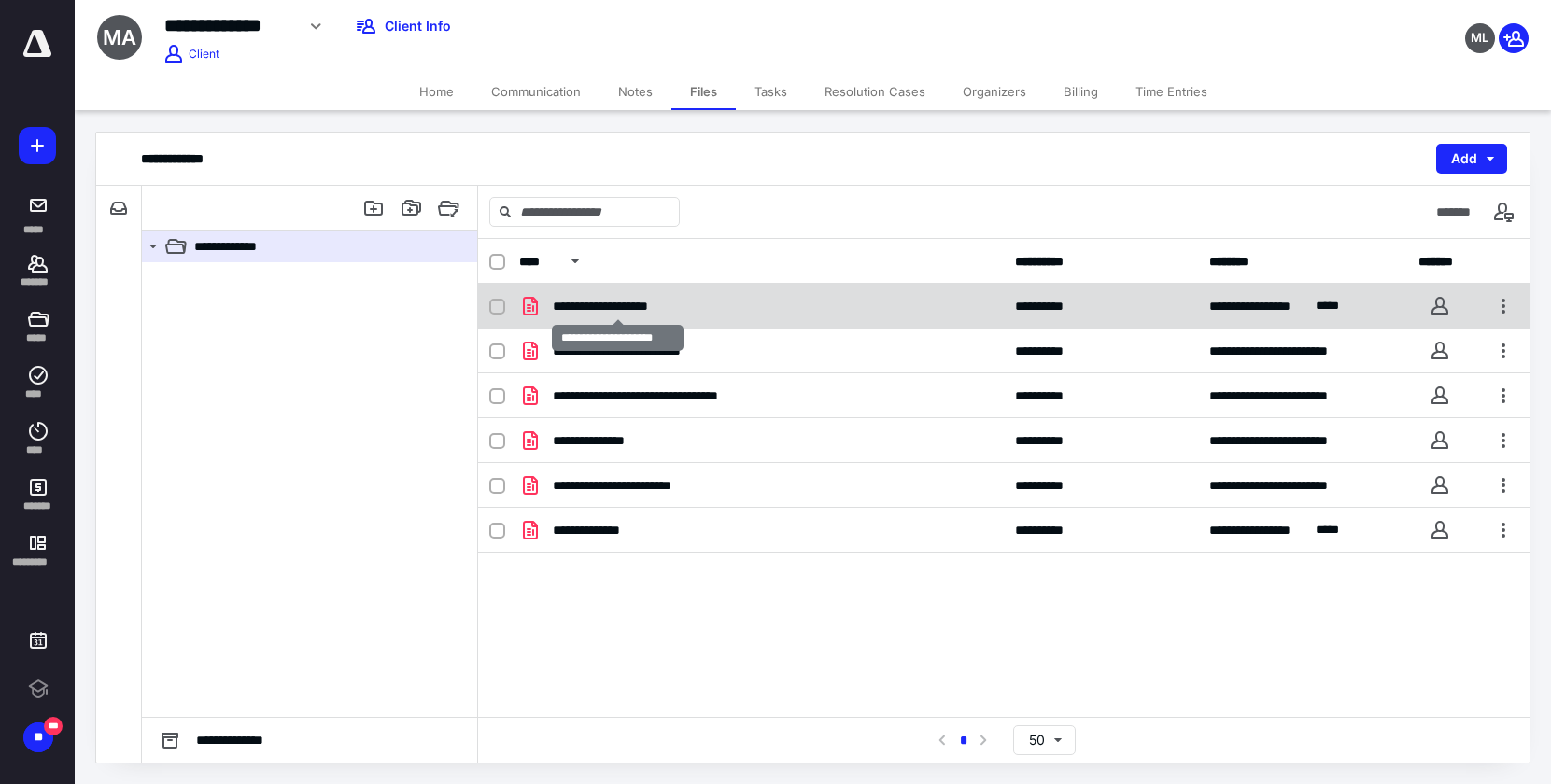 click on "**********" at bounding box center (618, 306) 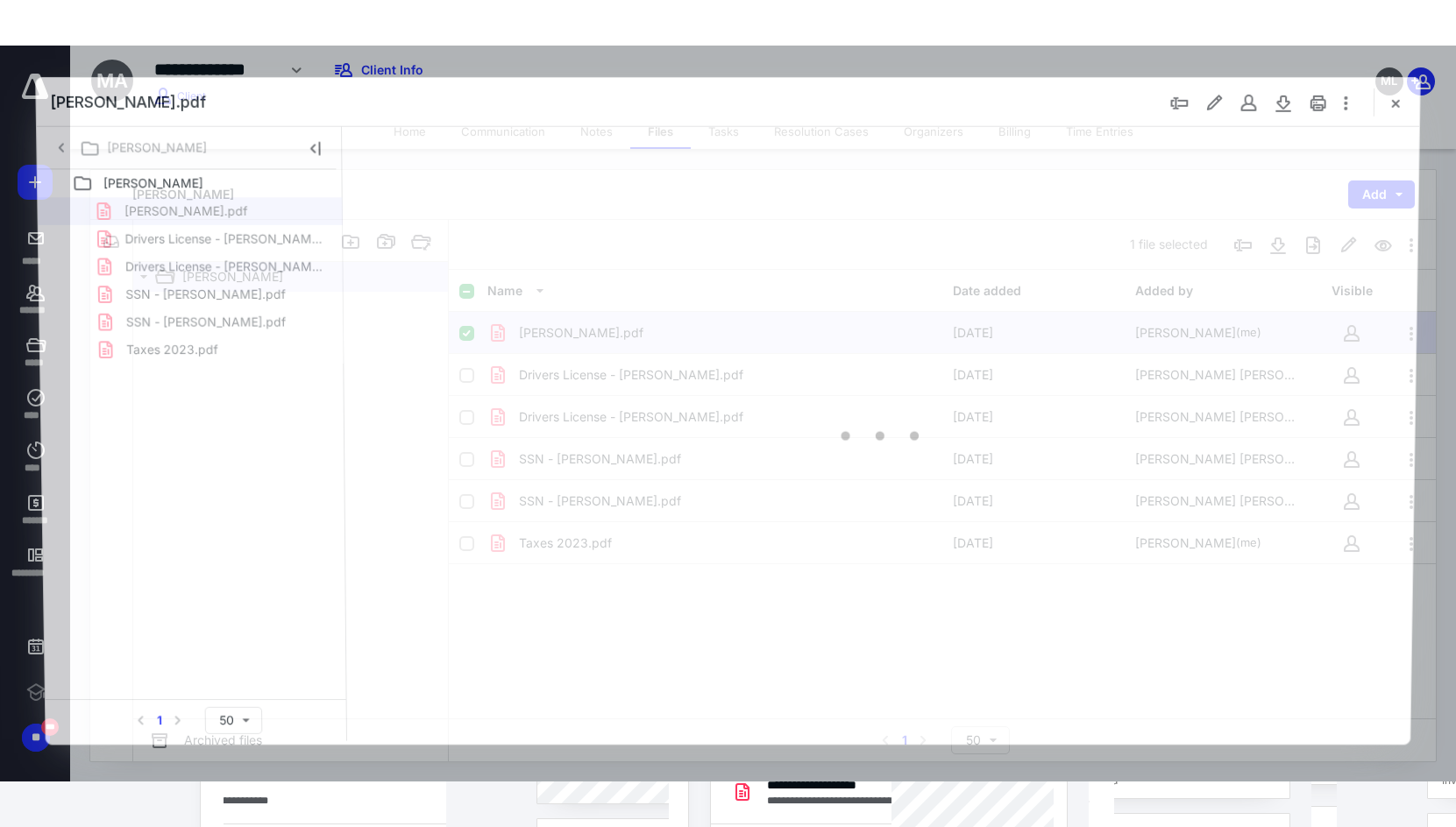 scroll, scrollTop: 0, scrollLeft: 0, axis: both 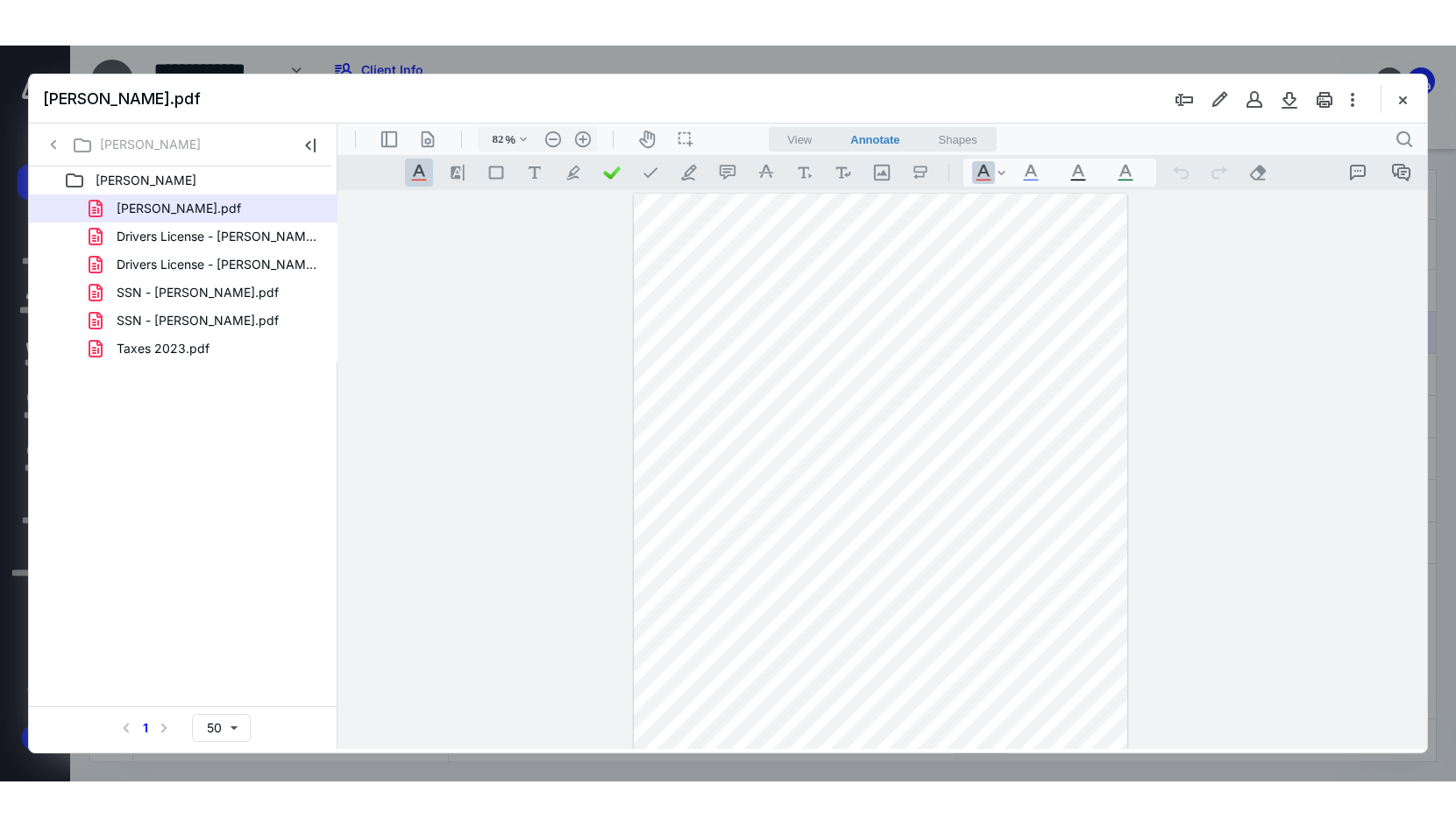 type on "95" 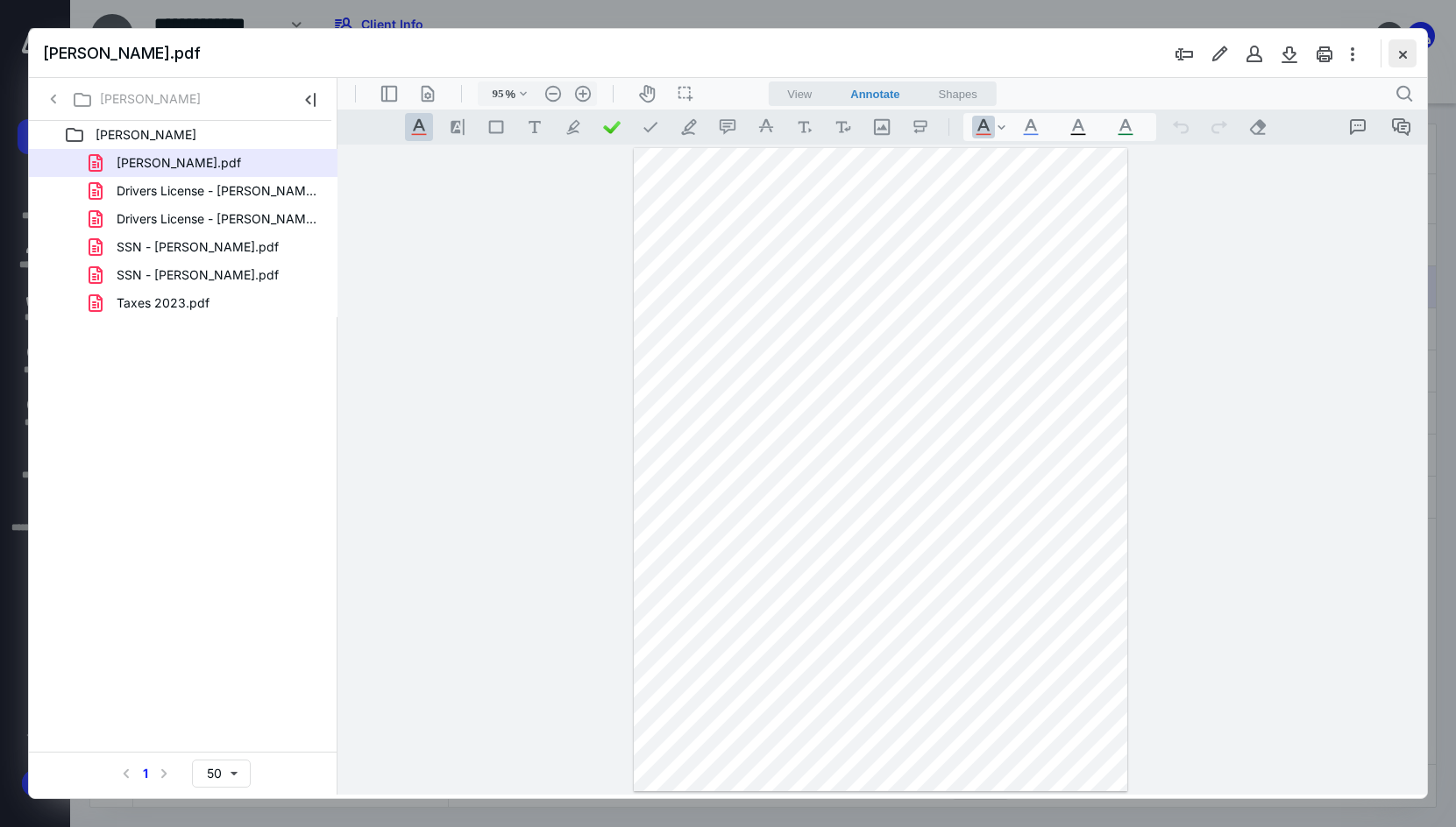click at bounding box center (1403, 53) 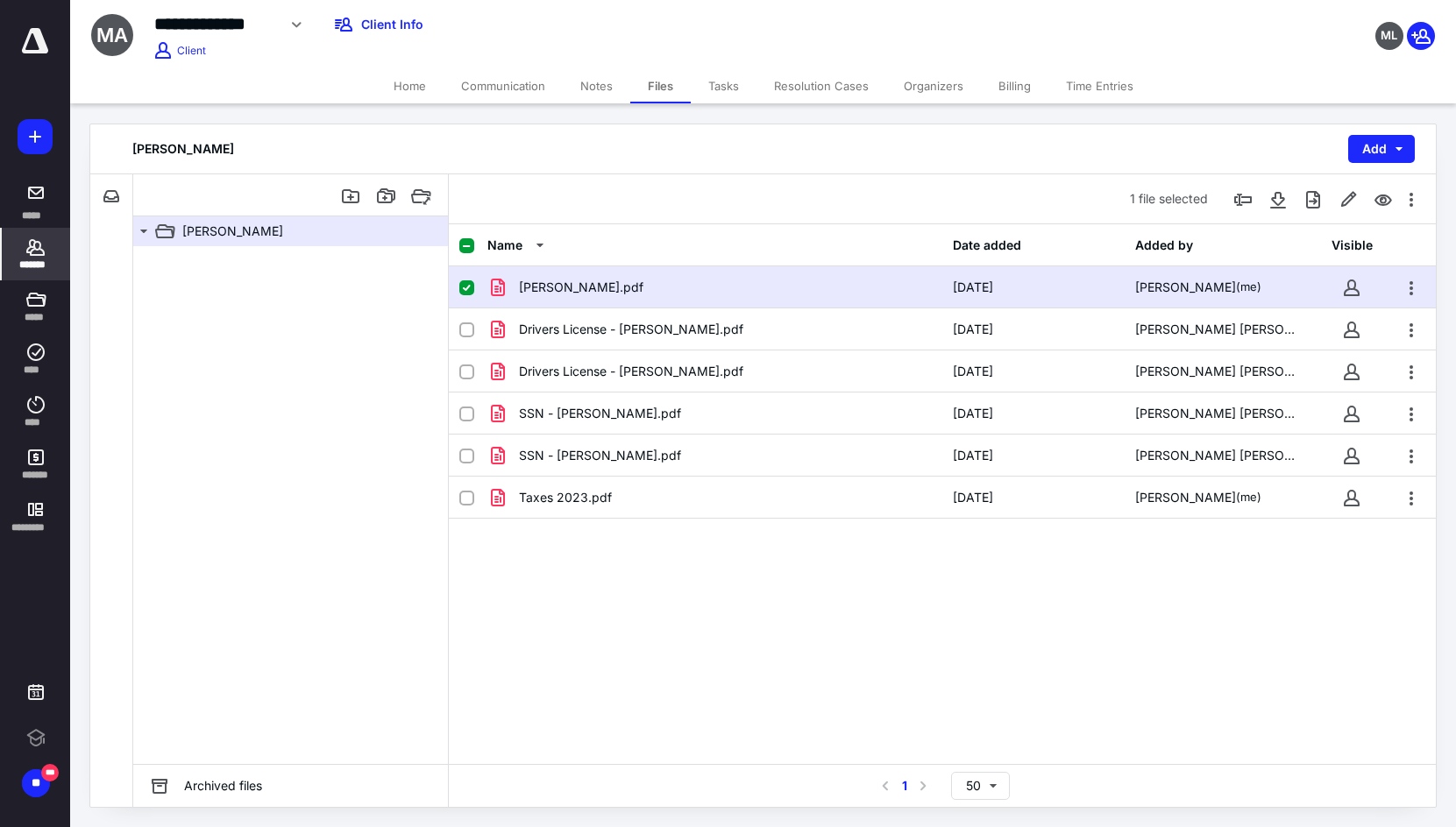 click on "*******" at bounding box center [36, 254] 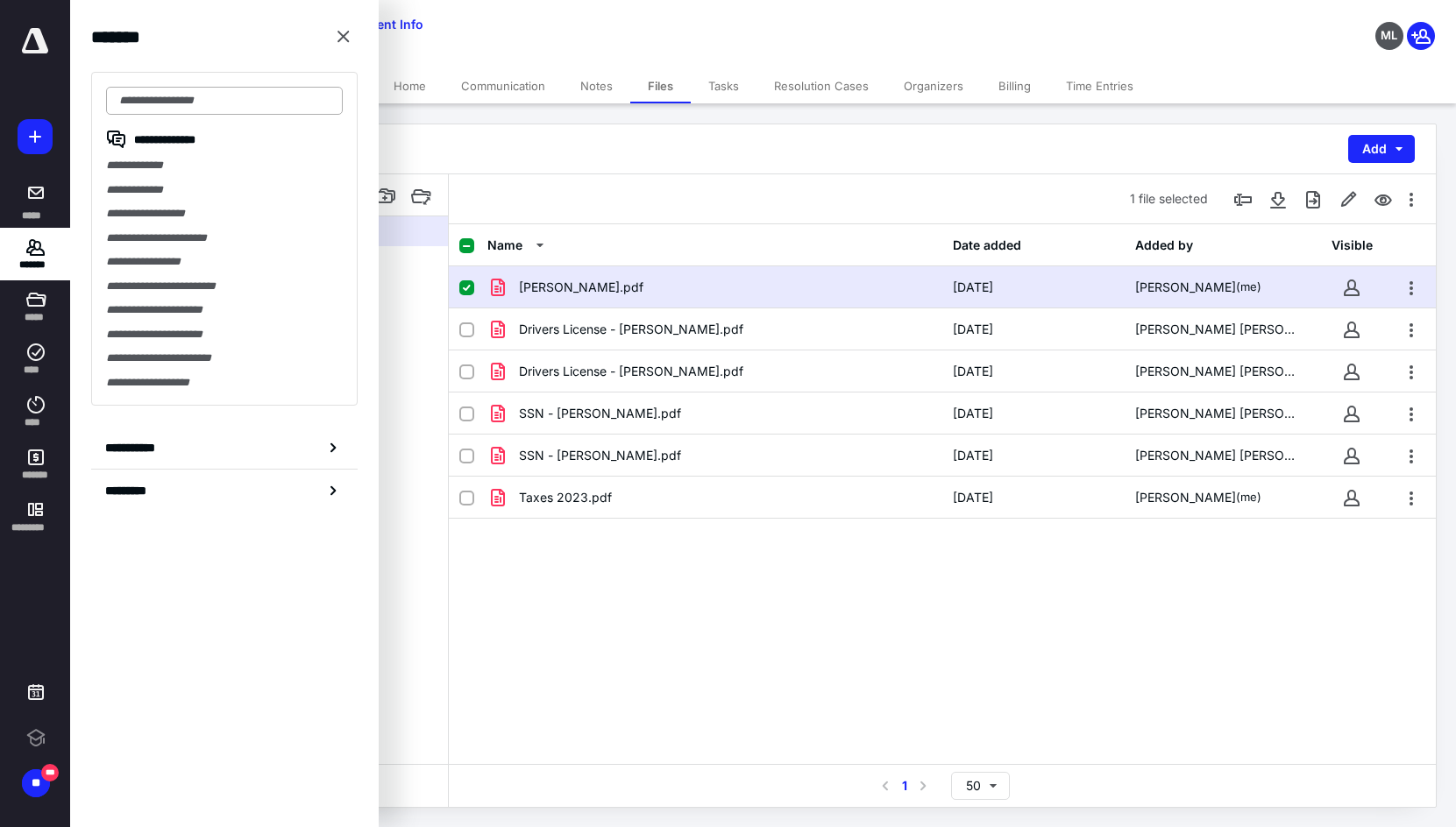 click at bounding box center [224, 101] 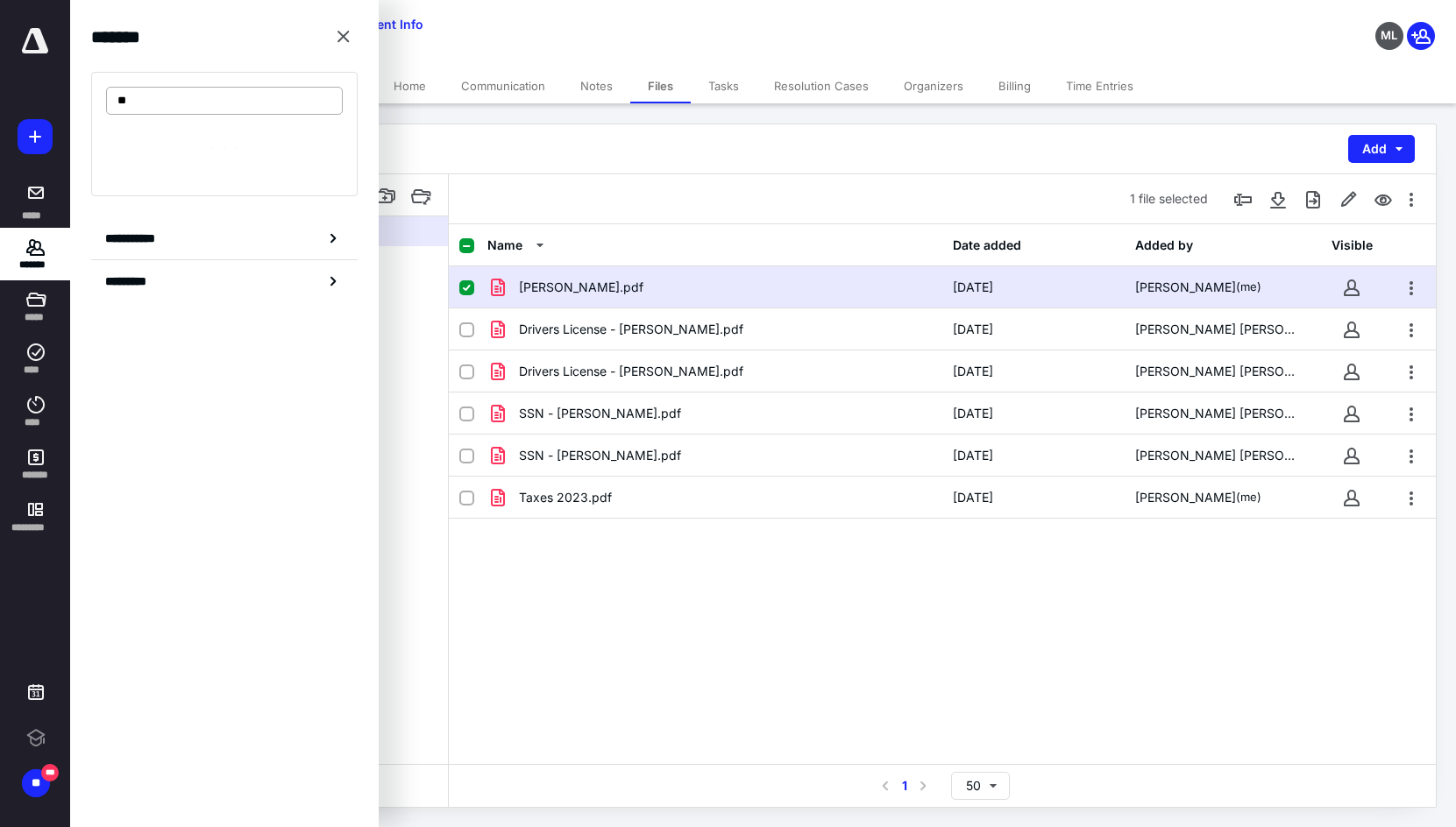 type on "*" 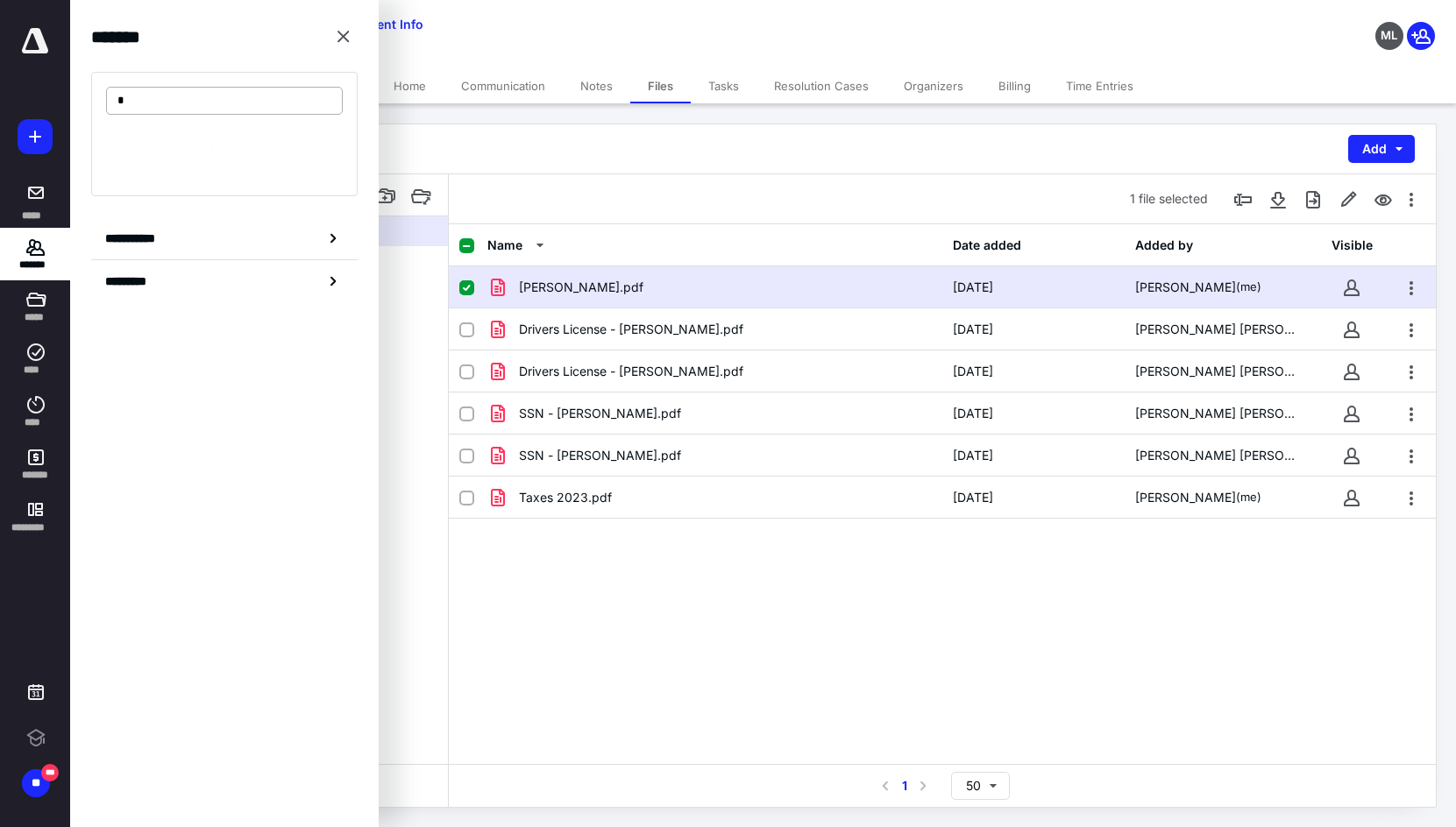 type 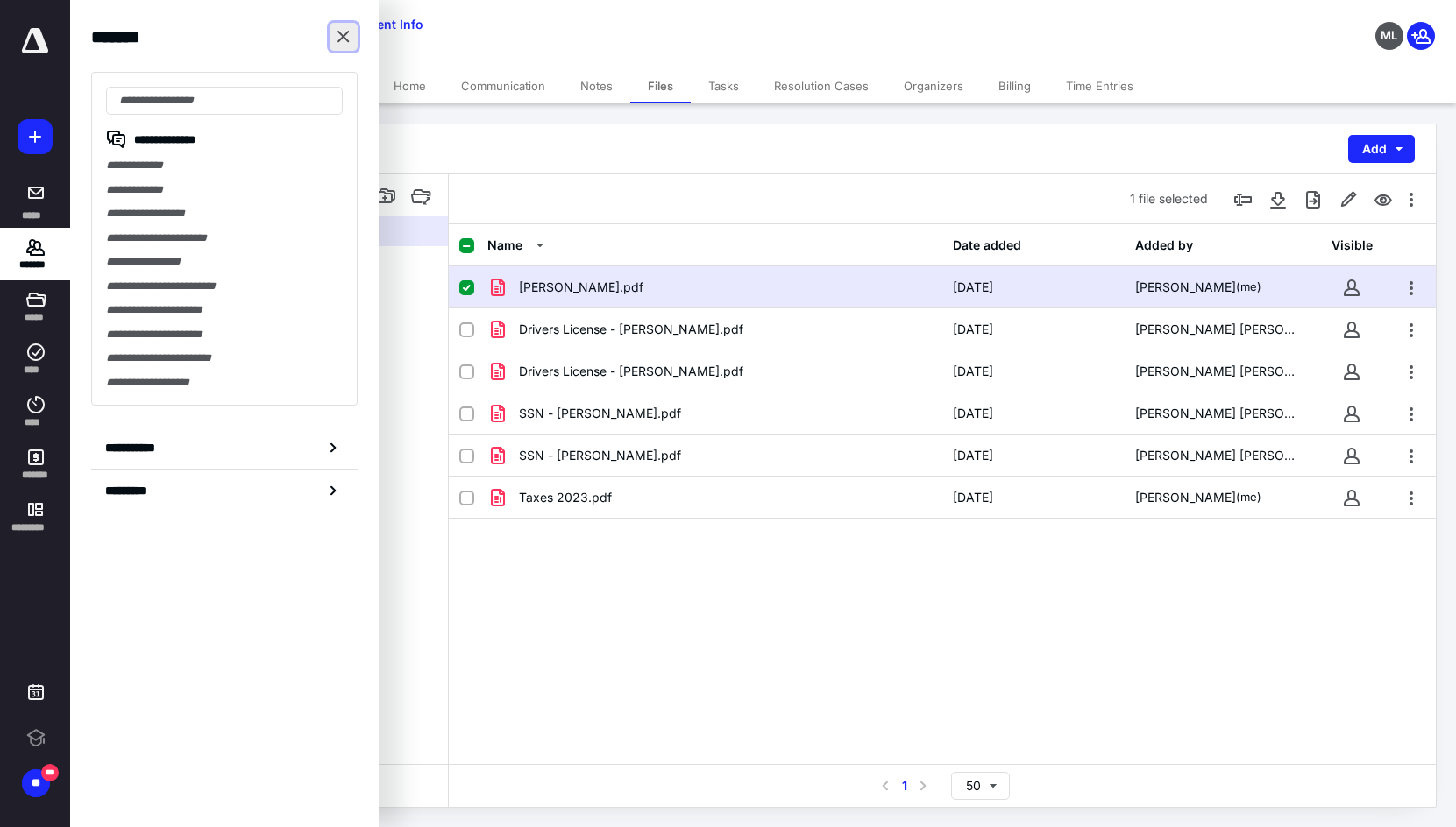 click at bounding box center (344, 37) 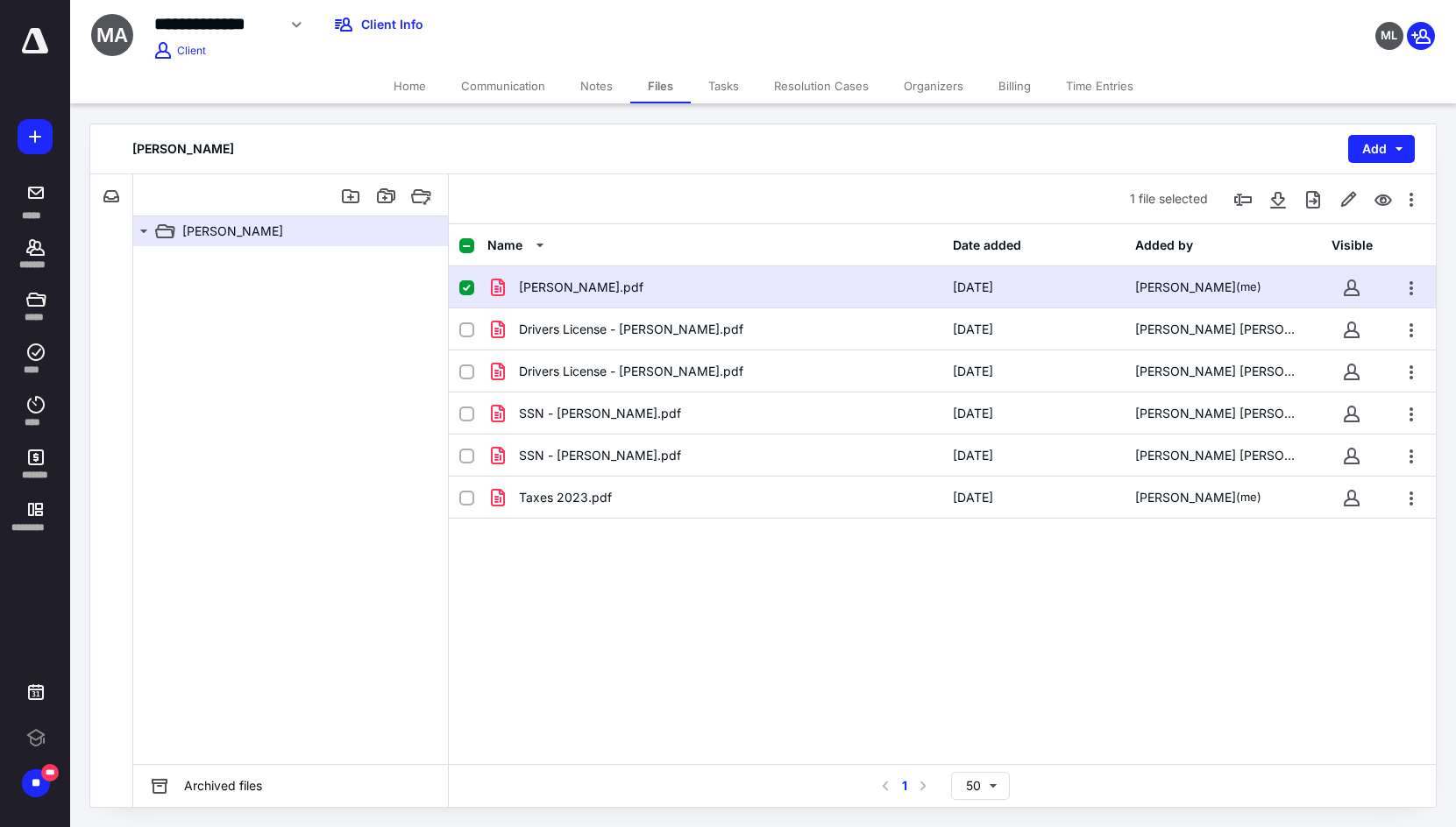 click on "Home" at bounding box center (409, 86) 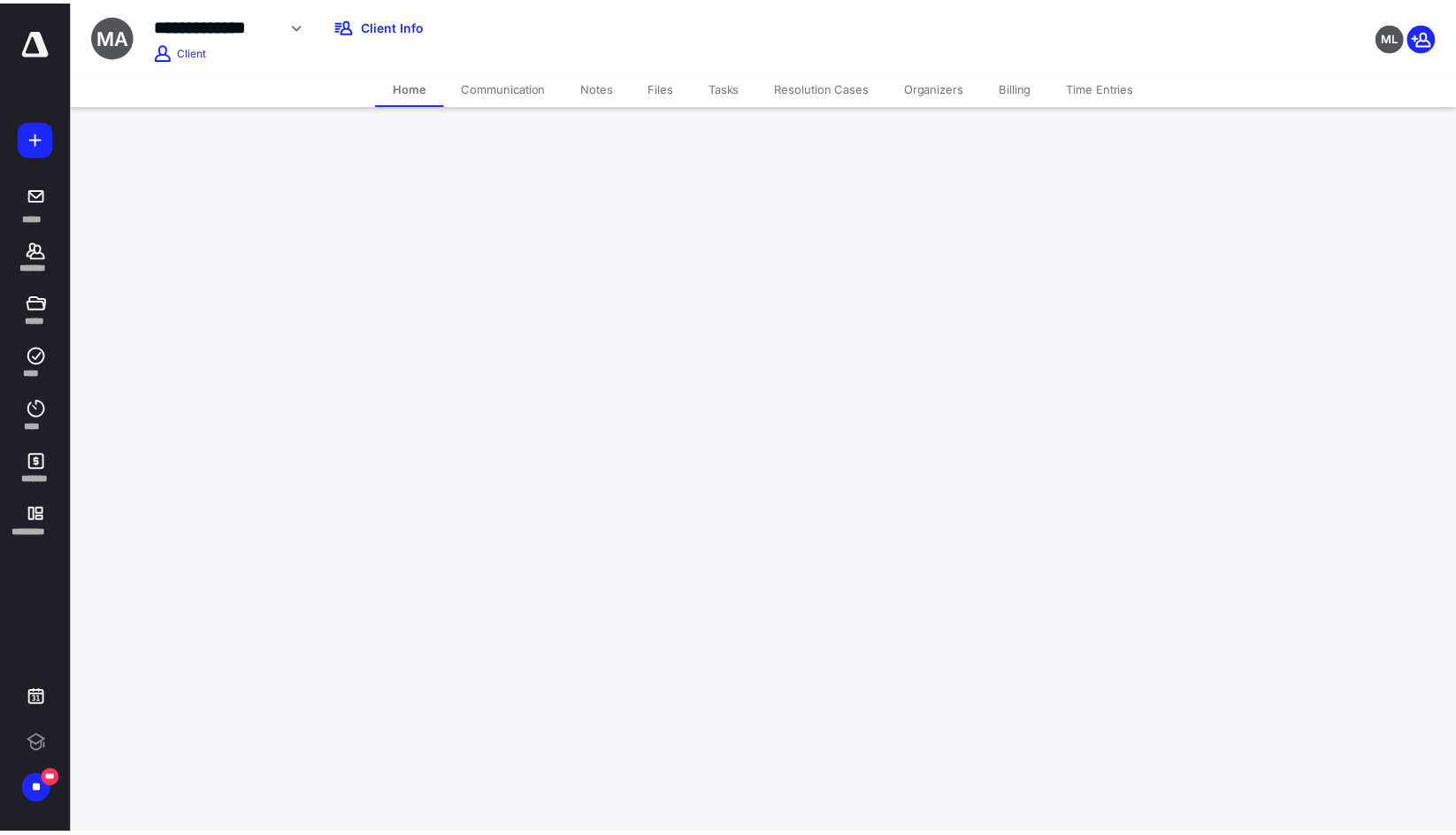 scroll, scrollTop: 0, scrollLeft: 0, axis: both 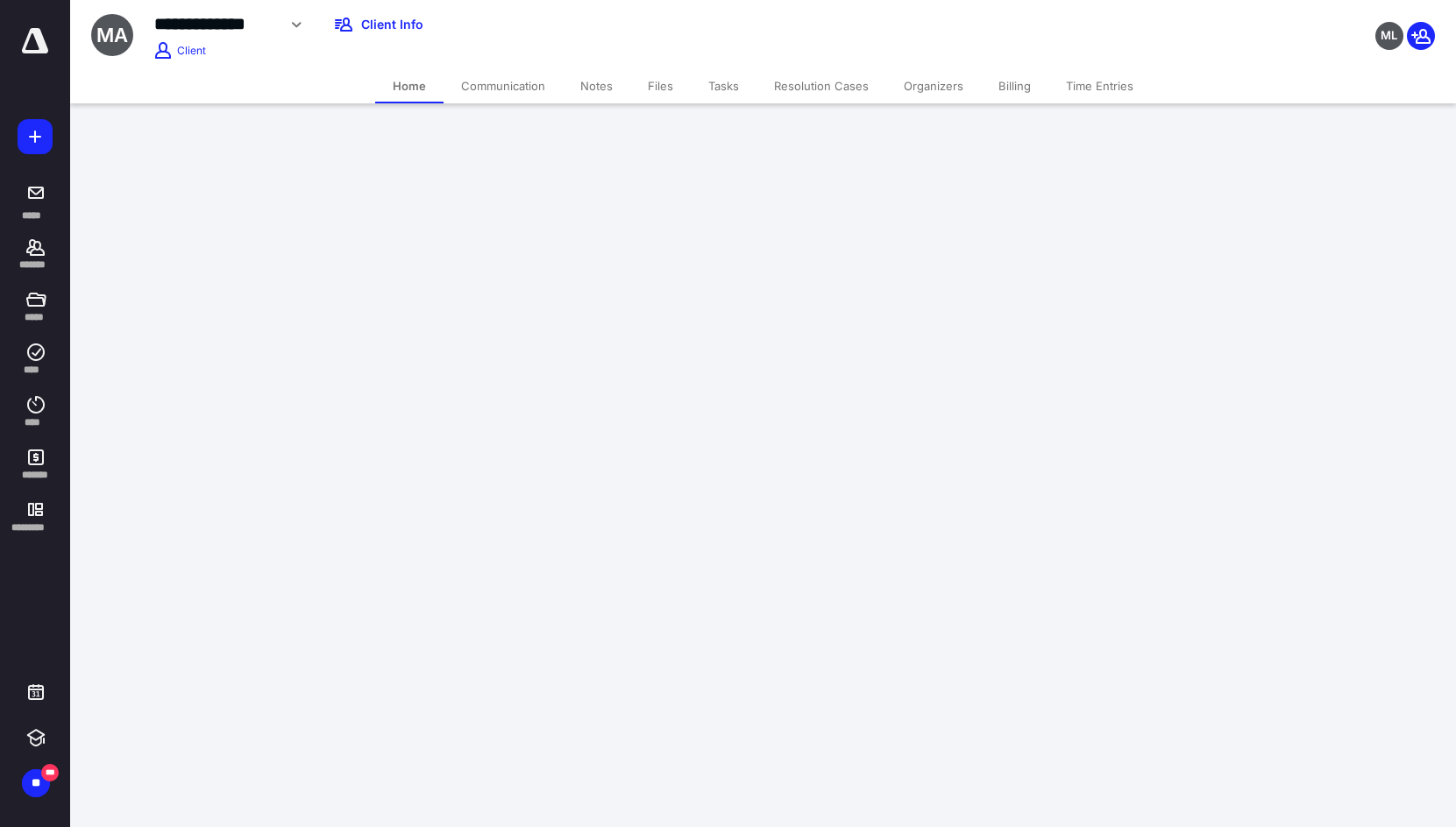 click on "Communication" at bounding box center [503, 86] 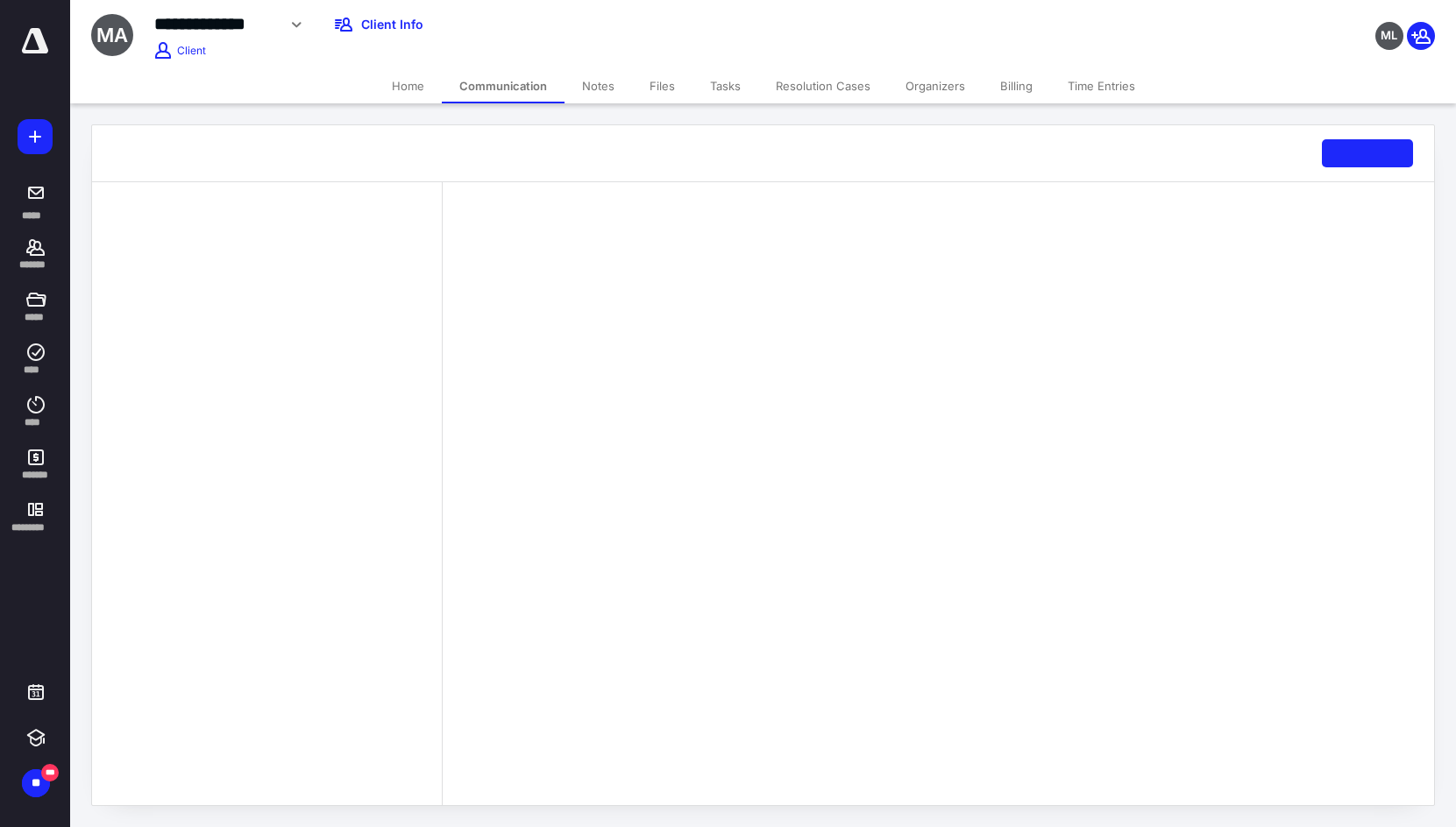 click on "Home" at bounding box center (408, 86) 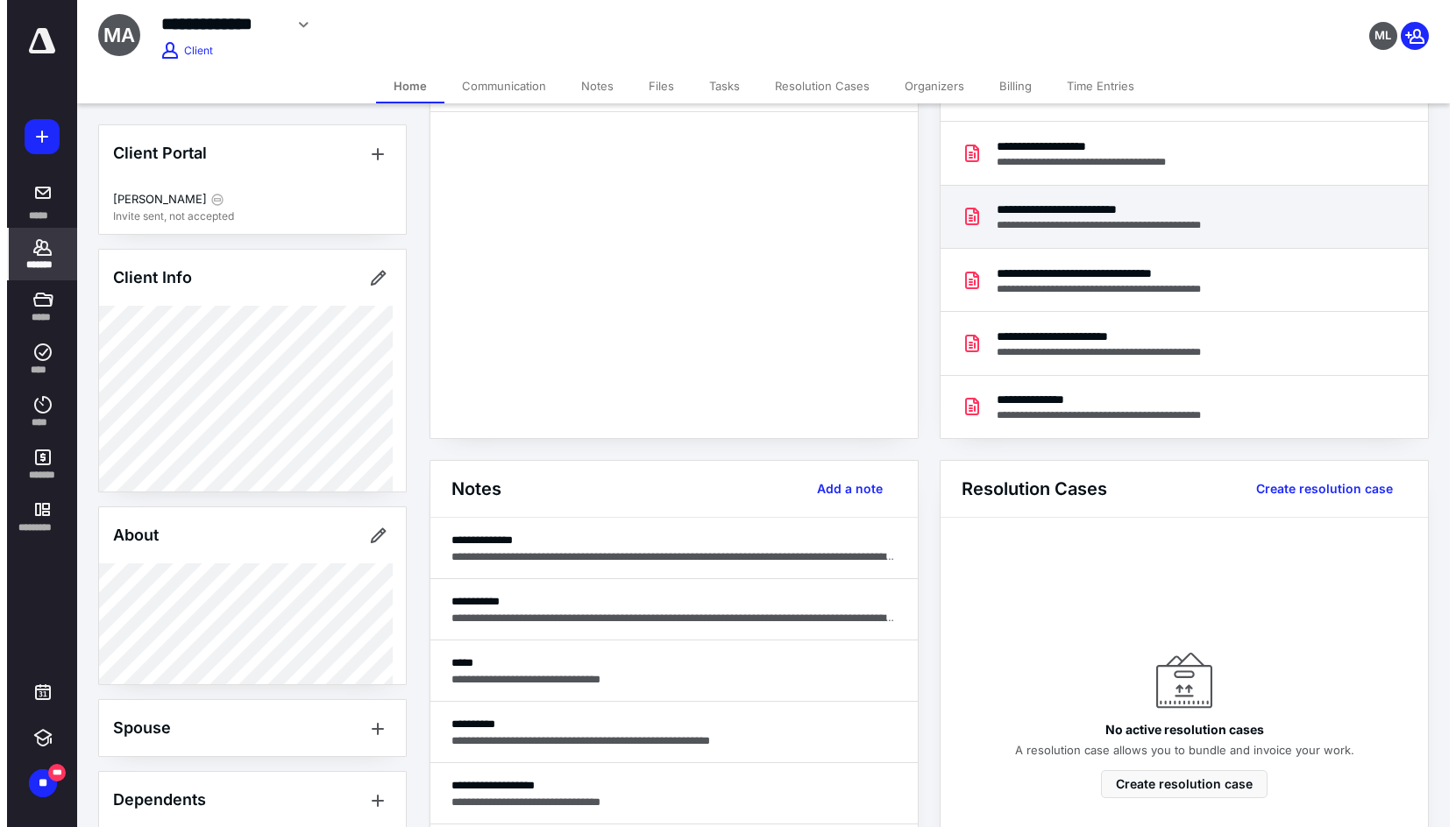 scroll, scrollTop: 0, scrollLeft: 0, axis: both 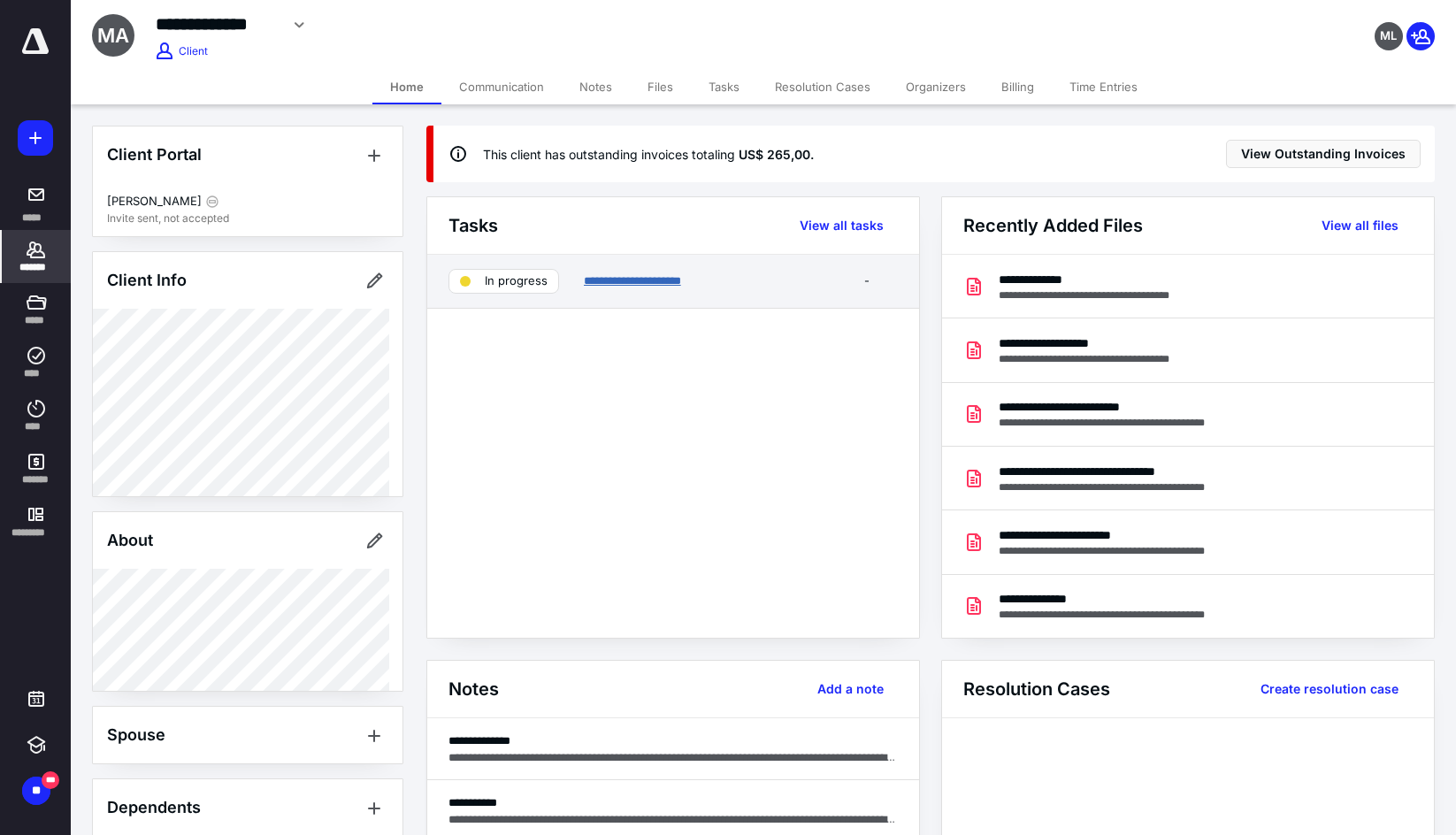 click on "**********" at bounding box center [632, 280] 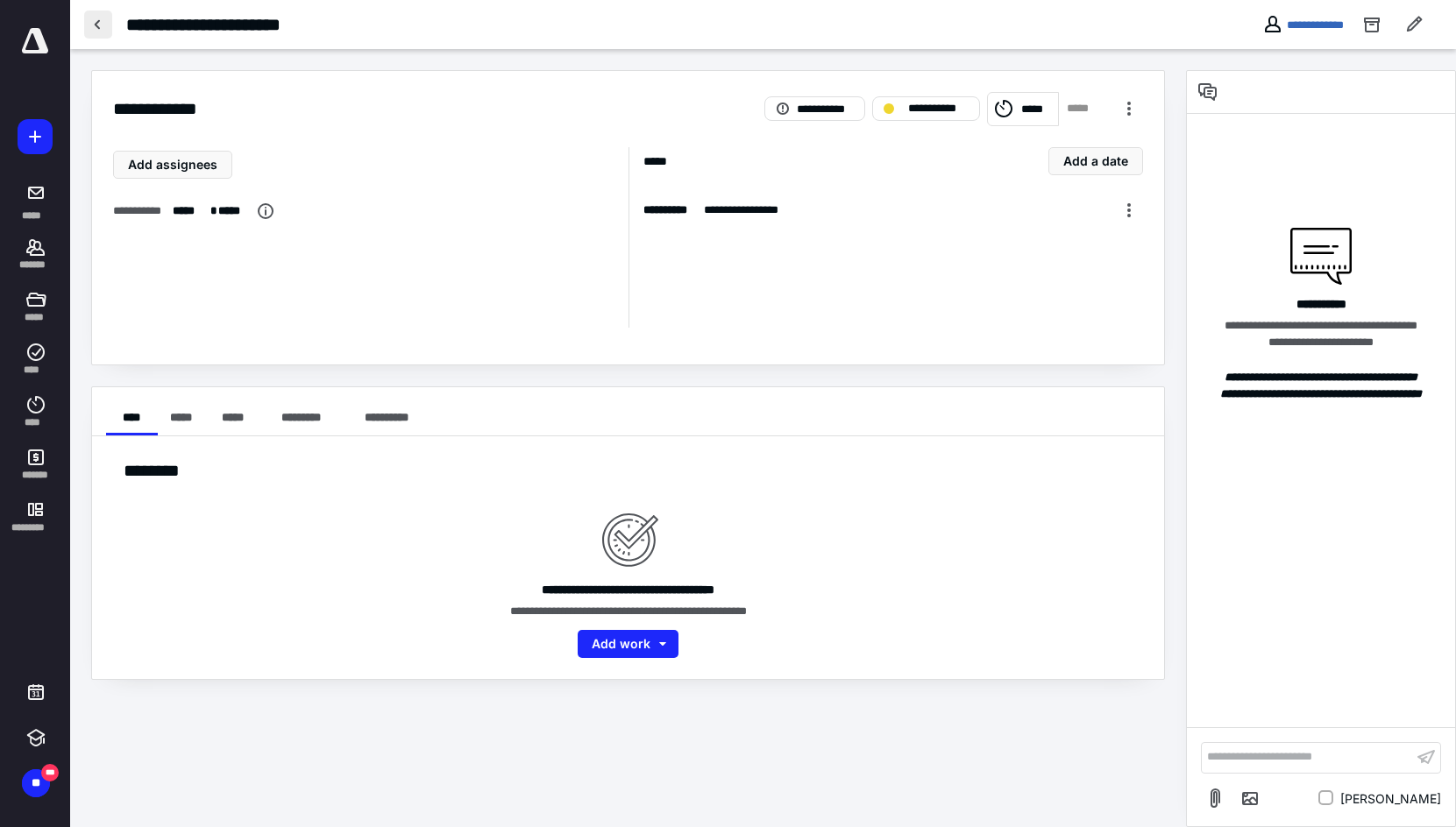 click at bounding box center (98, 25) 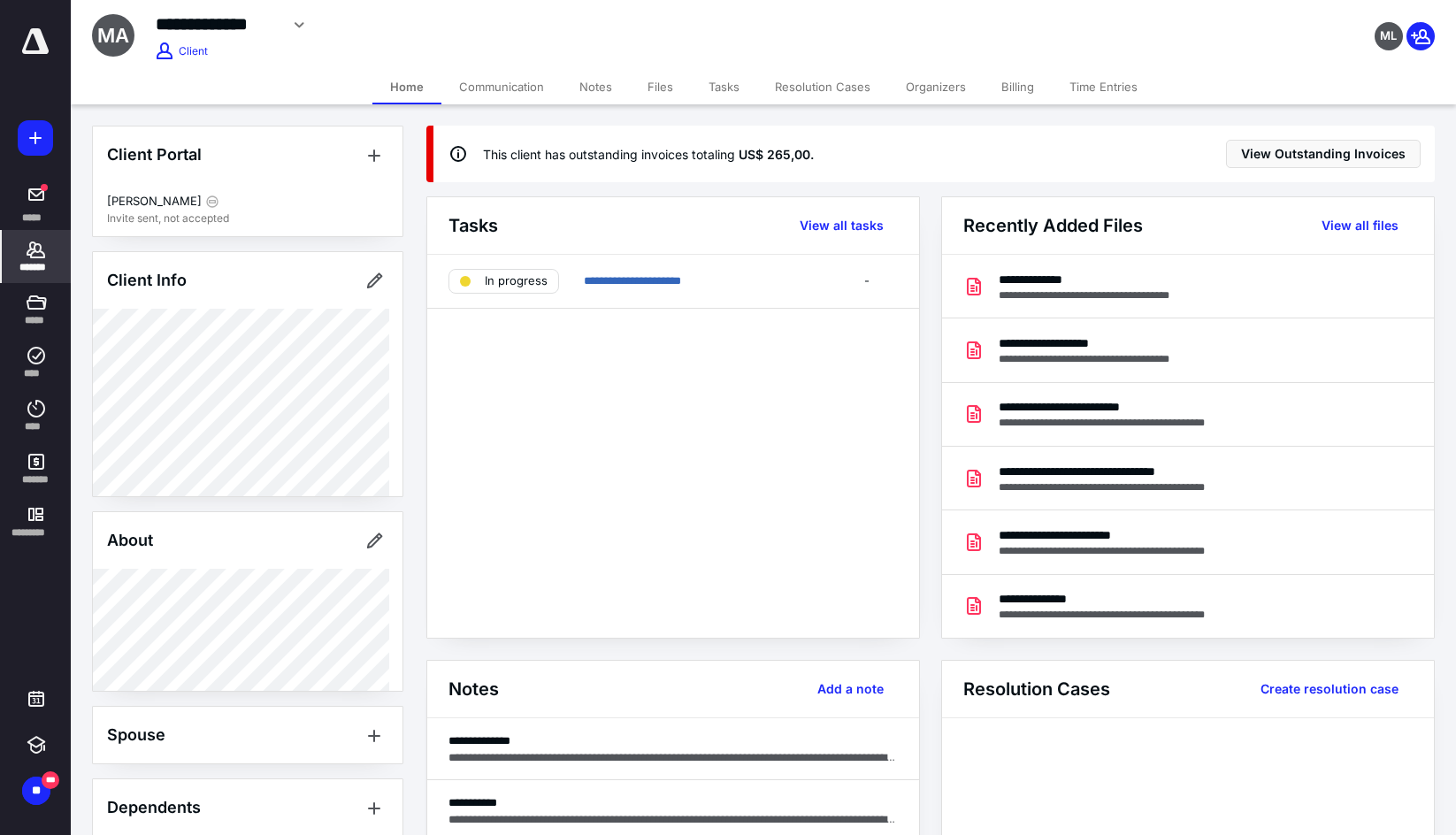 click on "**********" at bounding box center [673, 446] 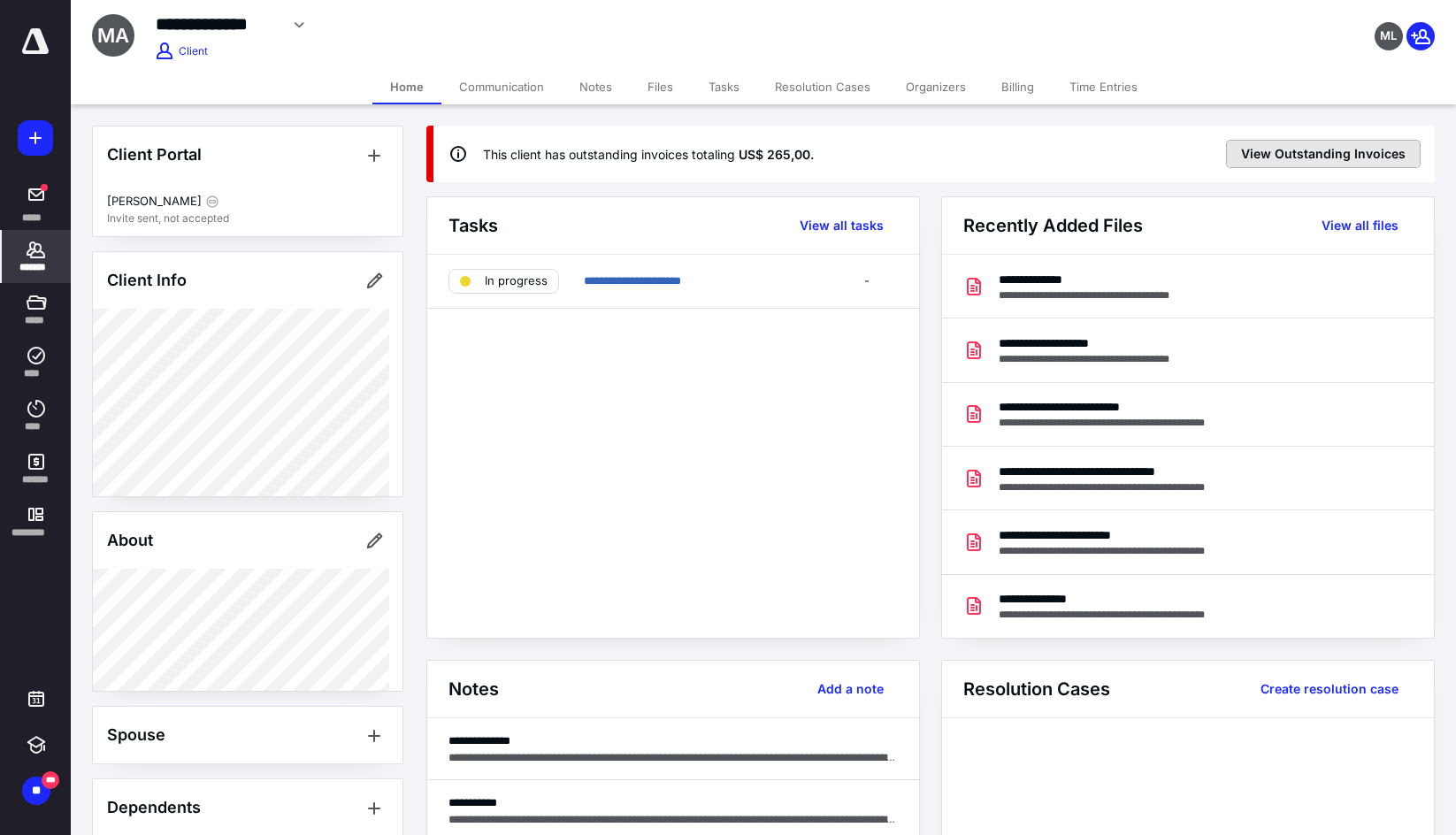 click on "View Outstanding Invoices" at bounding box center (1323, 154) 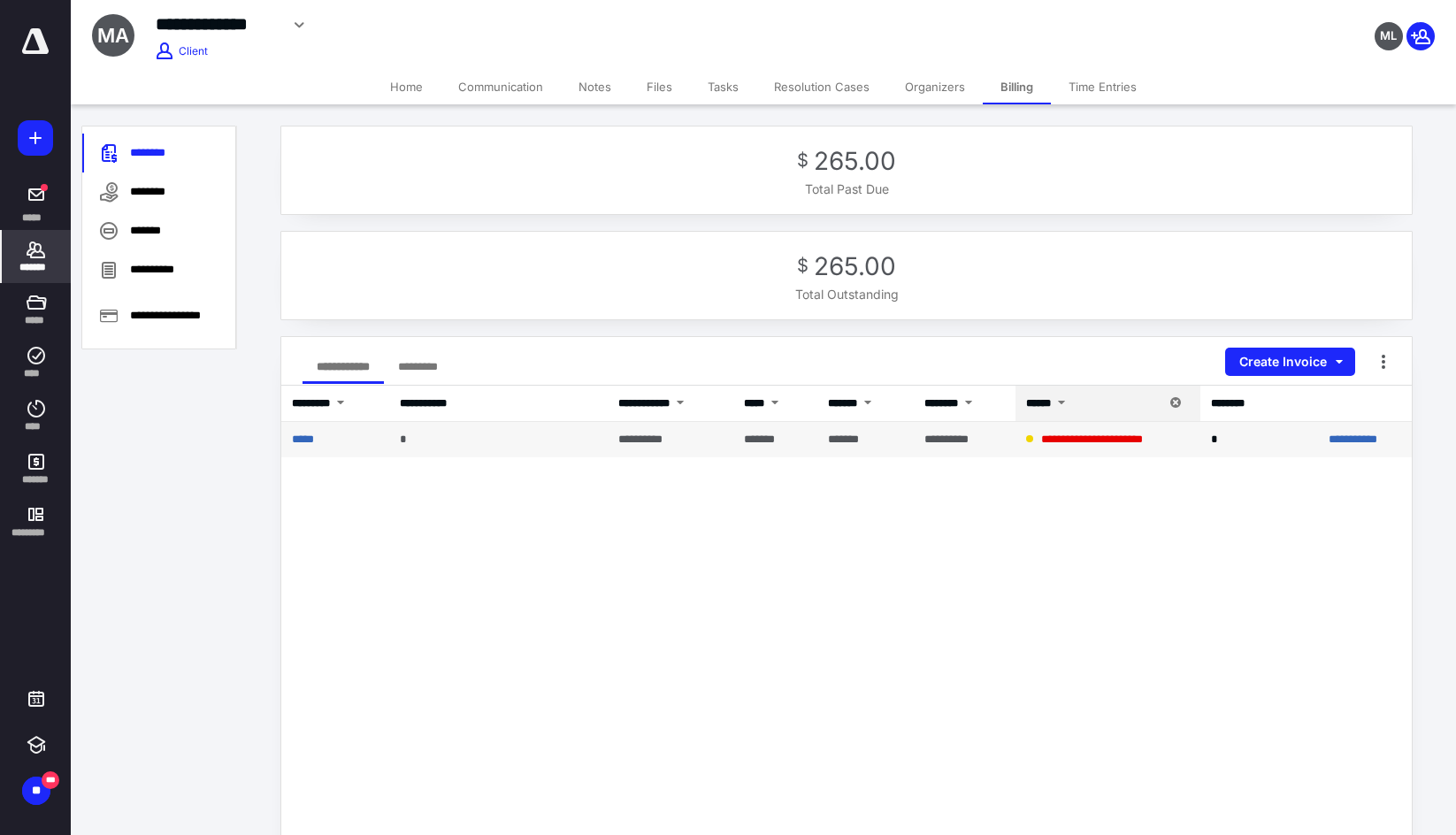 click on "*****" at bounding box center [335, 440] 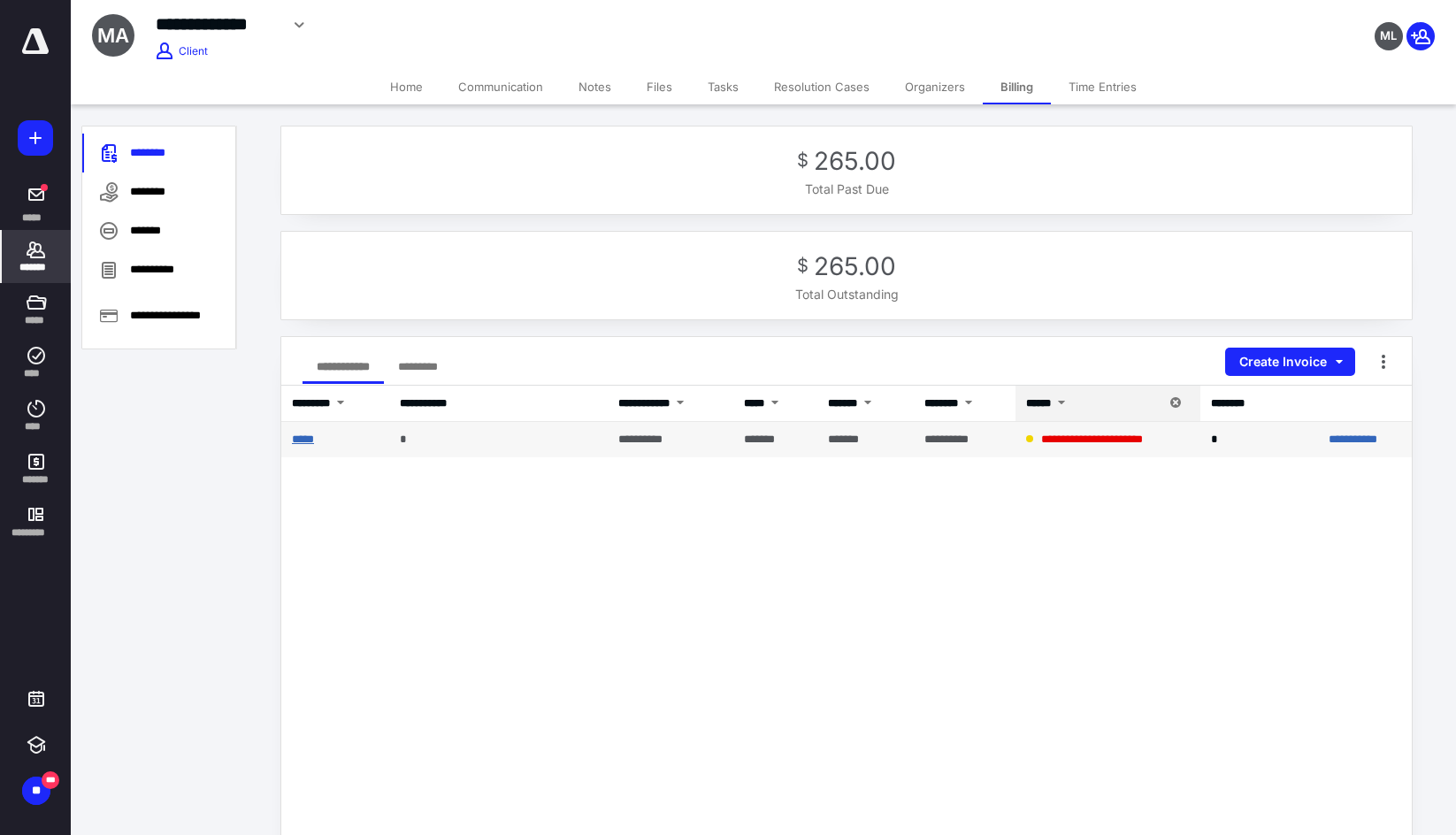 click on "*****" at bounding box center (303, 439) 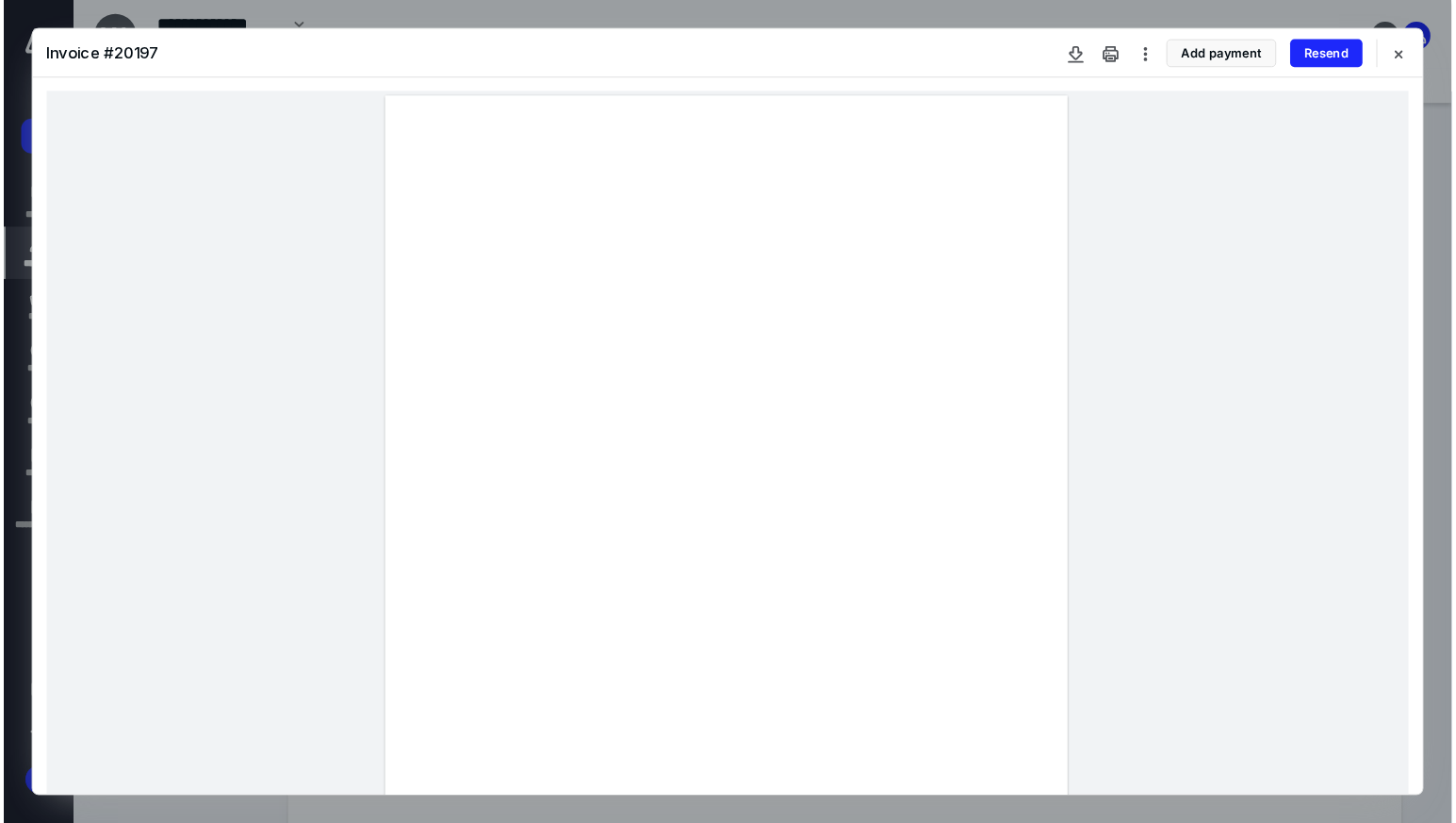 scroll, scrollTop: 0, scrollLeft: 0, axis: both 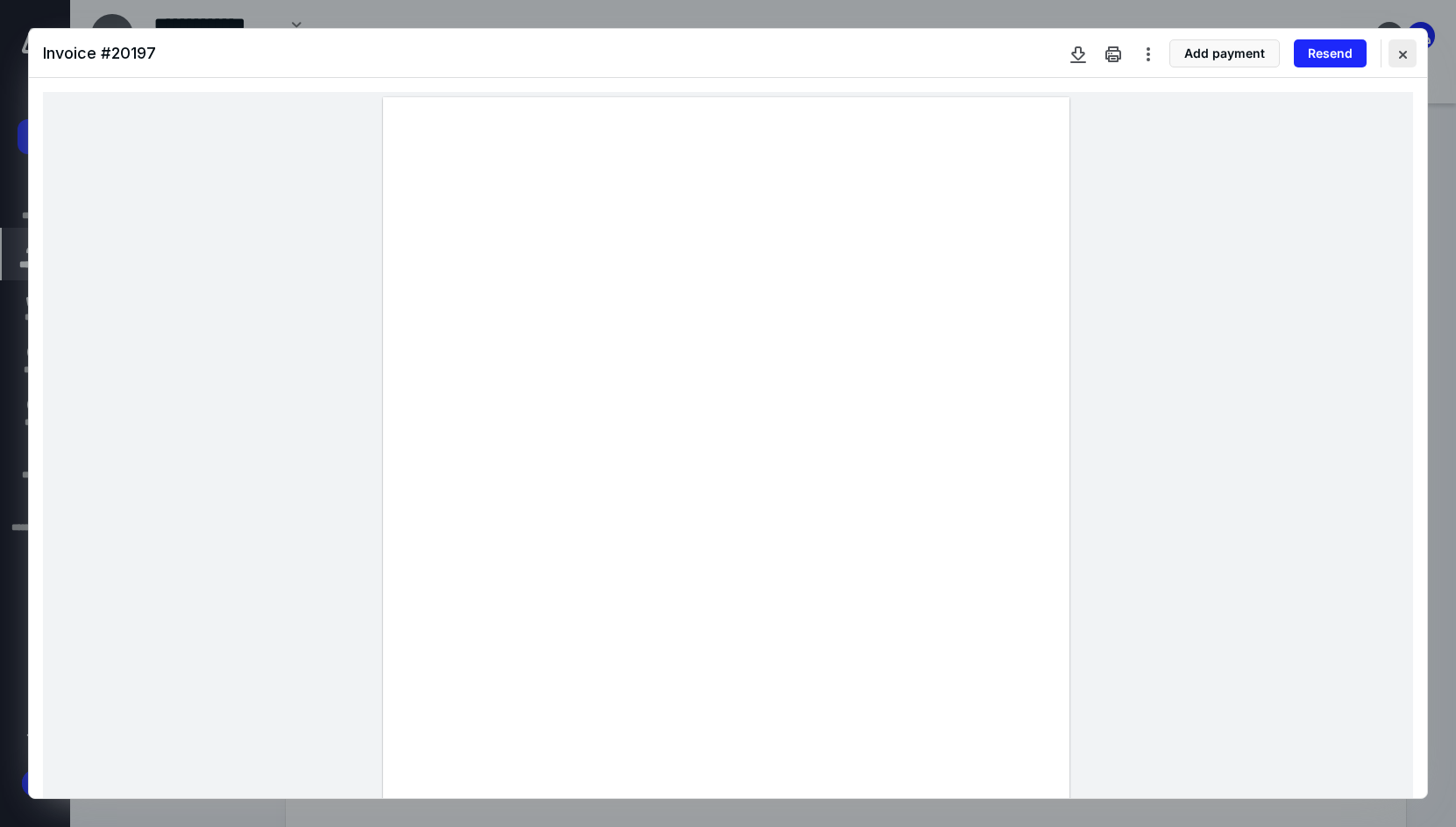click at bounding box center [1403, 53] 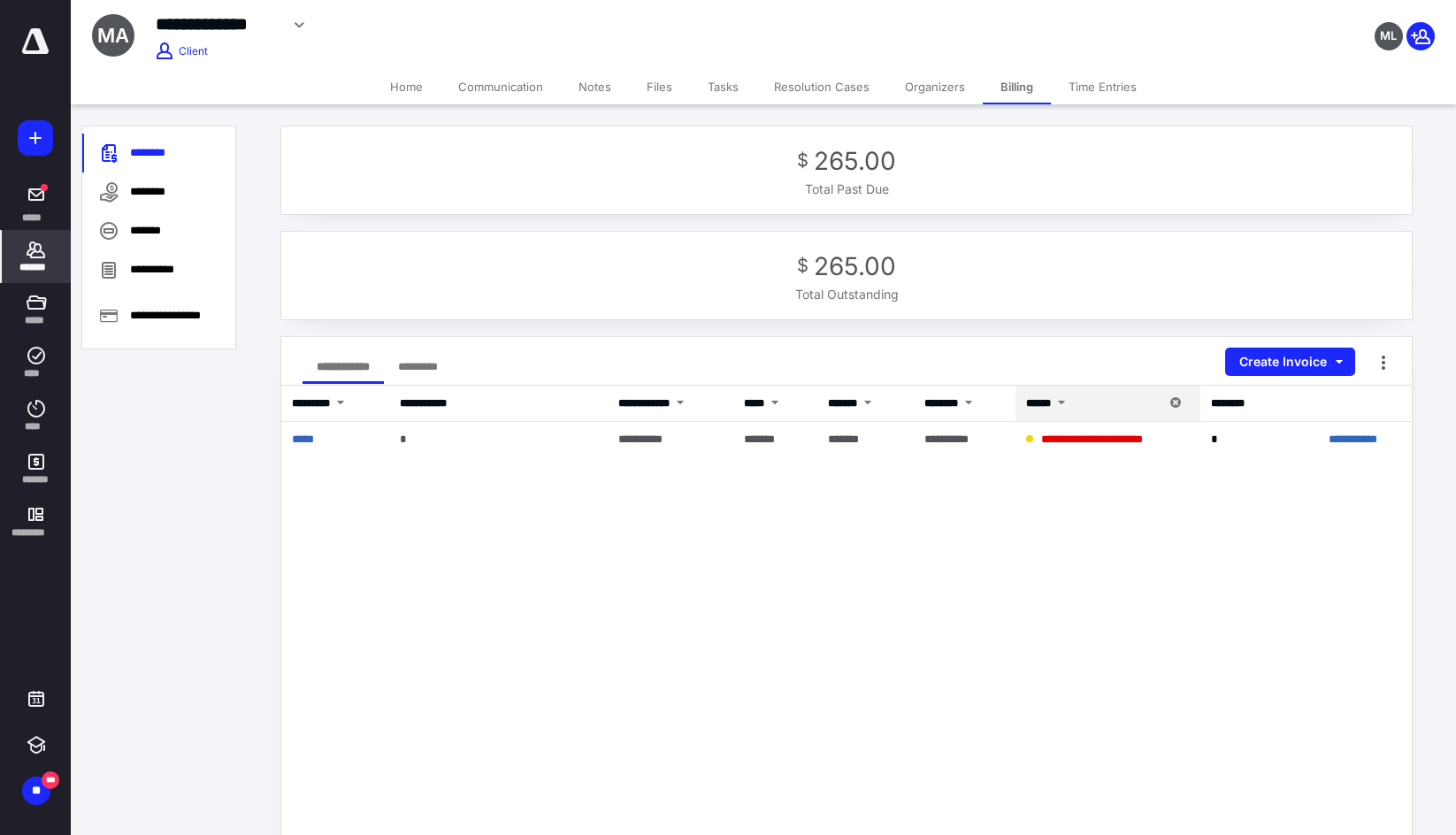 click on "Home" at bounding box center (406, 87) 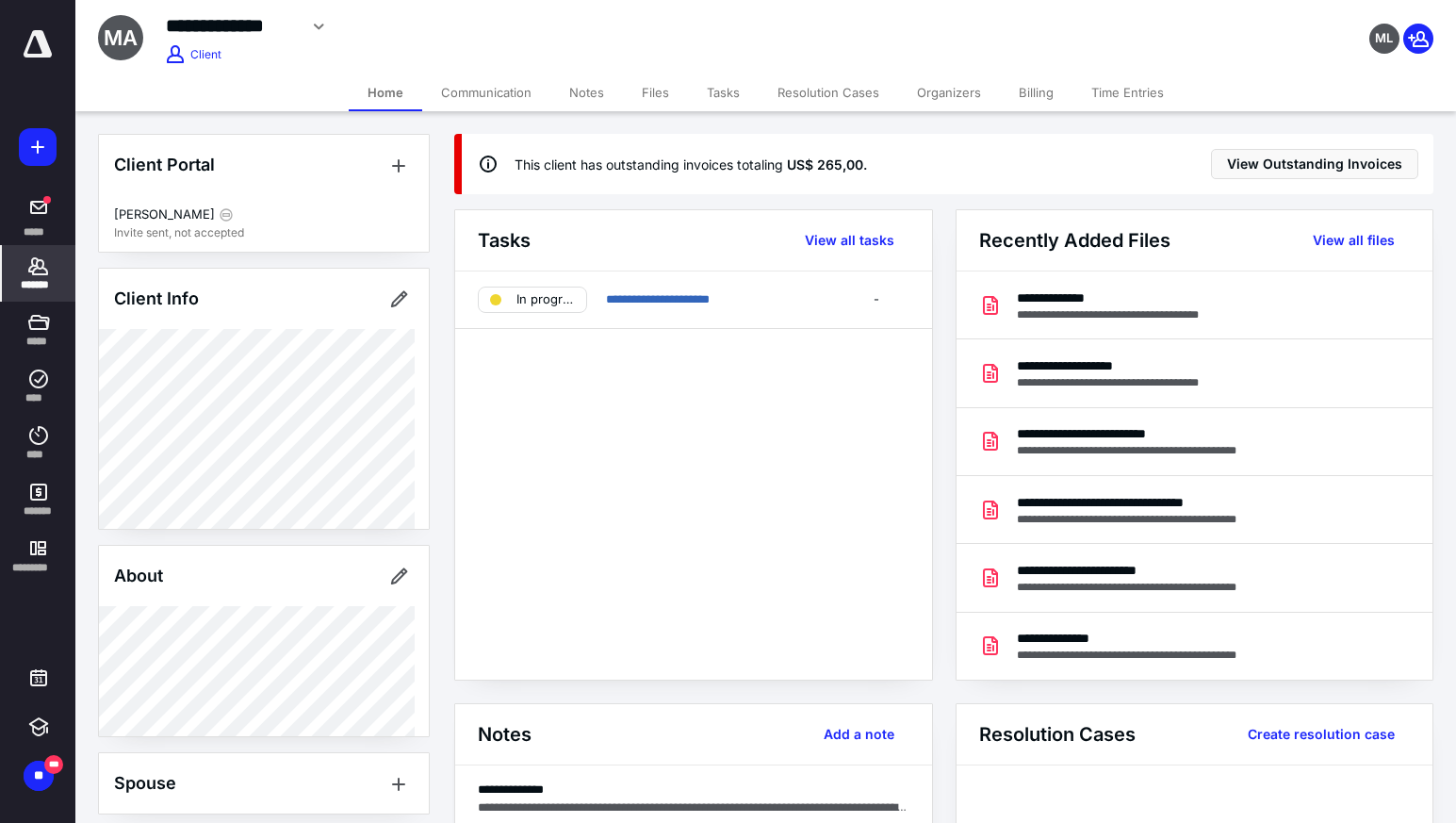 click on "*******" at bounding box center [39, 273] 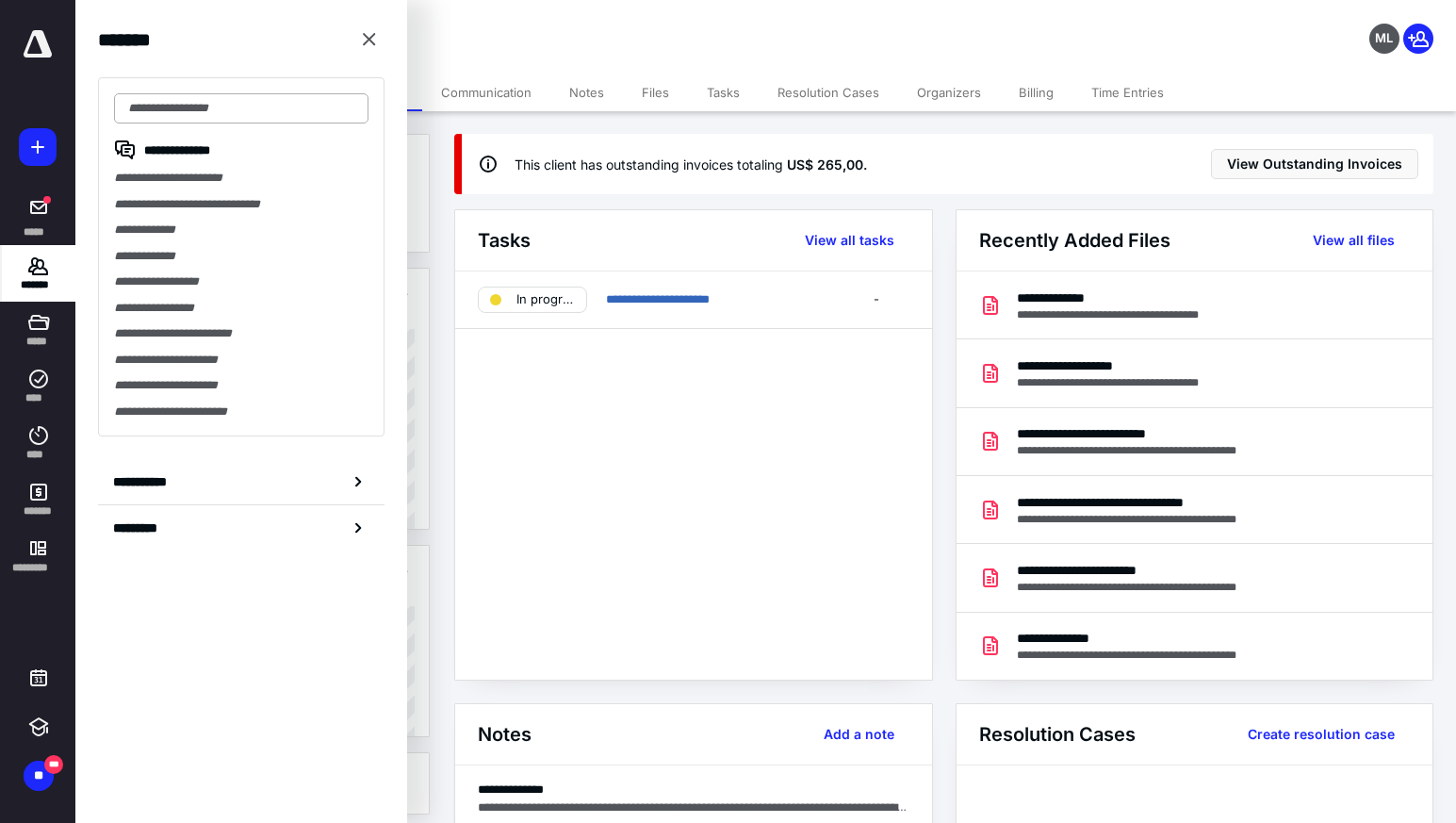 click at bounding box center (241, 108) 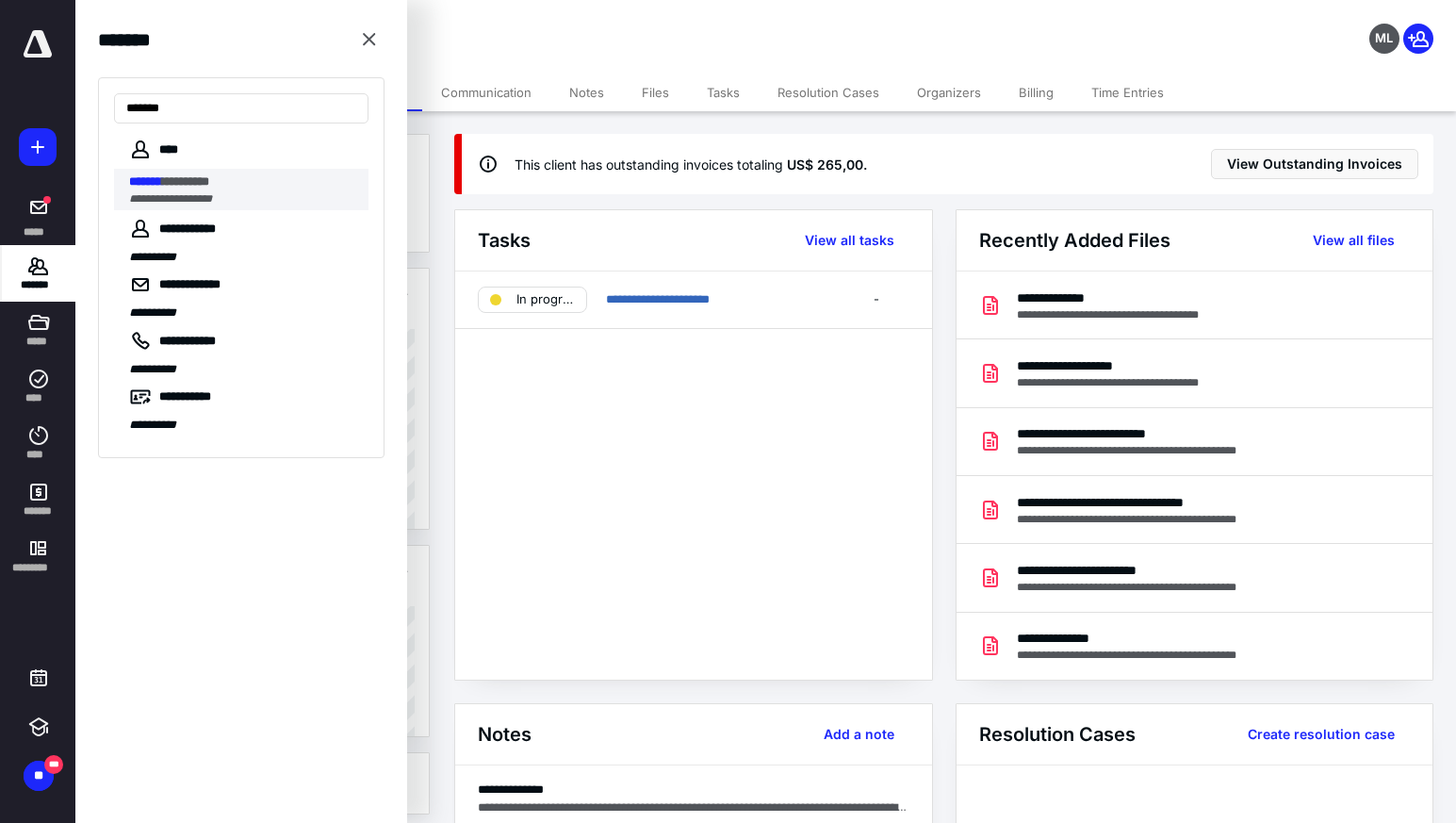 type on "*******" 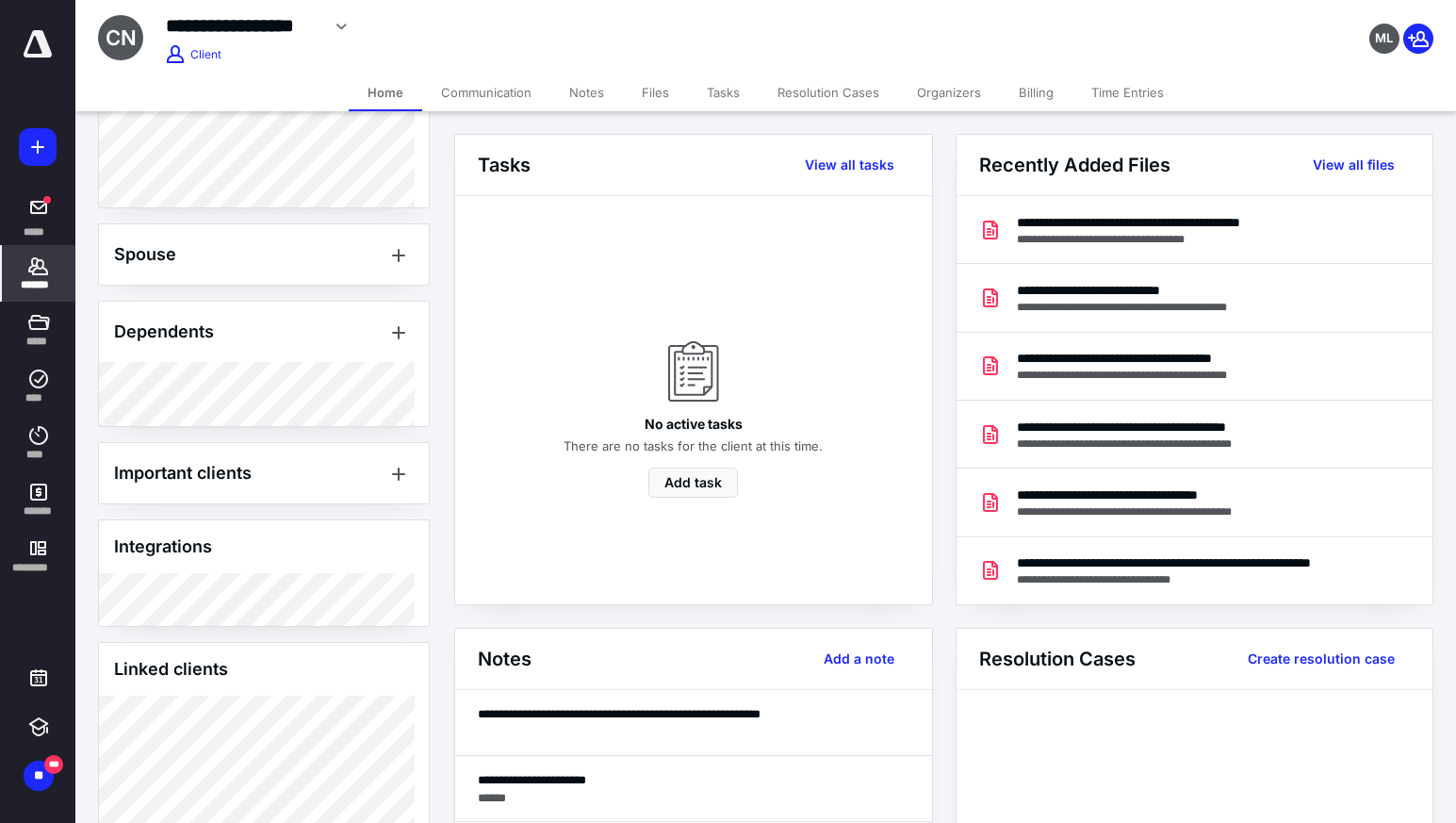 scroll, scrollTop: 650, scrollLeft: 0, axis: vertical 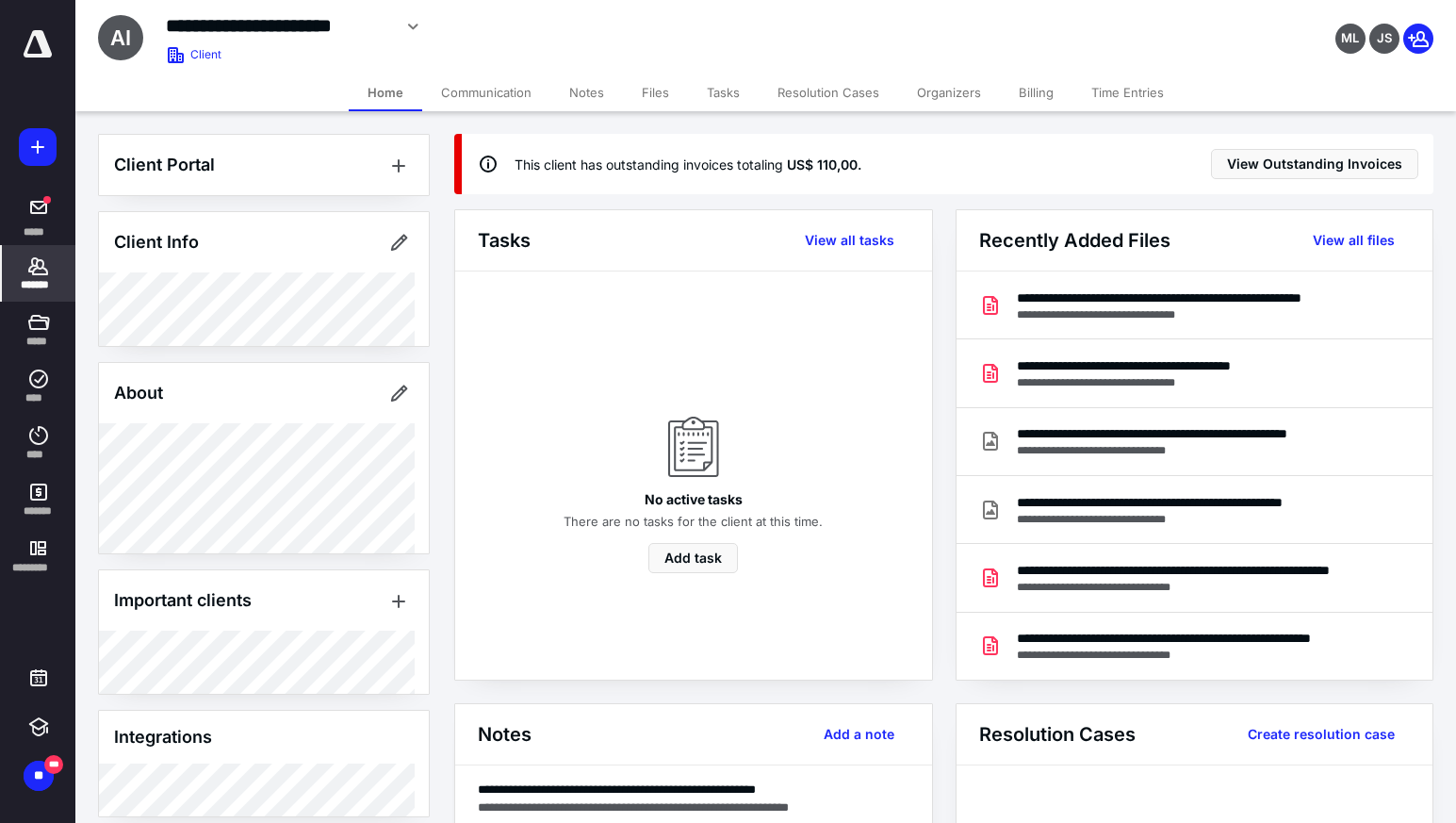 click on "Home" at bounding box center [385, 92] 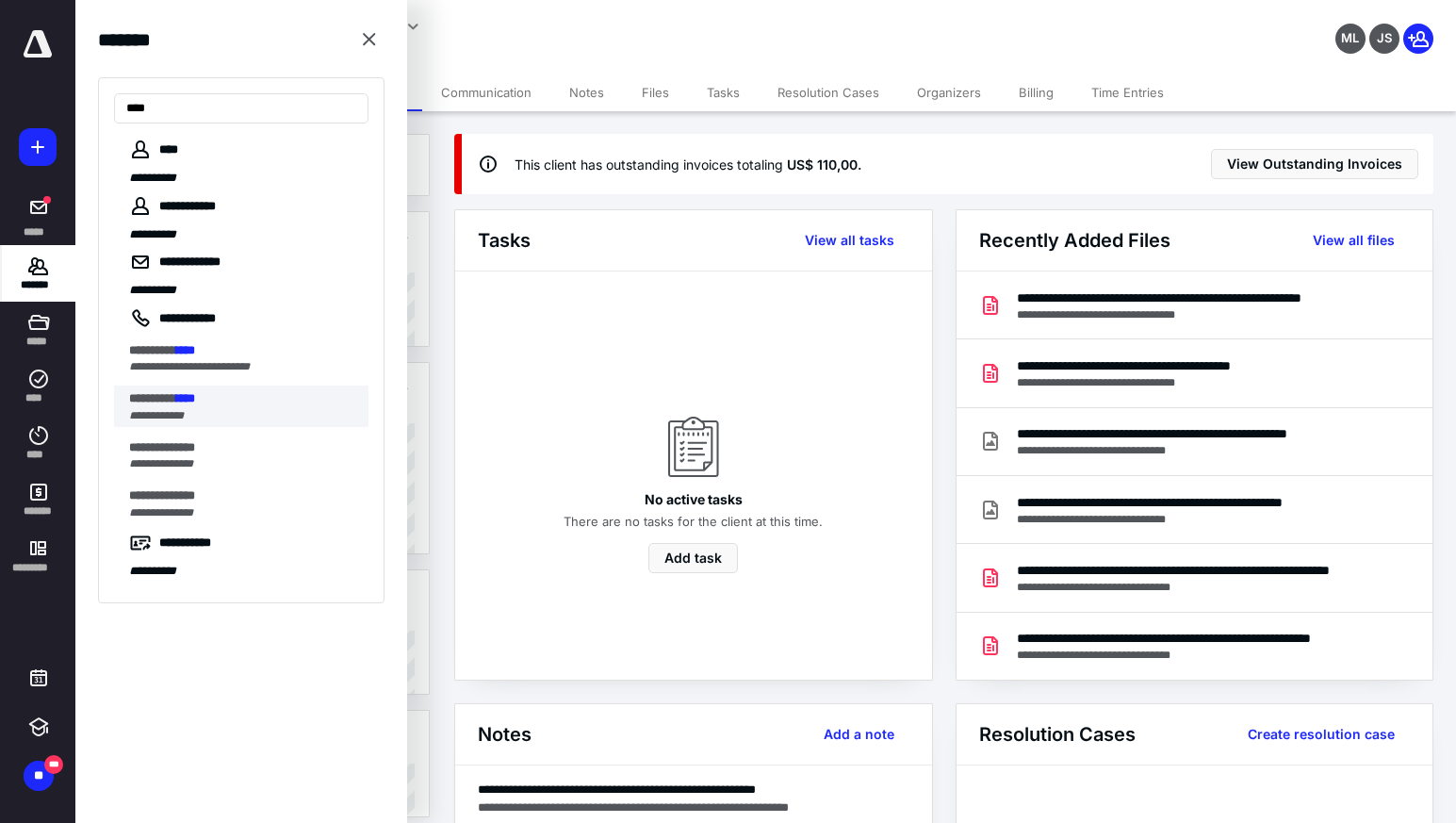 type on "****" 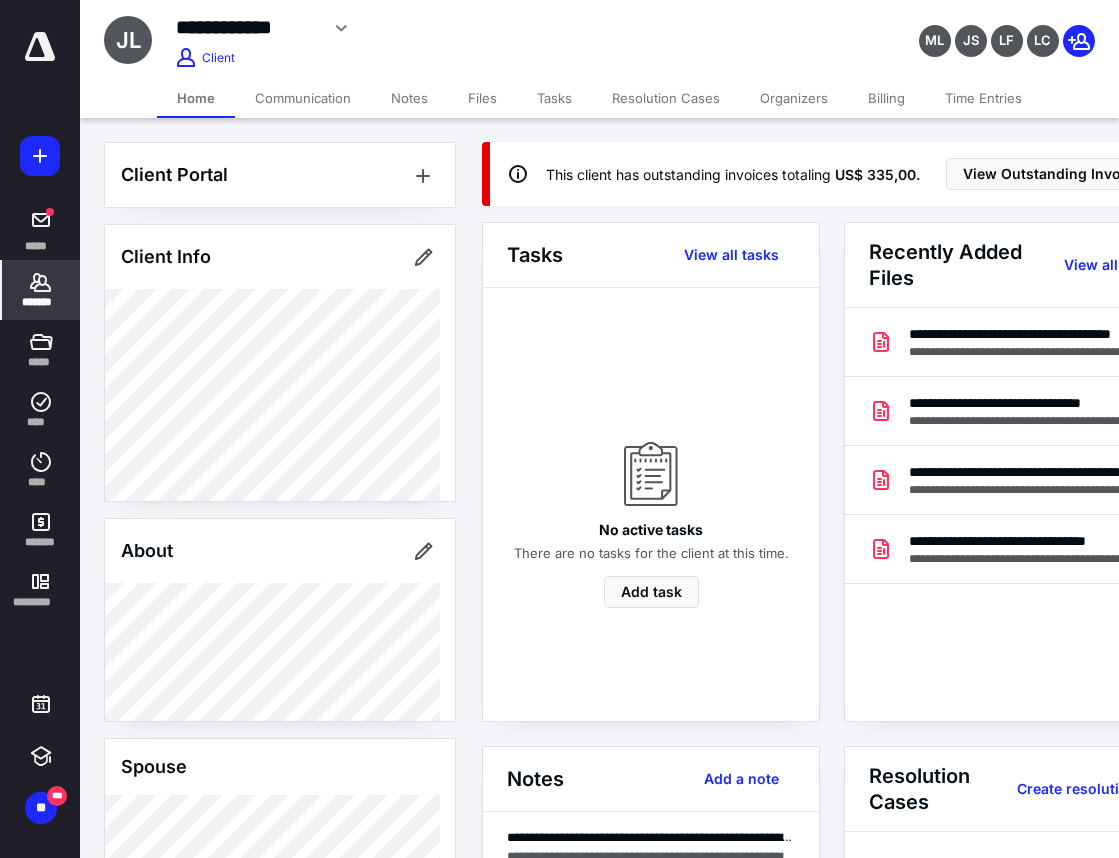 click on "Client Portal Client Info About Spouse Dependents Important clients Integrations Tags Manage all tags" at bounding box center [280, 689] 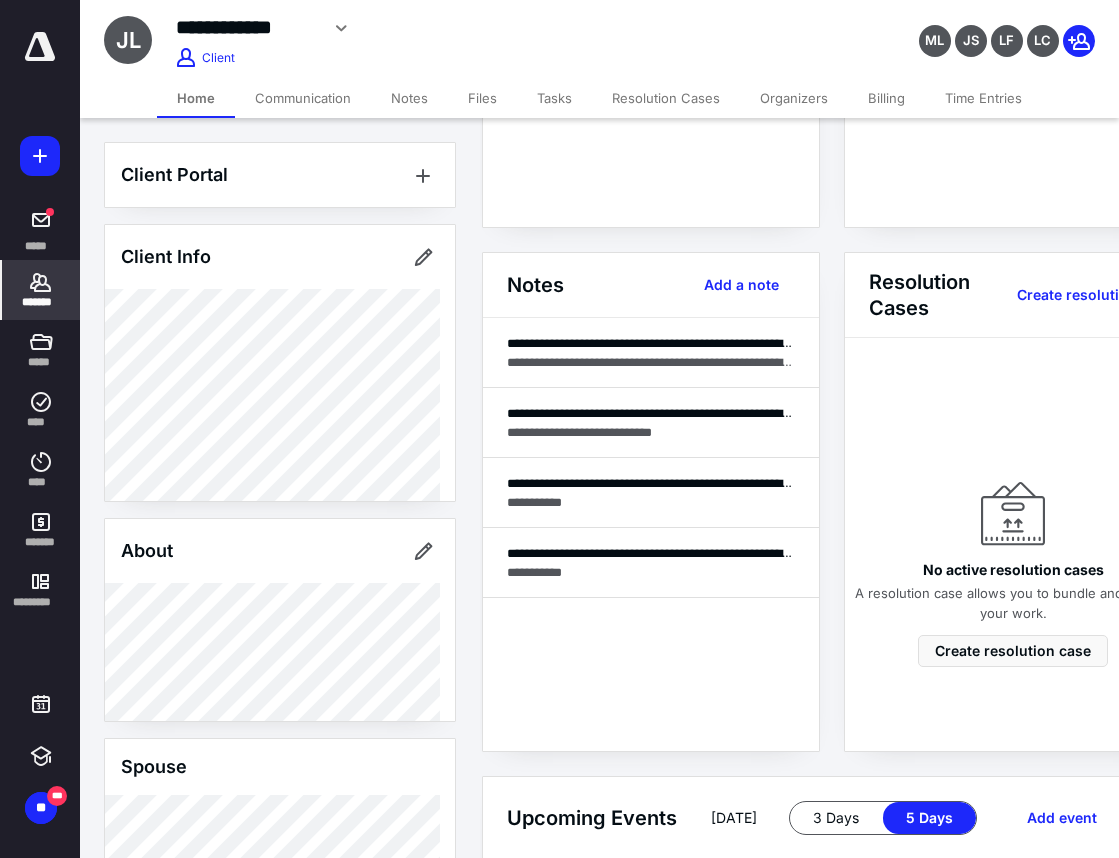 scroll, scrollTop: 500, scrollLeft: 0, axis: vertical 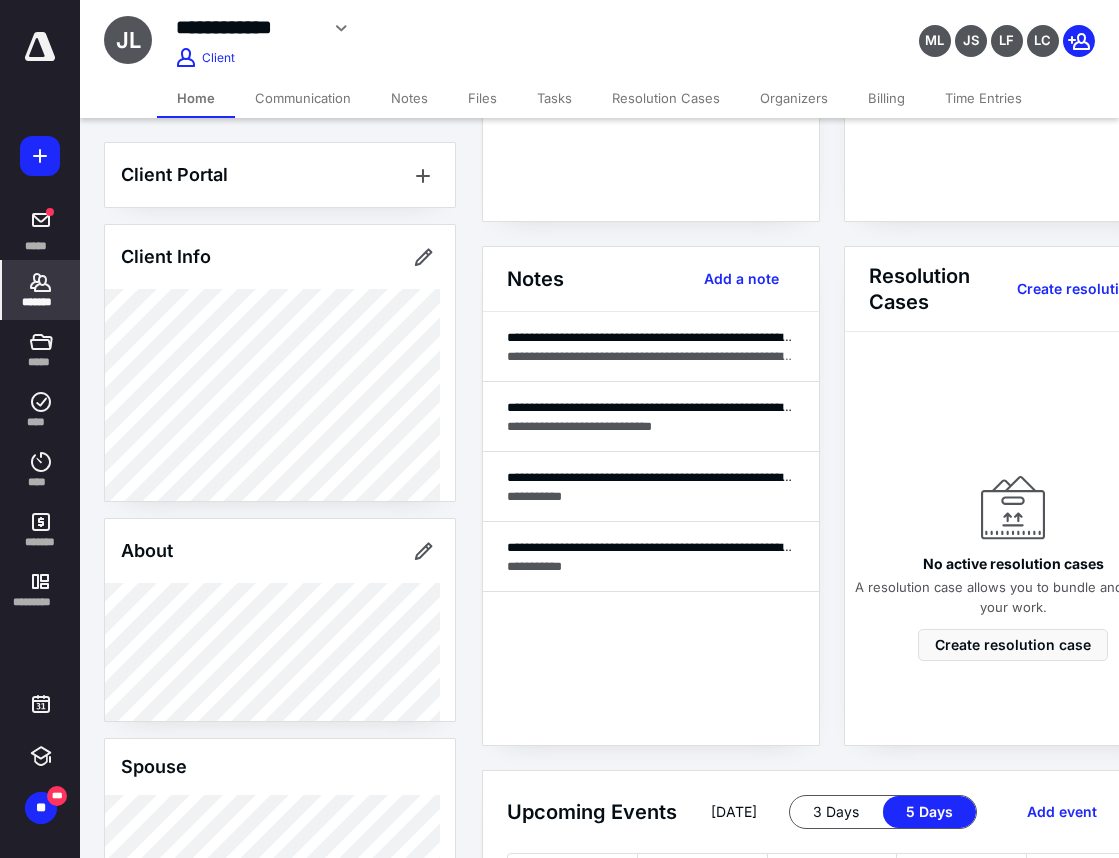 click on "Home Communication Notes Files Tasks Resolution Cases Organizers Billing Time Entries" at bounding box center [599, 98] 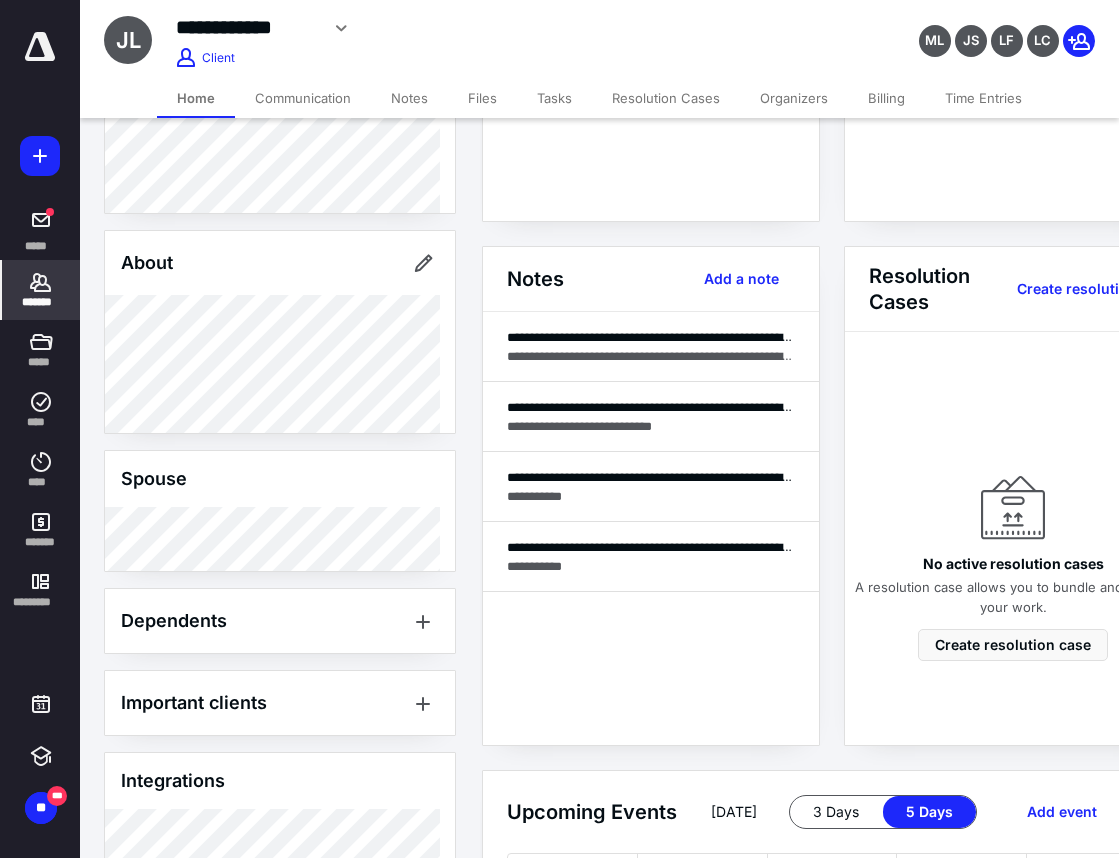 scroll, scrollTop: 0, scrollLeft: 0, axis: both 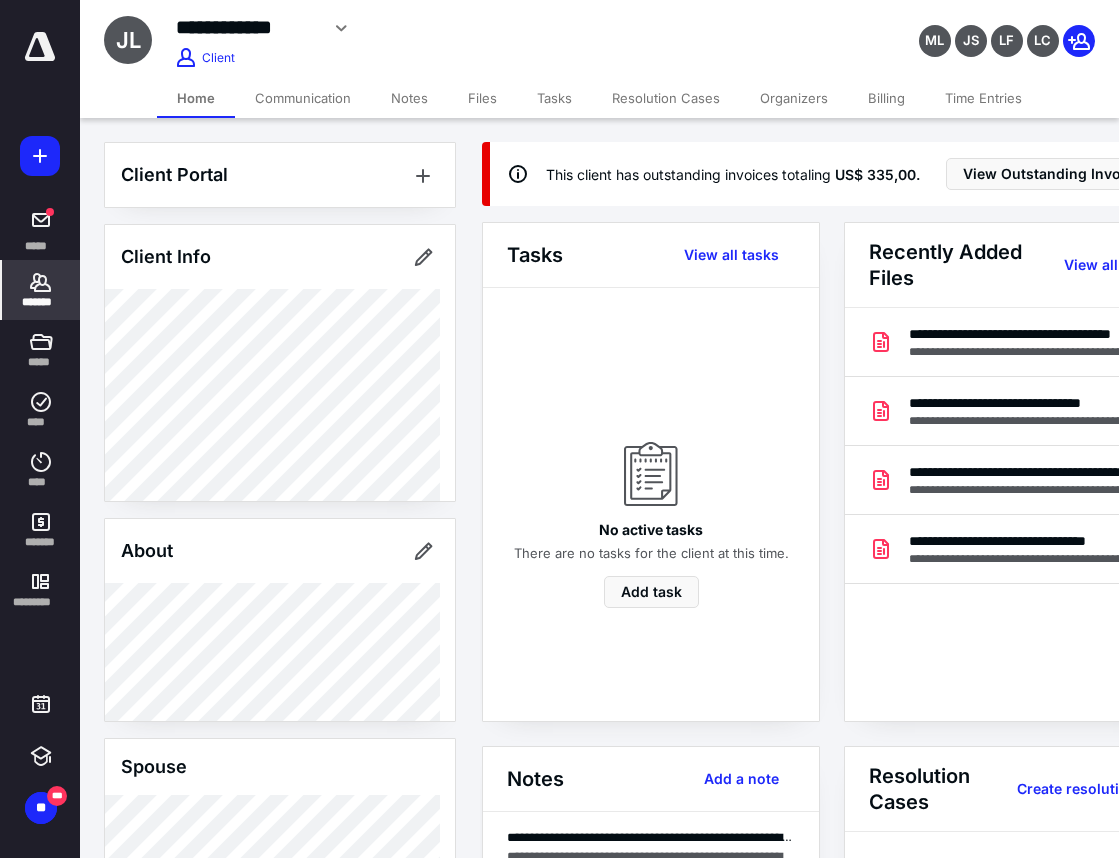 click on "Billing" at bounding box center (886, 98) 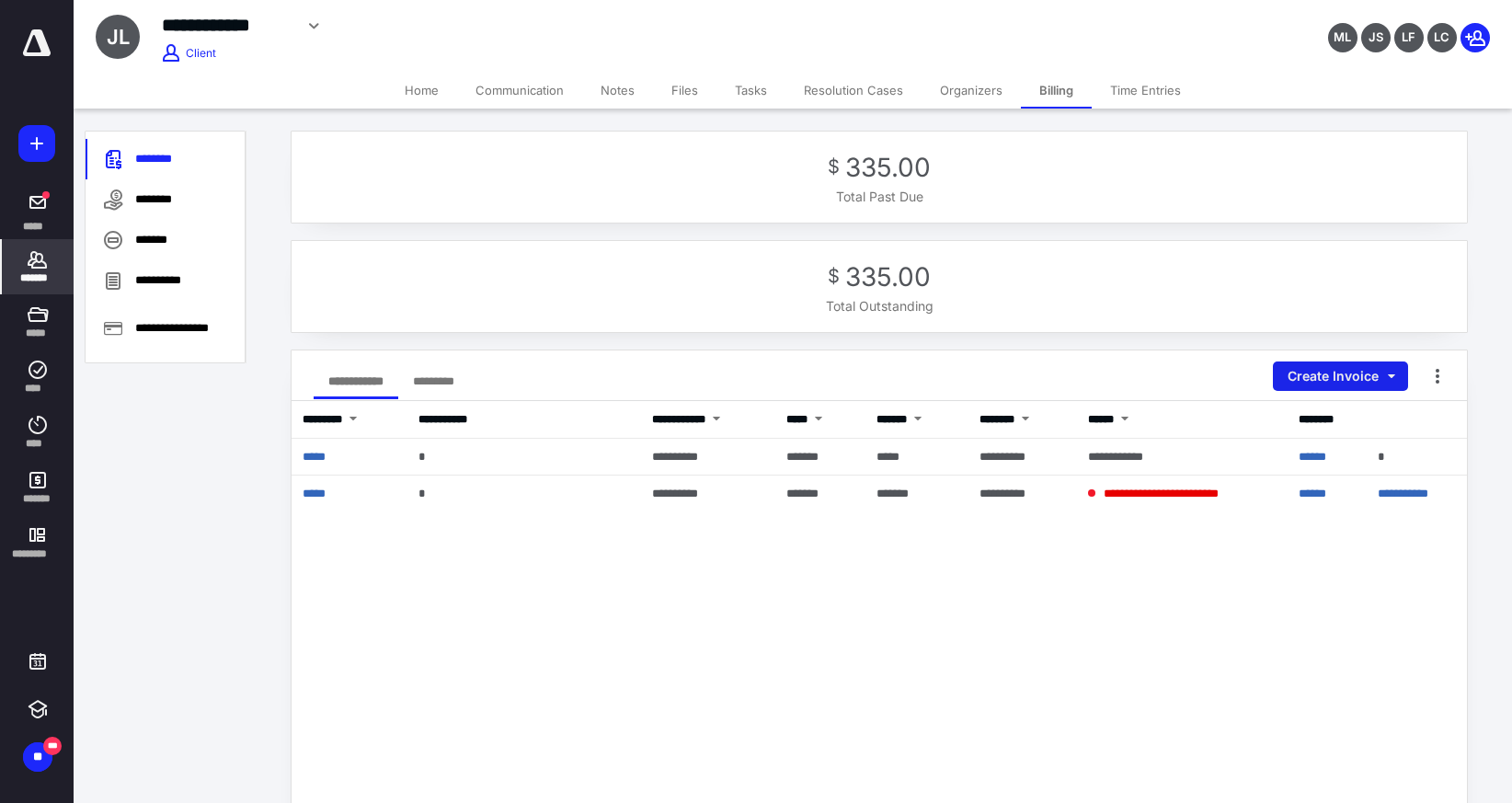 click on "Create Invoice" at bounding box center (1340, 376) 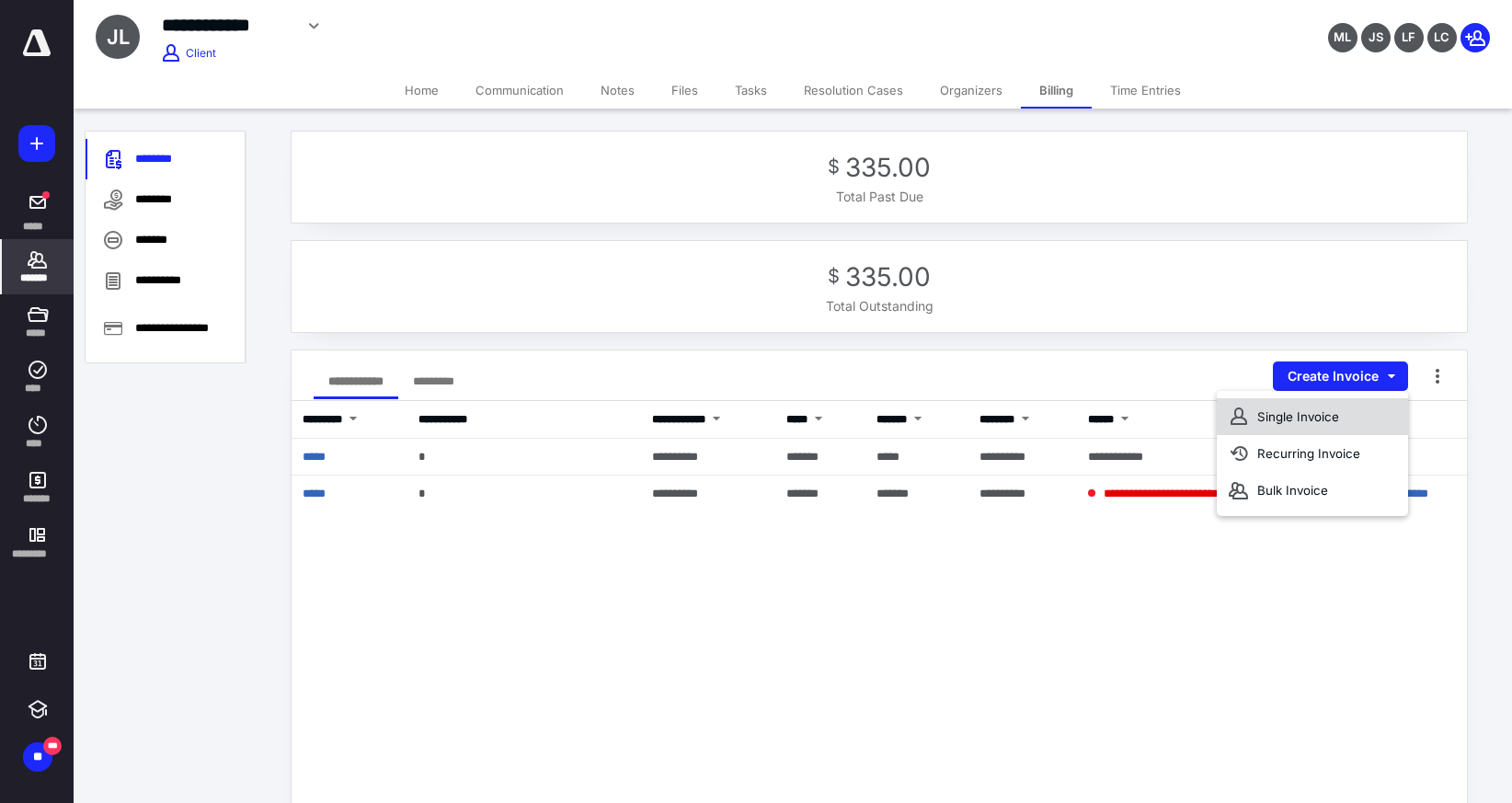 click on "Single Invoice" at bounding box center [1312, 417] 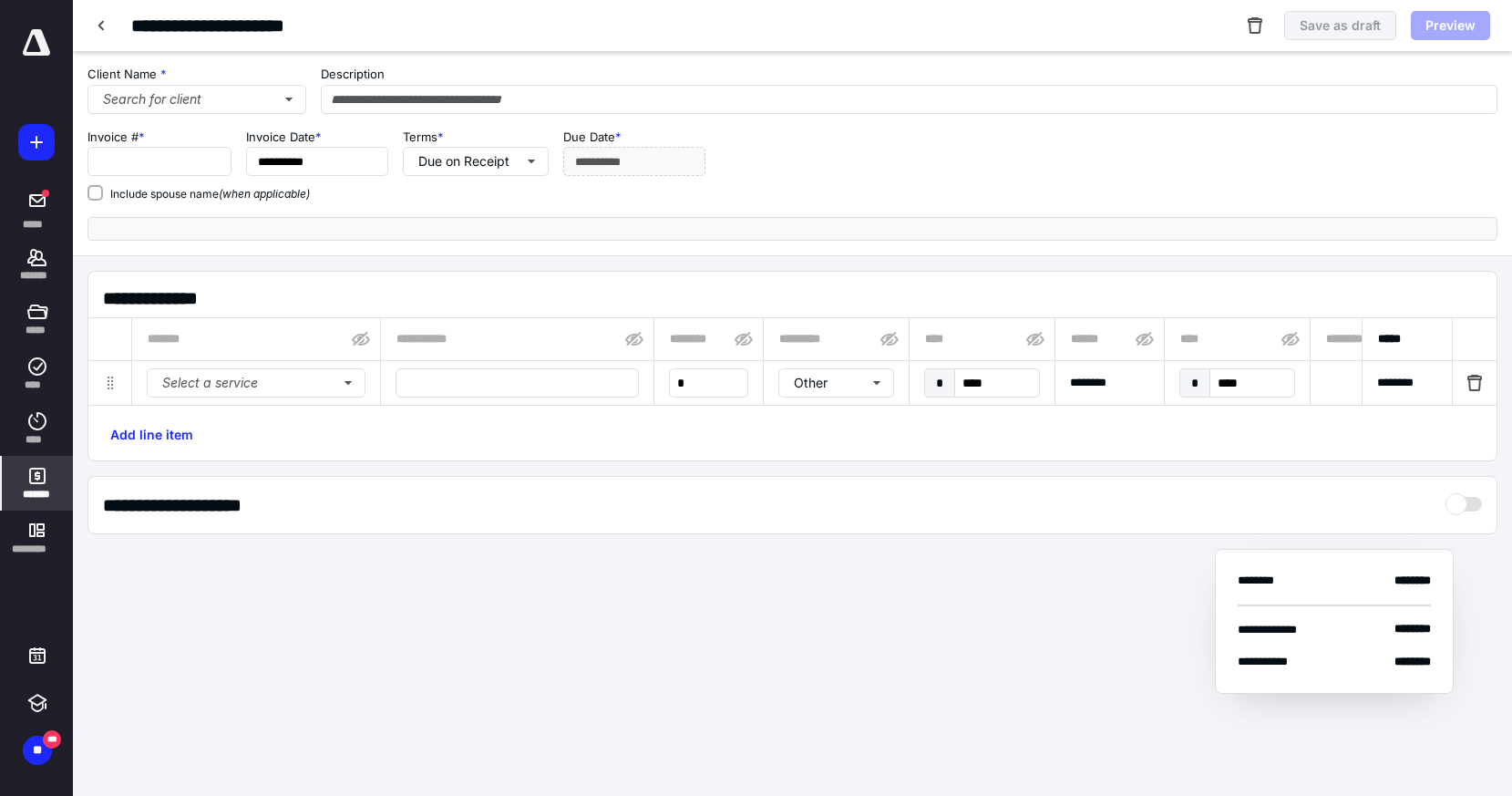 type on "*****" 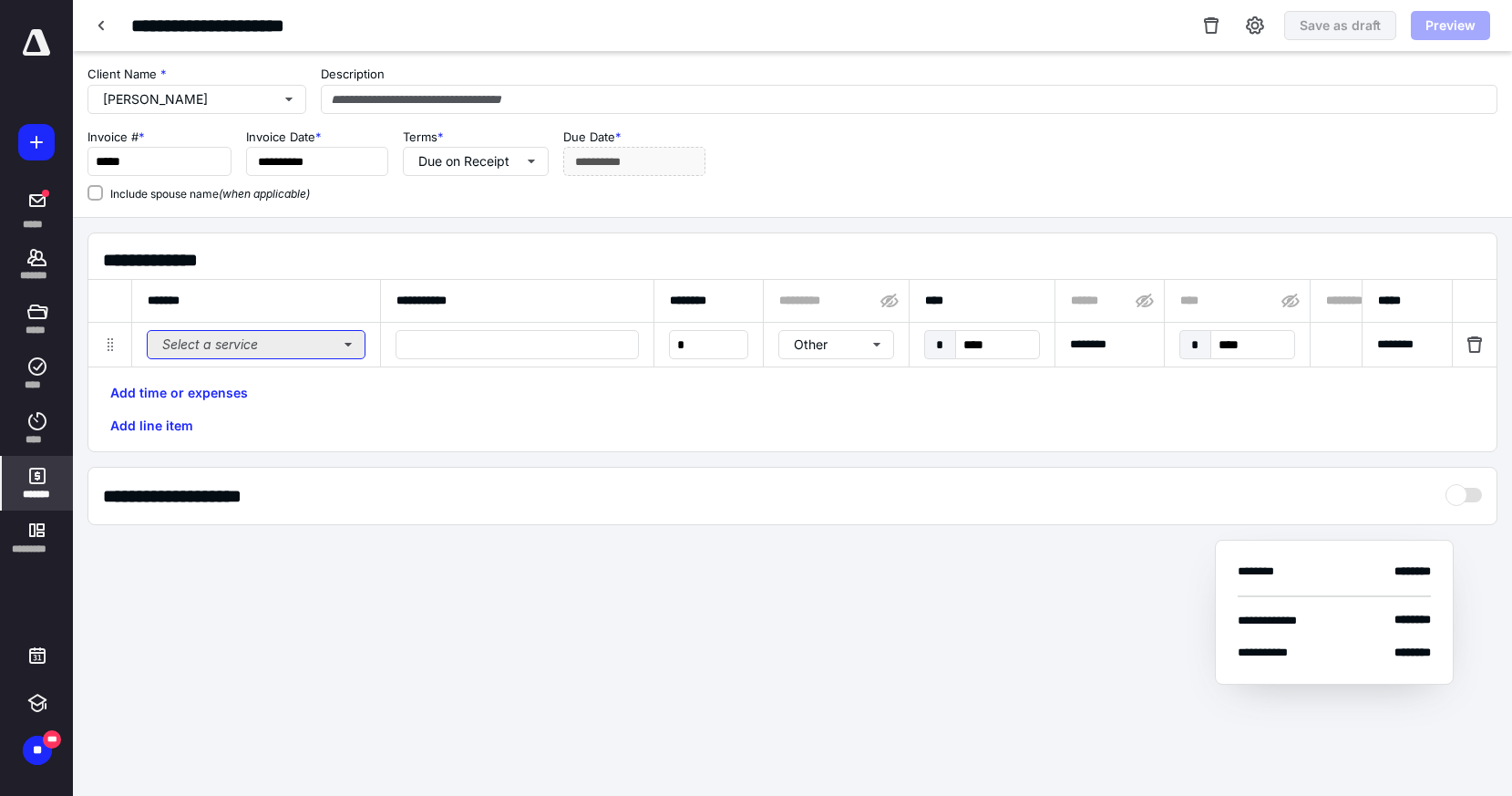 click on "Select a service" at bounding box center (256, 345) 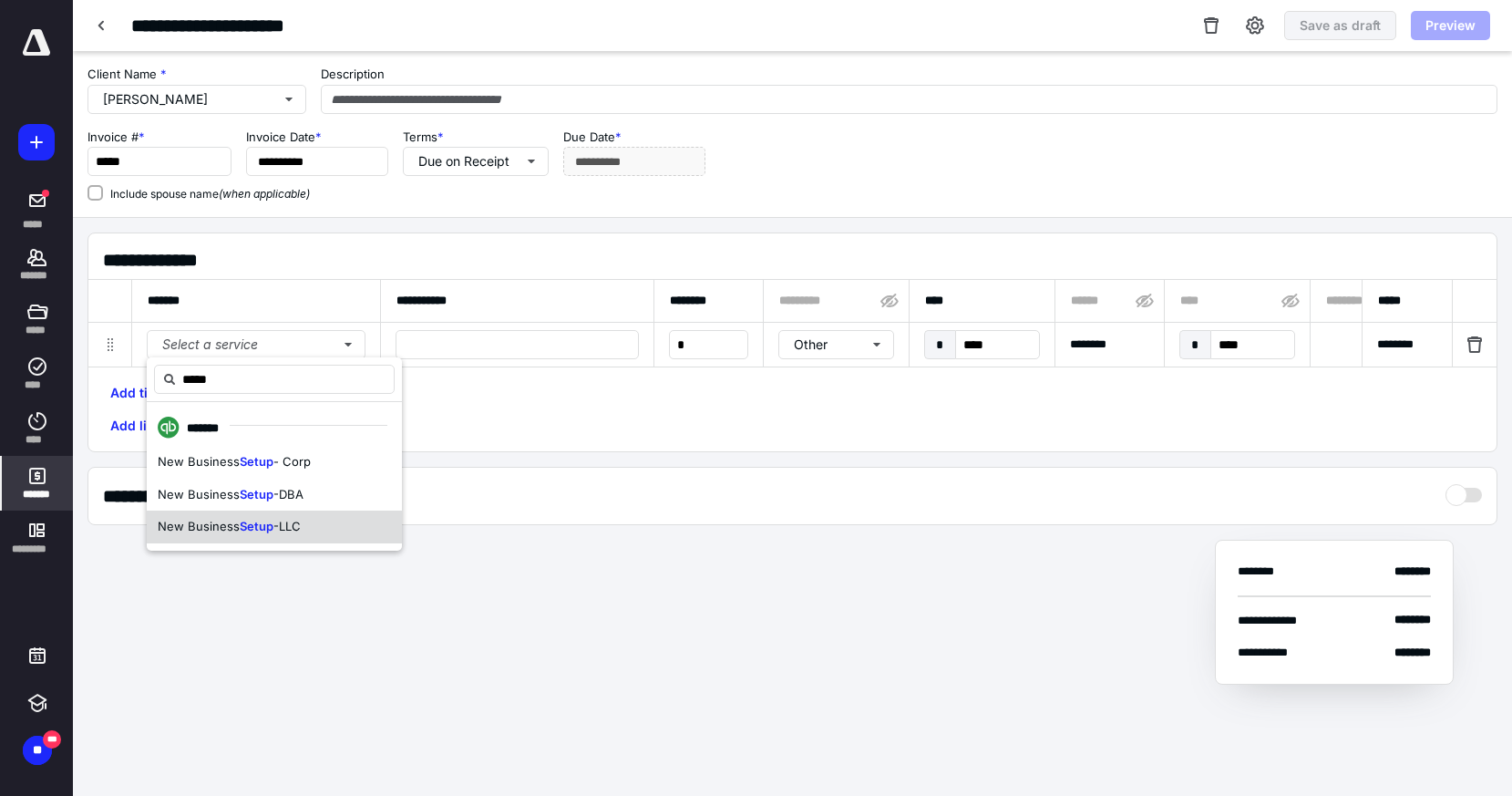 type on "*****" 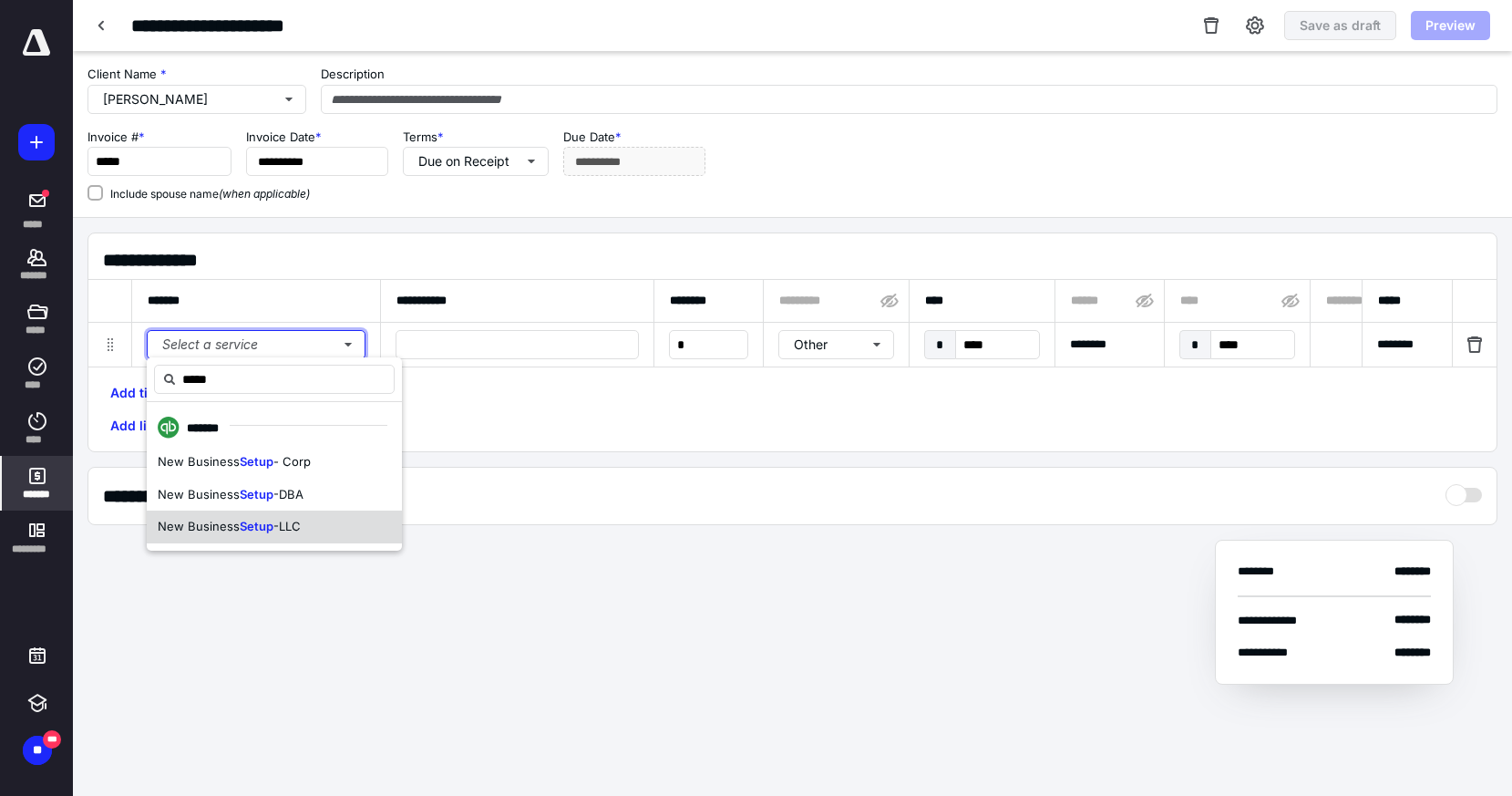 type 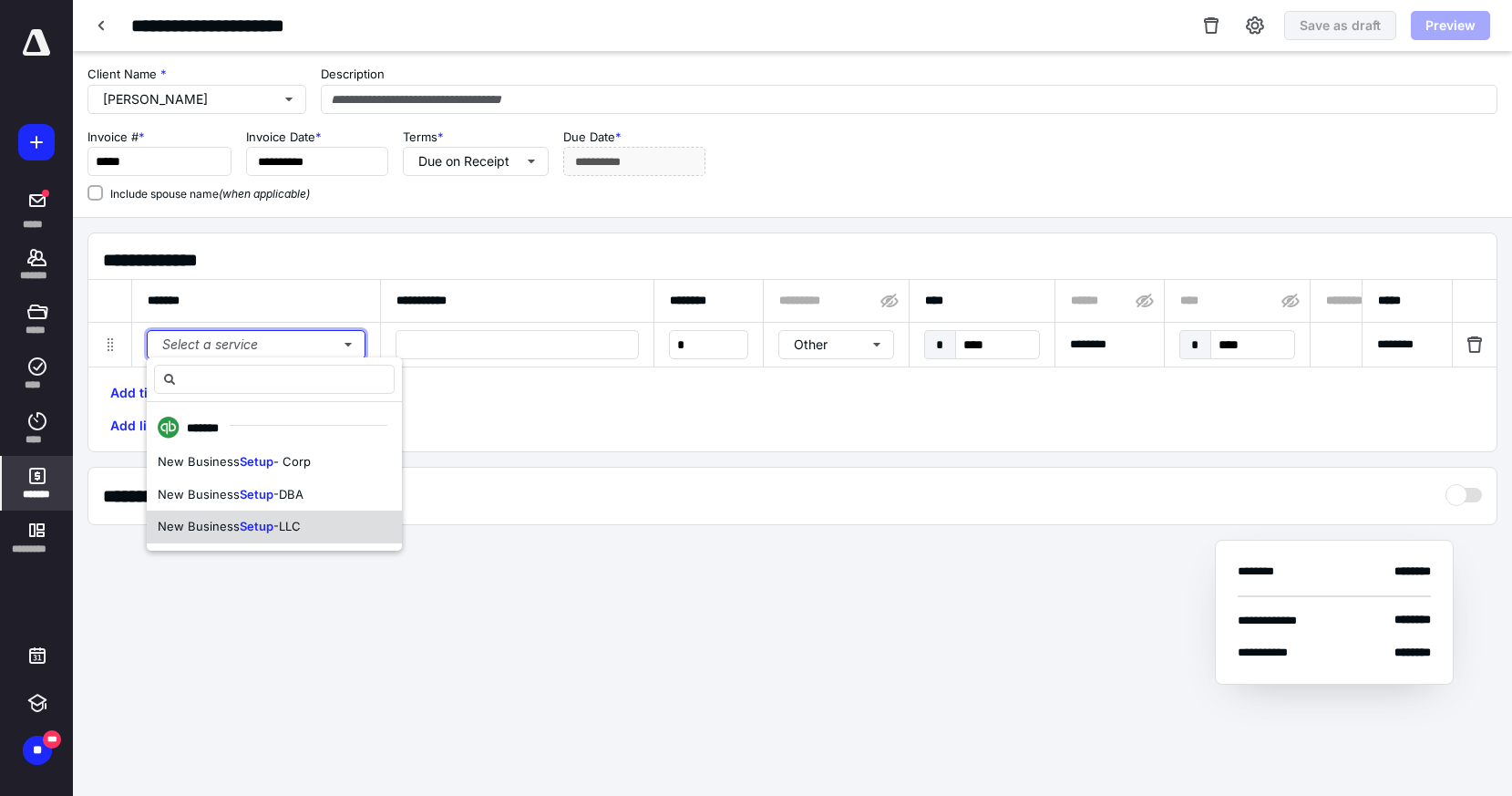 type 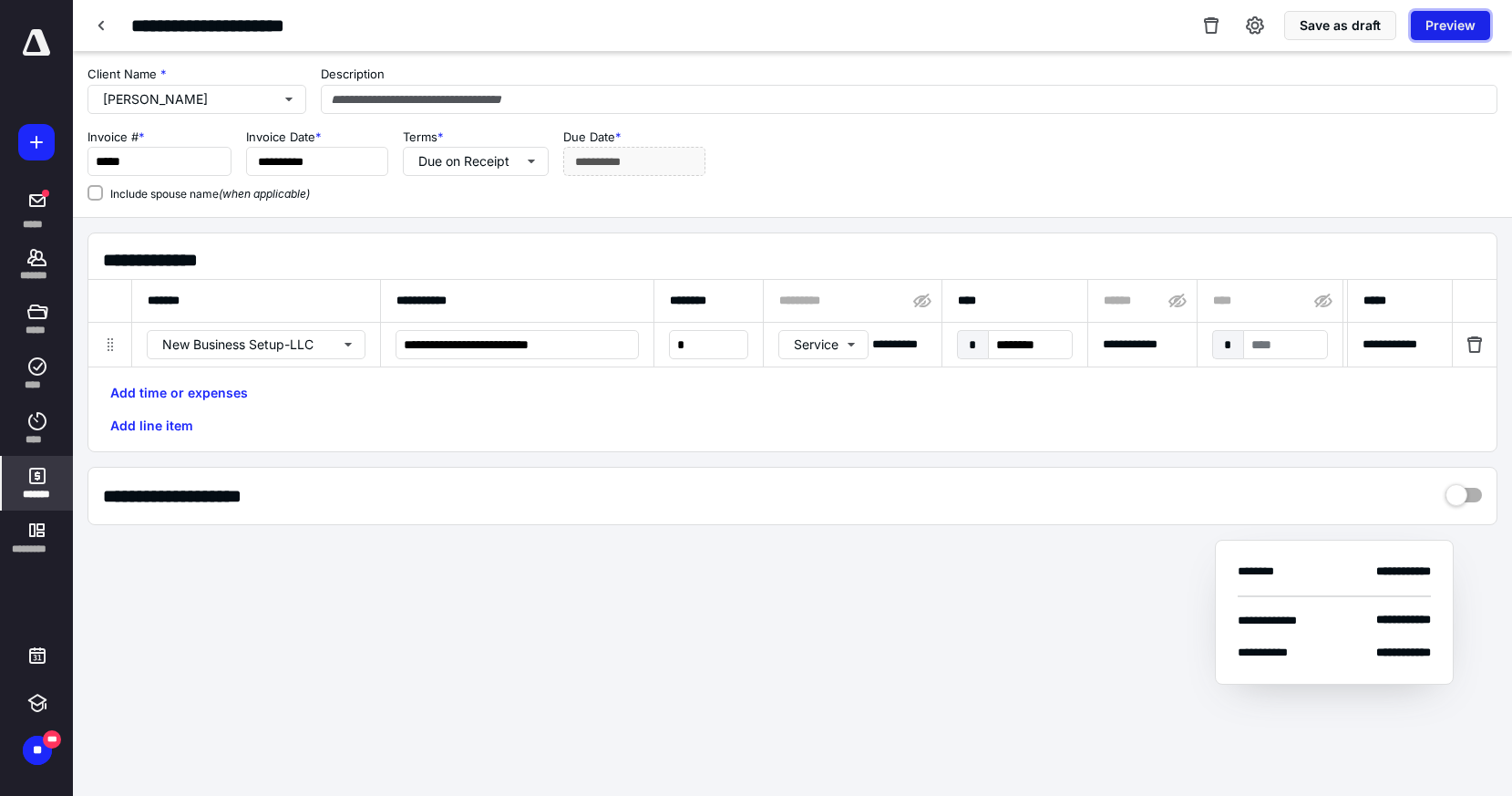 click on "Preview" at bounding box center [1450, 26] 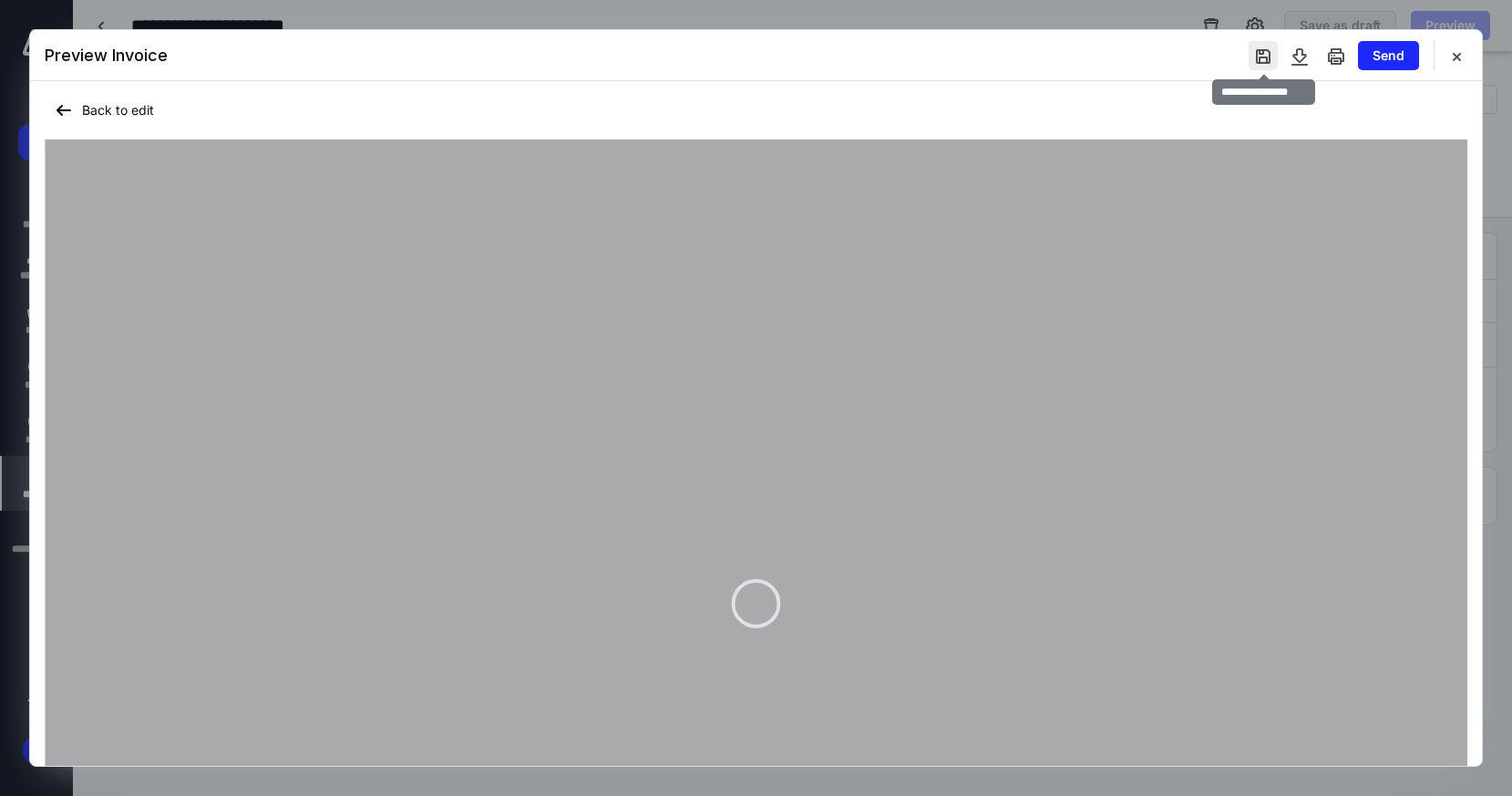 click at bounding box center [1263, 56] 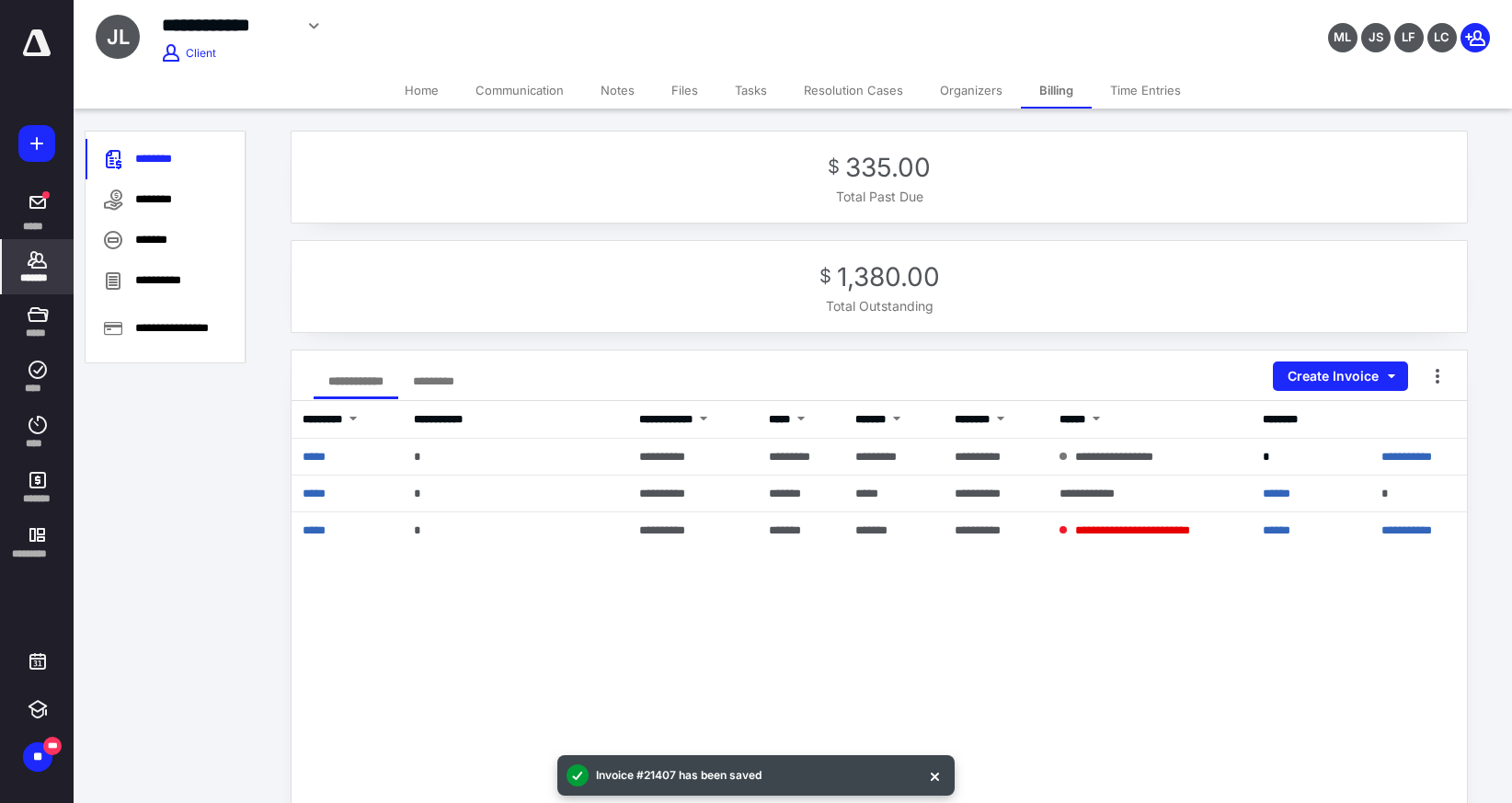 click on "Home" at bounding box center [421, 90] 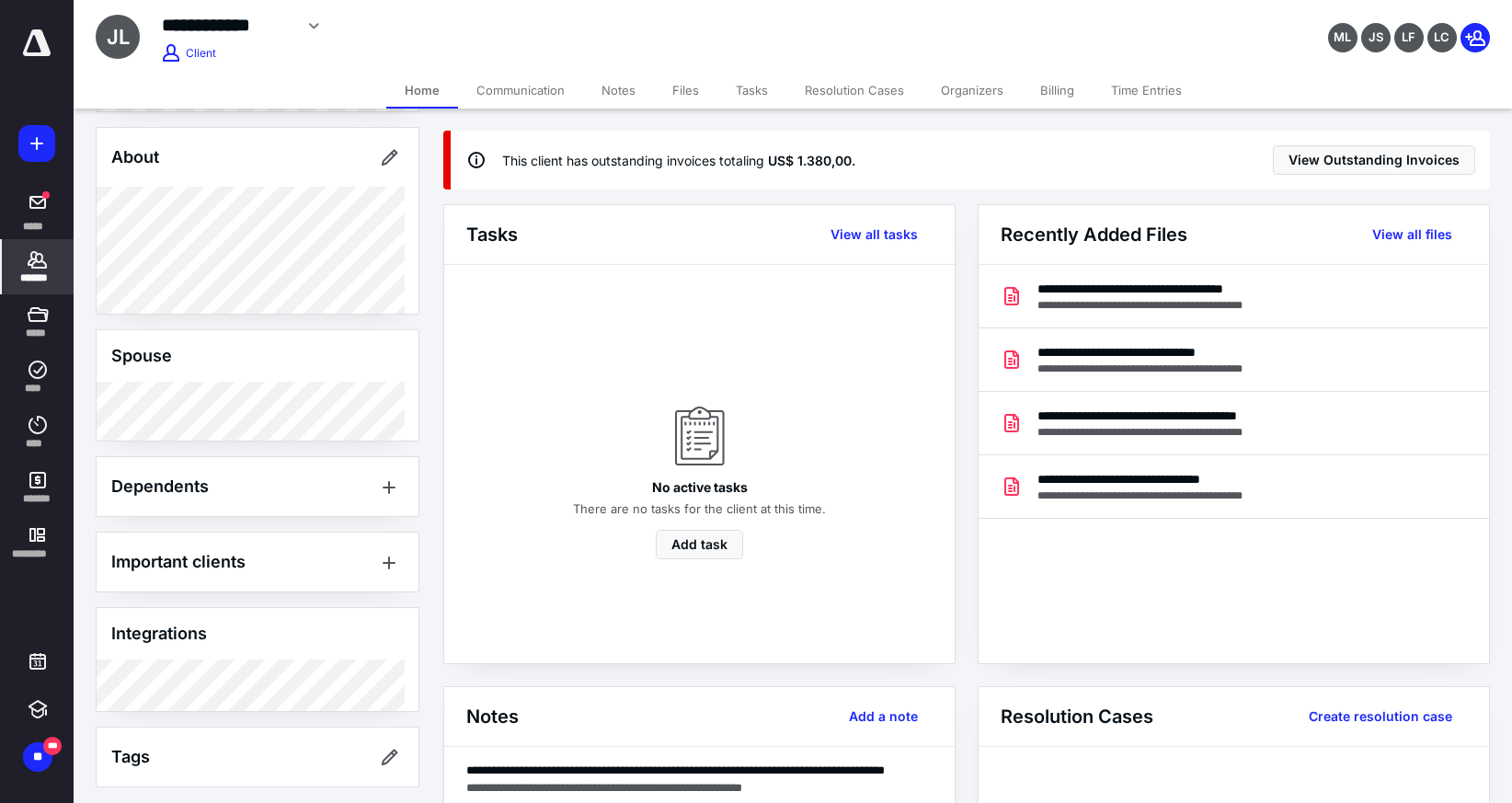 scroll, scrollTop: 356, scrollLeft: 0, axis: vertical 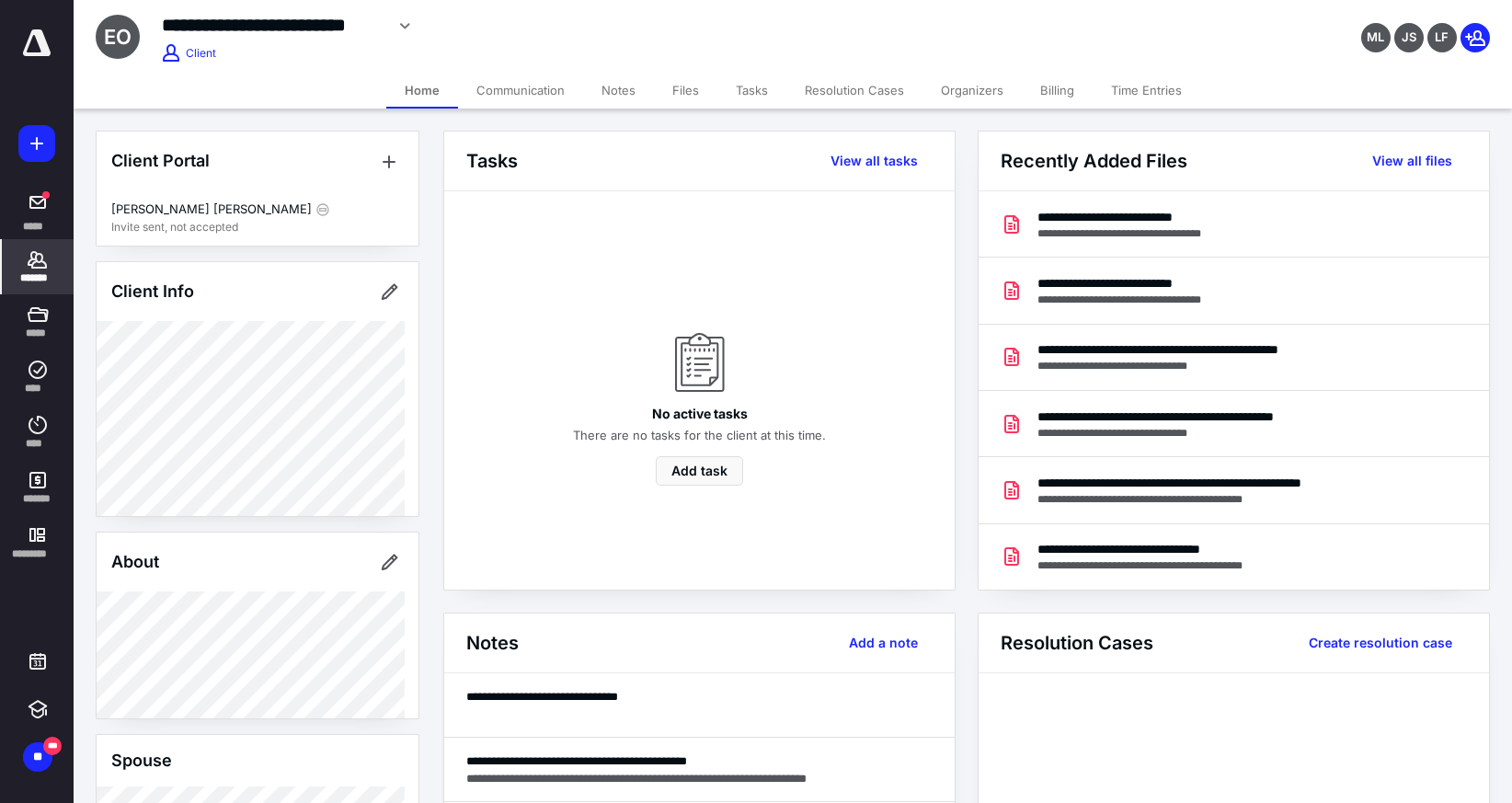 click on "Billing" at bounding box center (1057, 90) 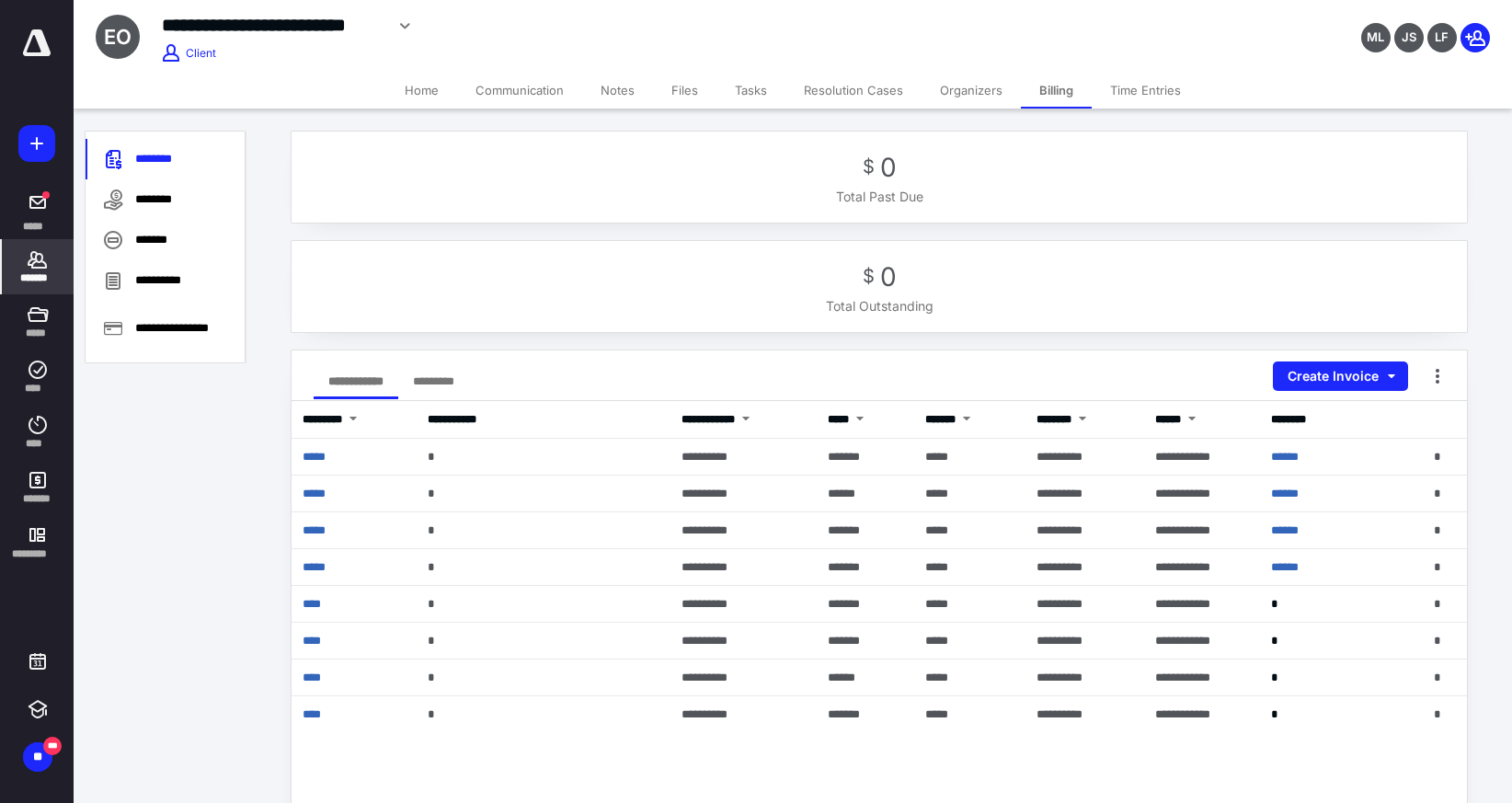 click on "Home" at bounding box center (421, 90) 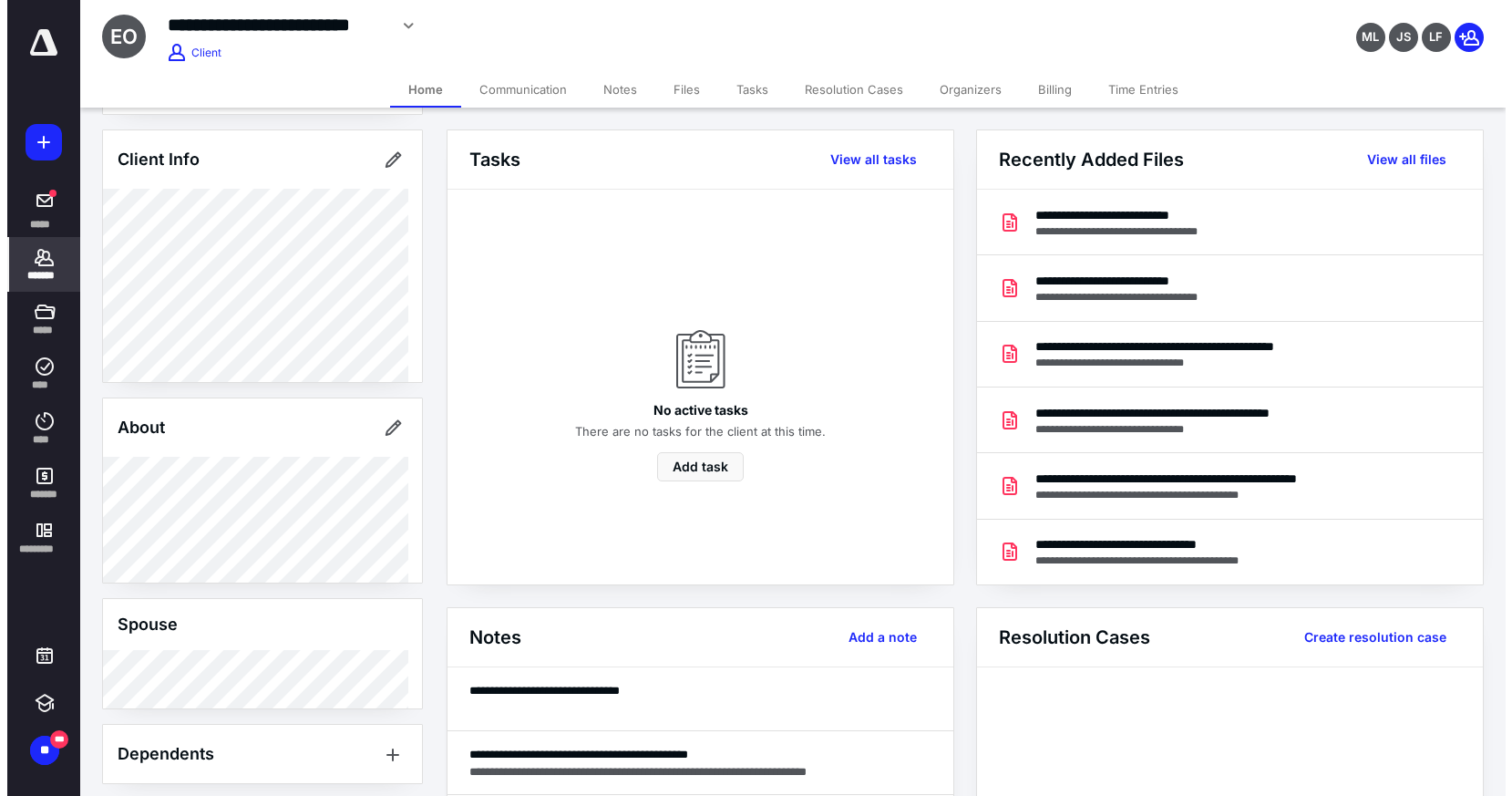 scroll, scrollTop: 408, scrollLeft: 0, axis: vertical 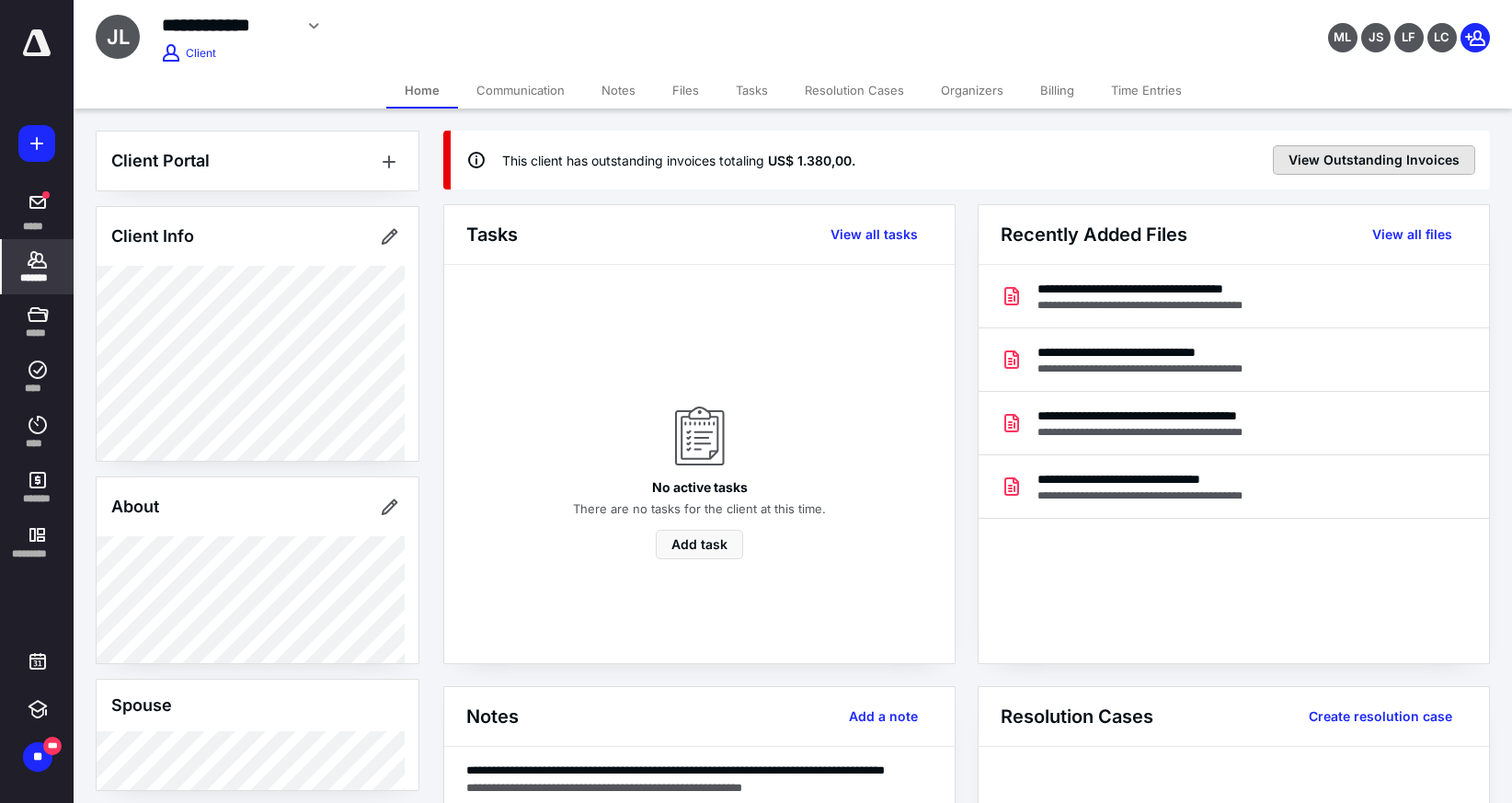 click on "View Outstanding Invoices" at bounding box center (1374, 160) 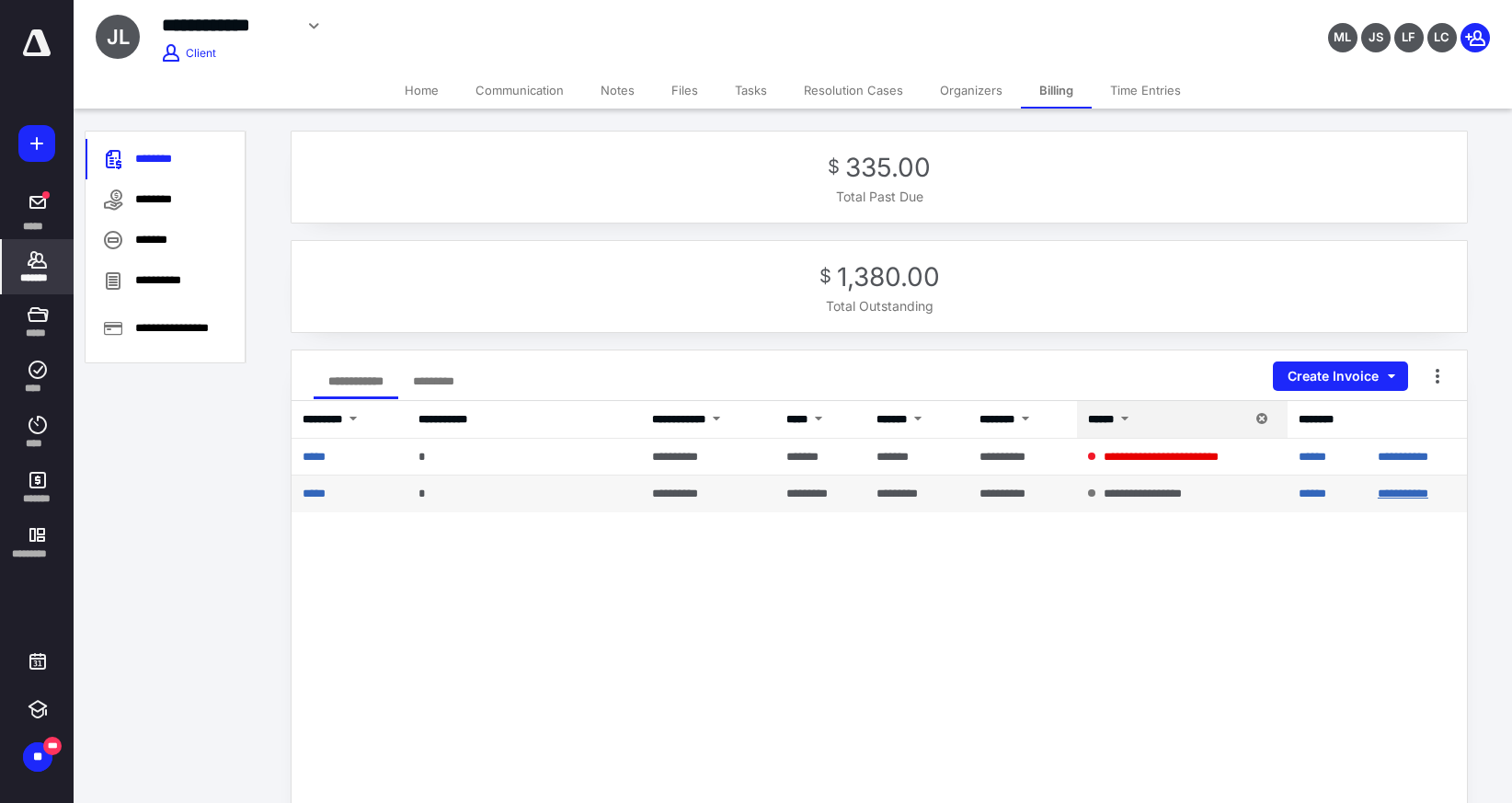 click on "**********" at bounding box center [1403, 493] 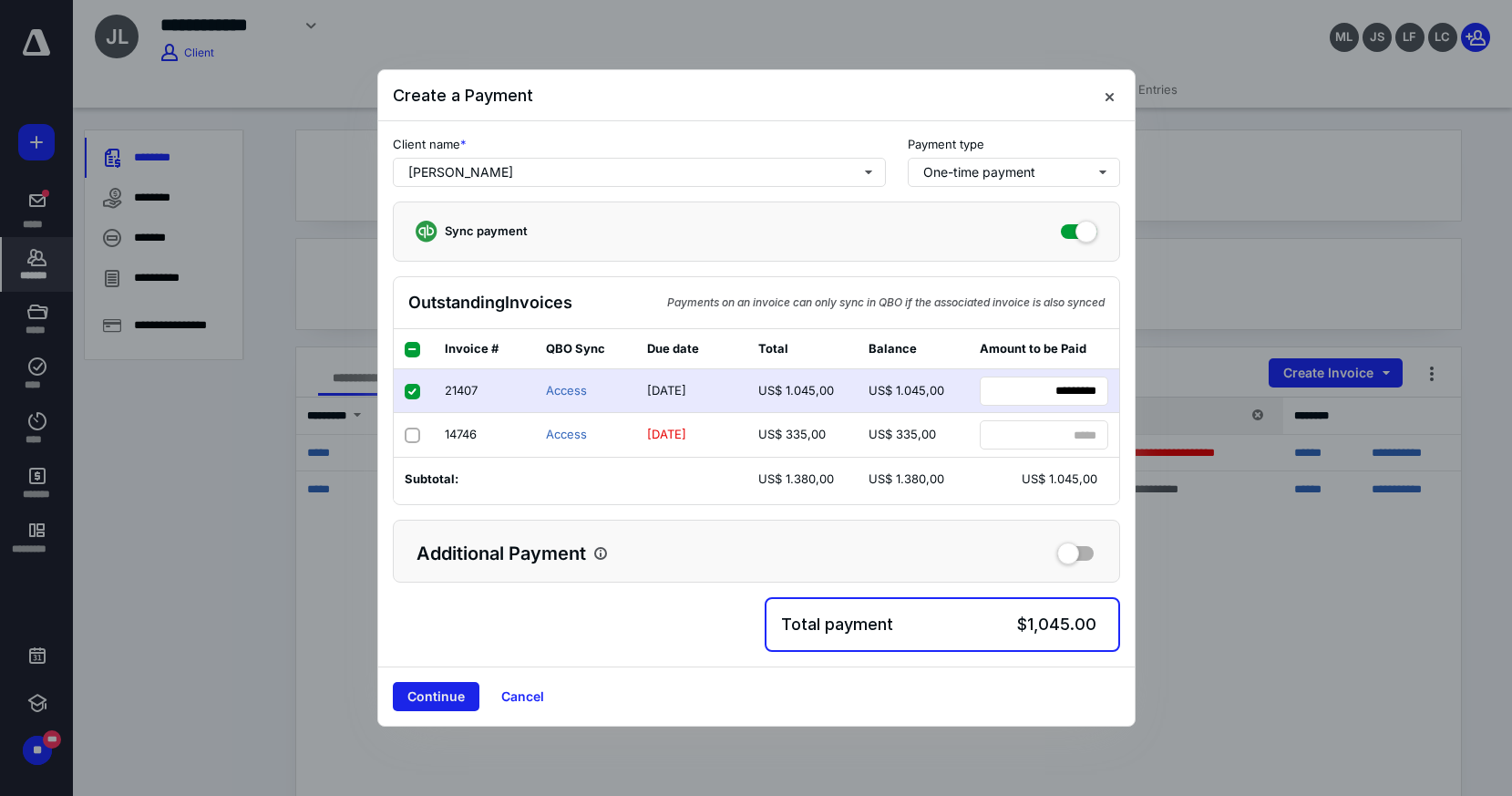 click on "Continue" at bounding box center (436, 697) 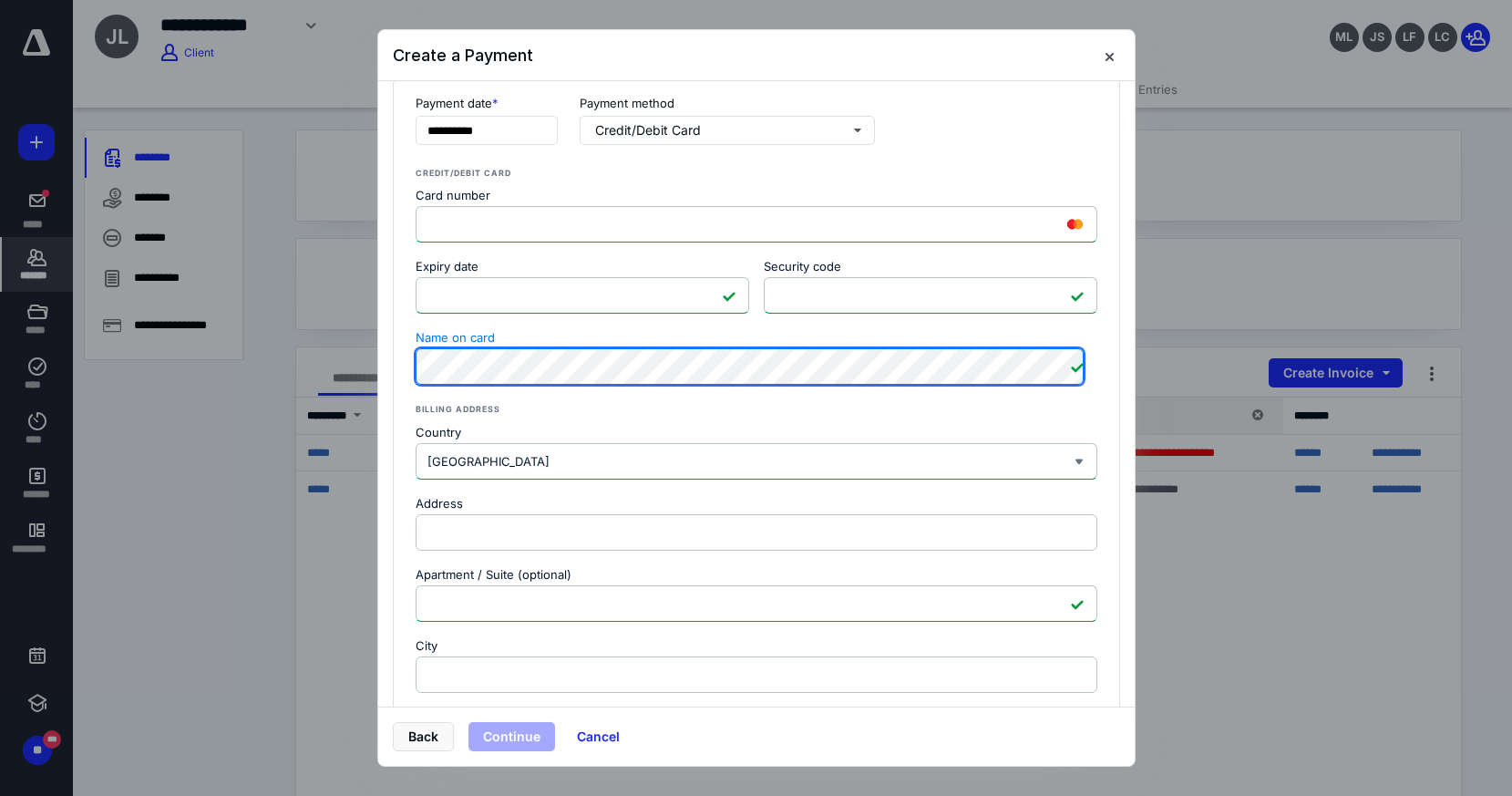 scroll, scrollTop: 371, scrollLeft: 0, axis: vertical 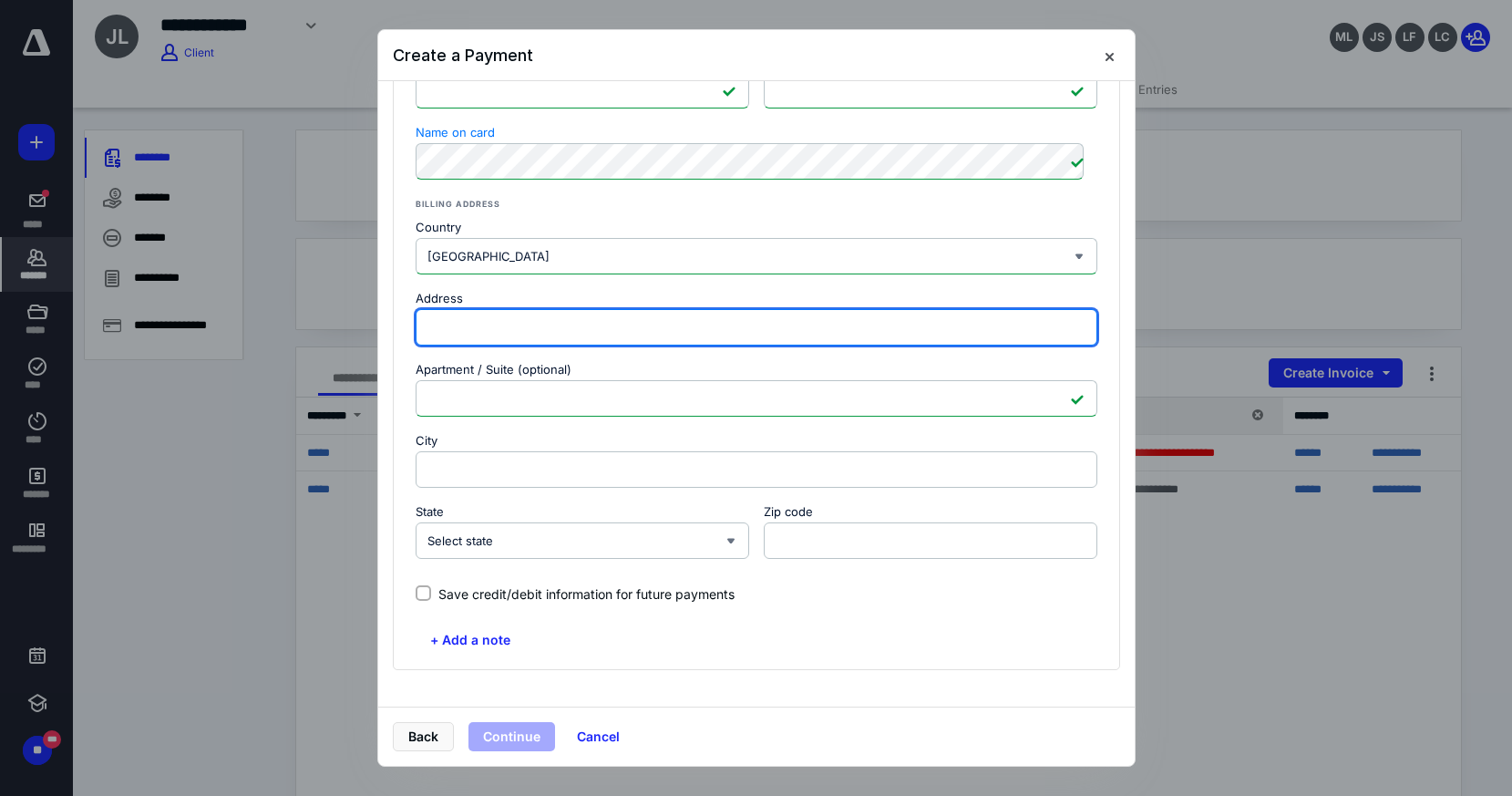 click on "Address" at bounding box center (756, 327) 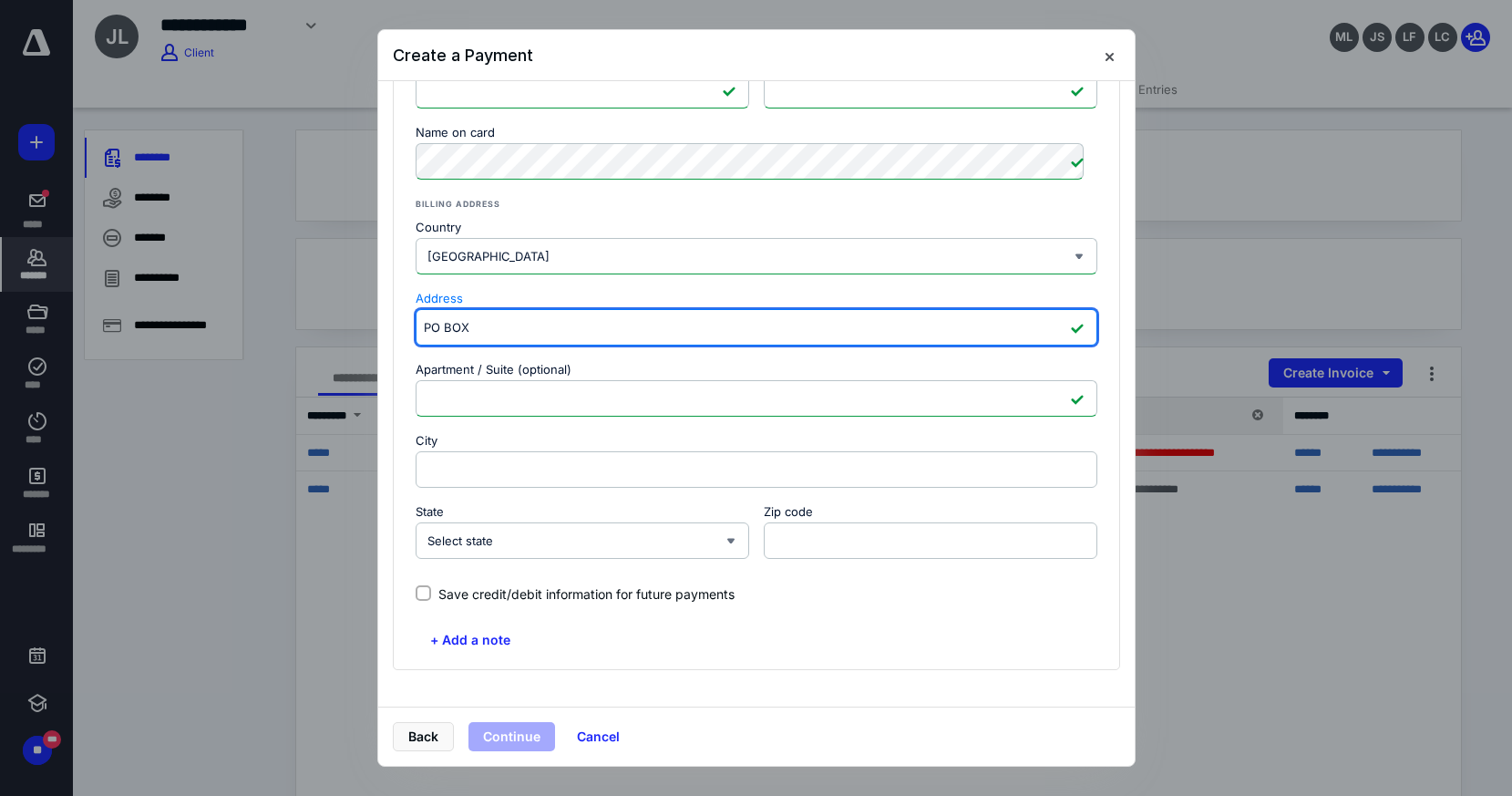 type on "PO BOX" 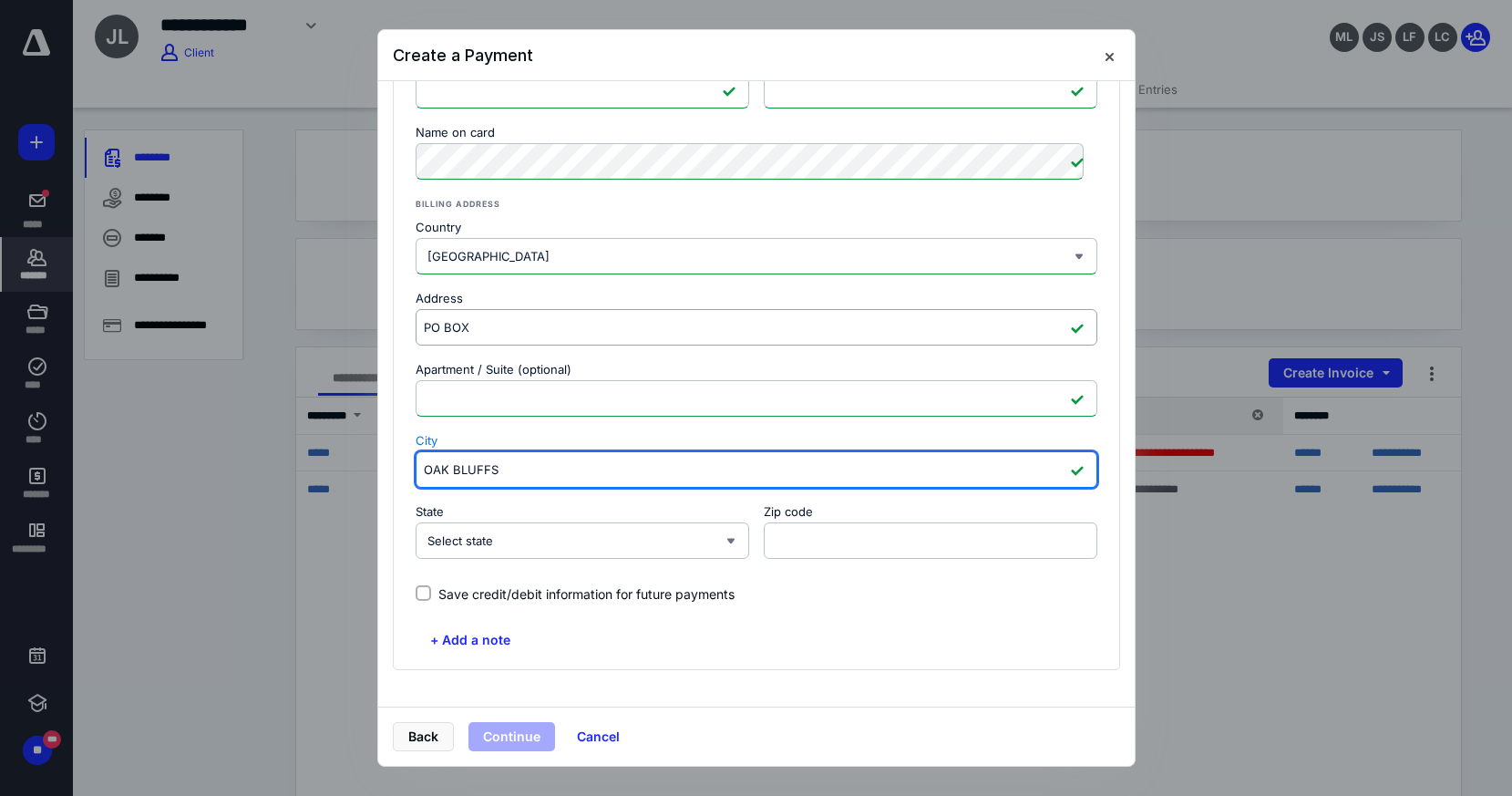 type on "OAK BLUFFS" 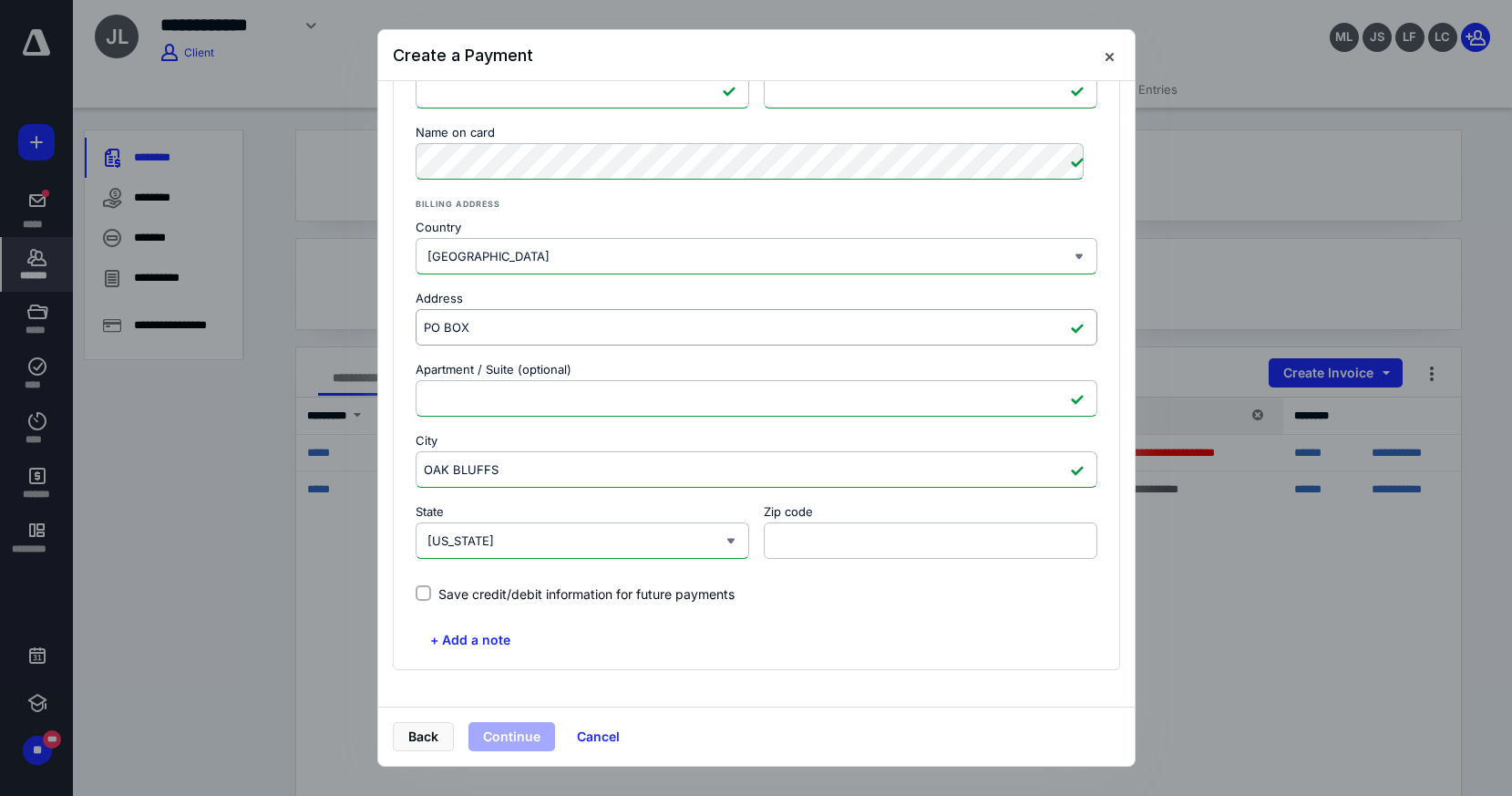 type on "Massachusetts" 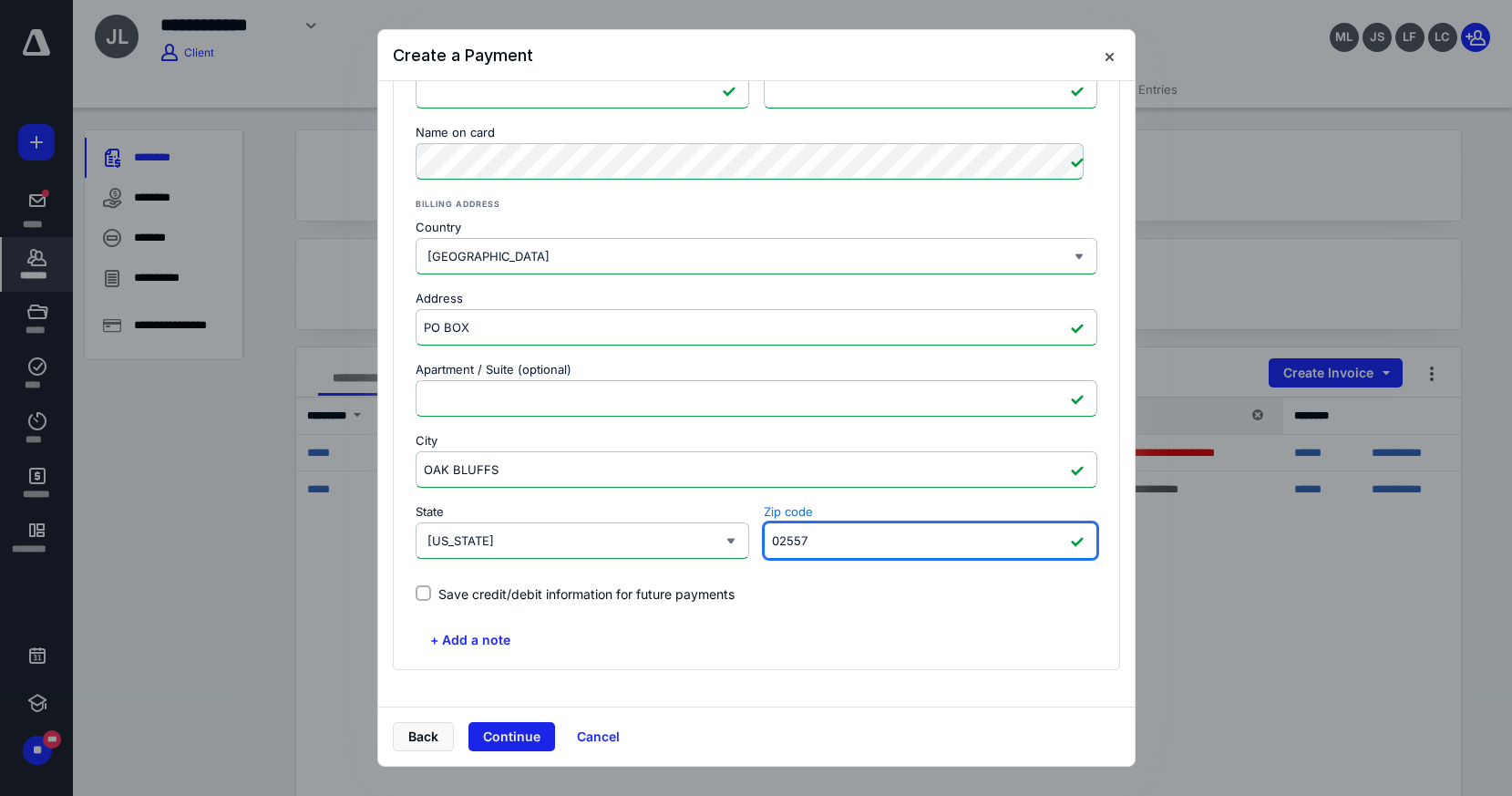 type on "02557" 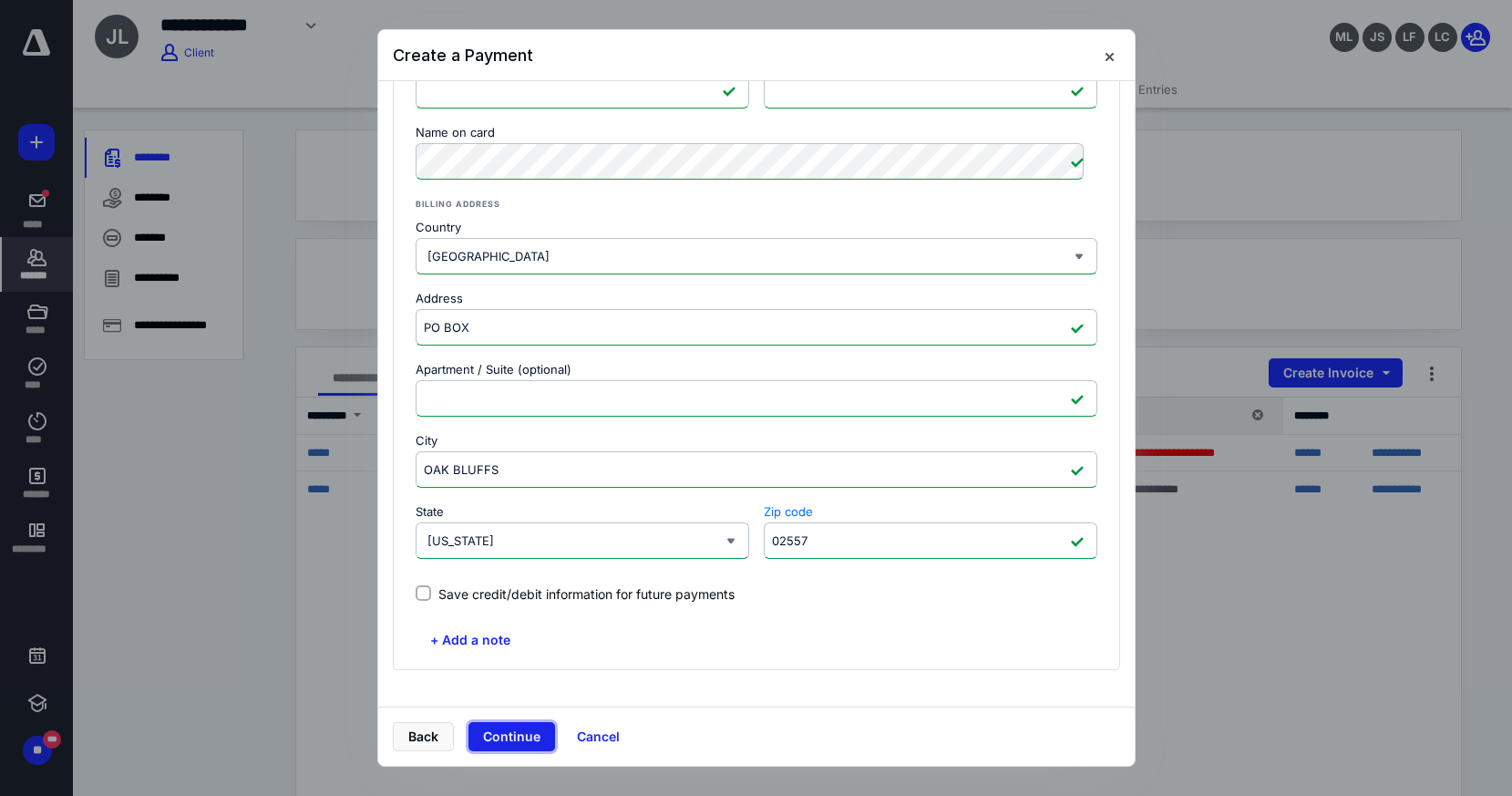 click on "Continue" at bounding box center [511, 737] 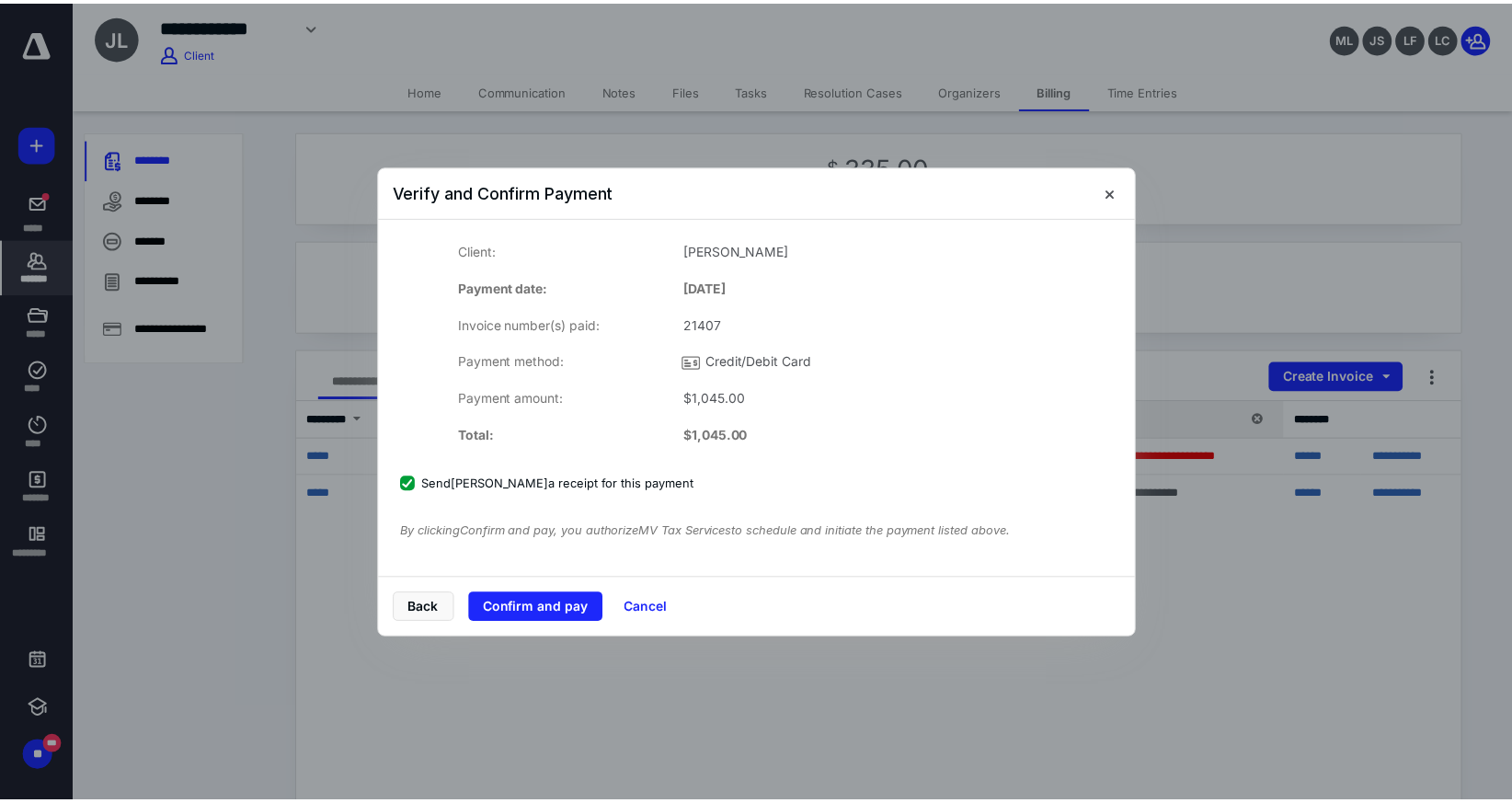scroll, scrollTop: 0, scrollLeft: 0, axis: both 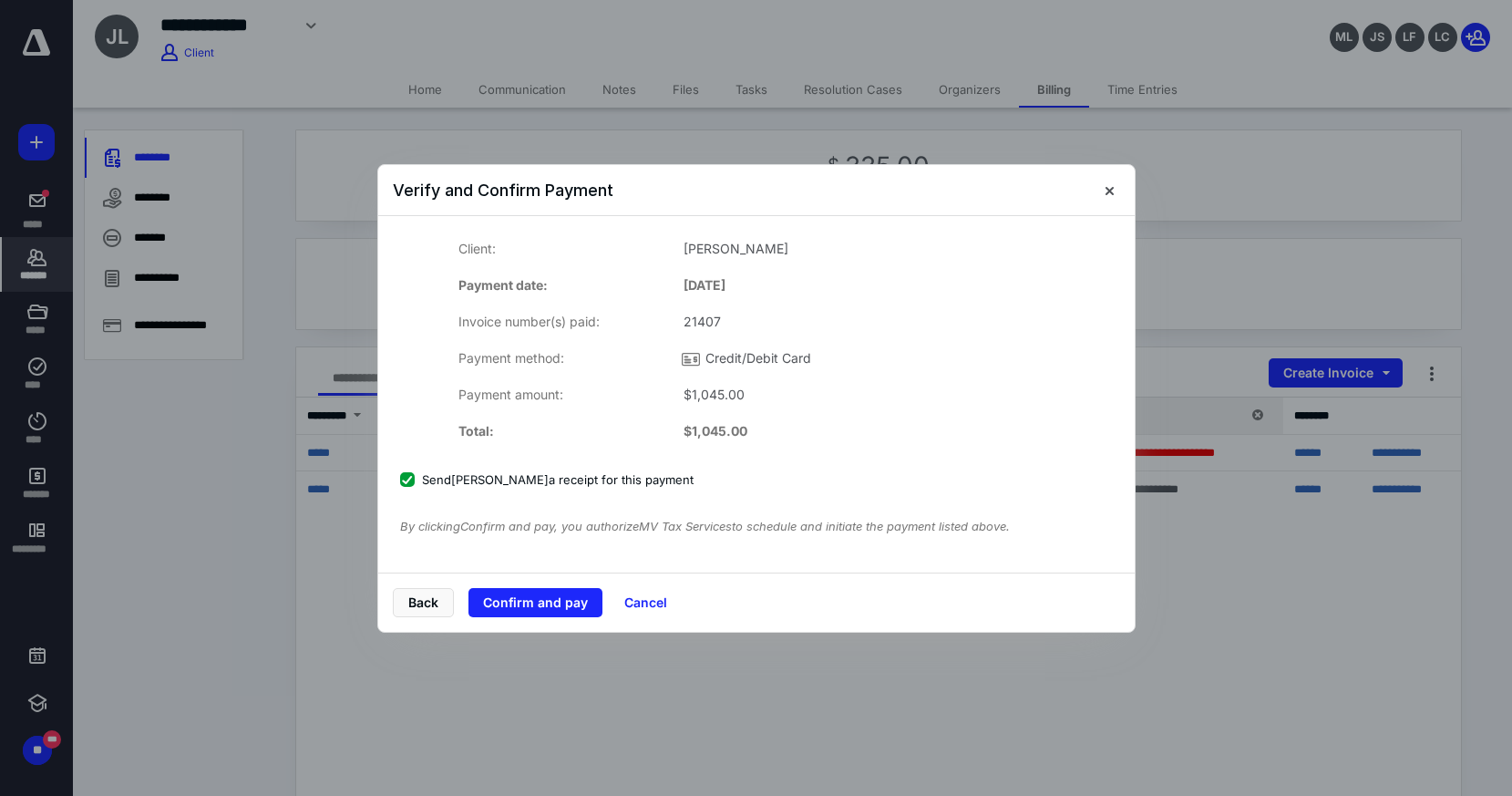 click on "Back Confirm and pay Cancel" at bounding box center (756, 602) 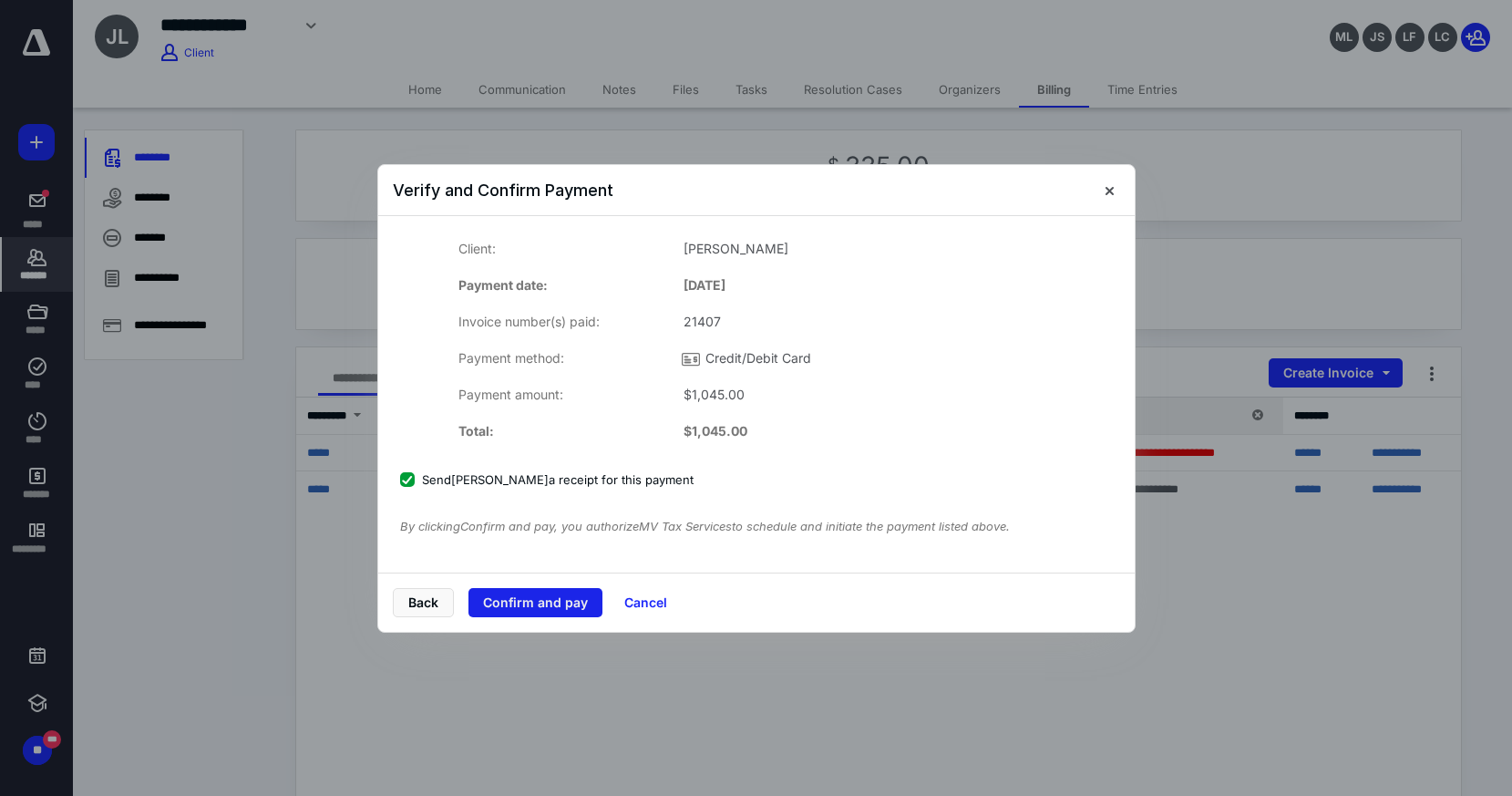 click on "Confirm and pay" at bounding box center (535, 603) 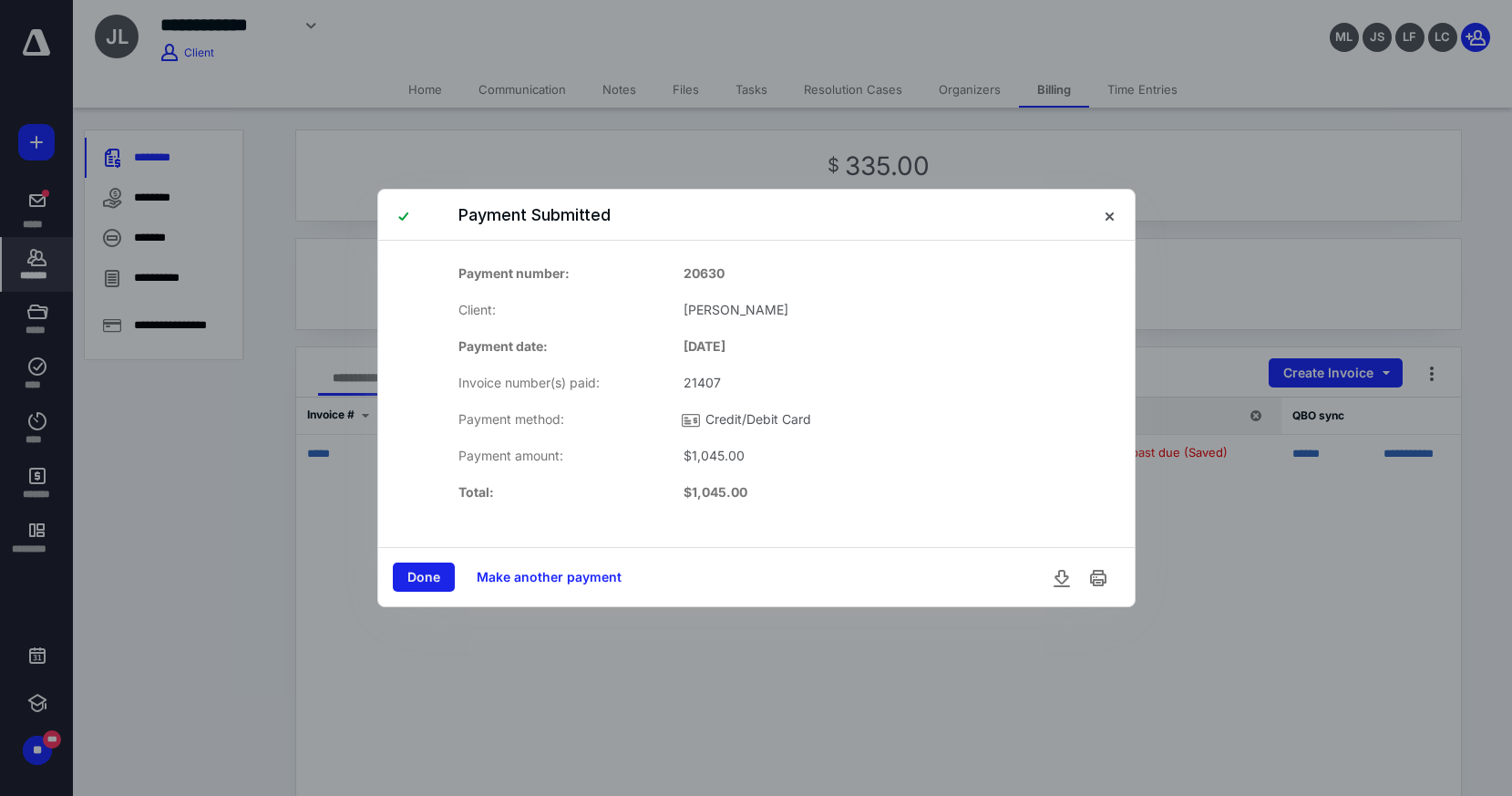 click on "Done" at bounding box center [424, 577] 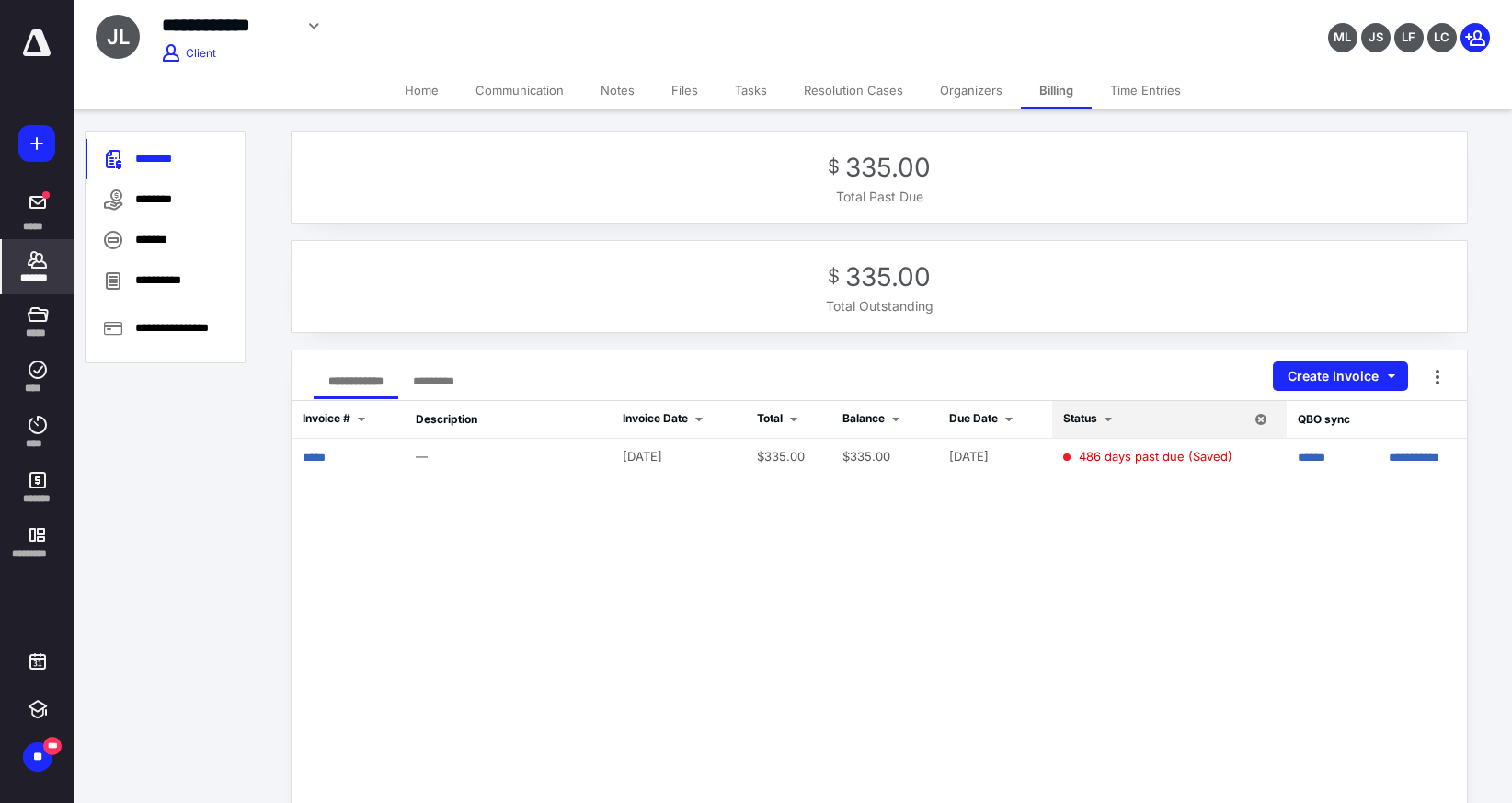click on "*********" at bounding box center [433, 381] 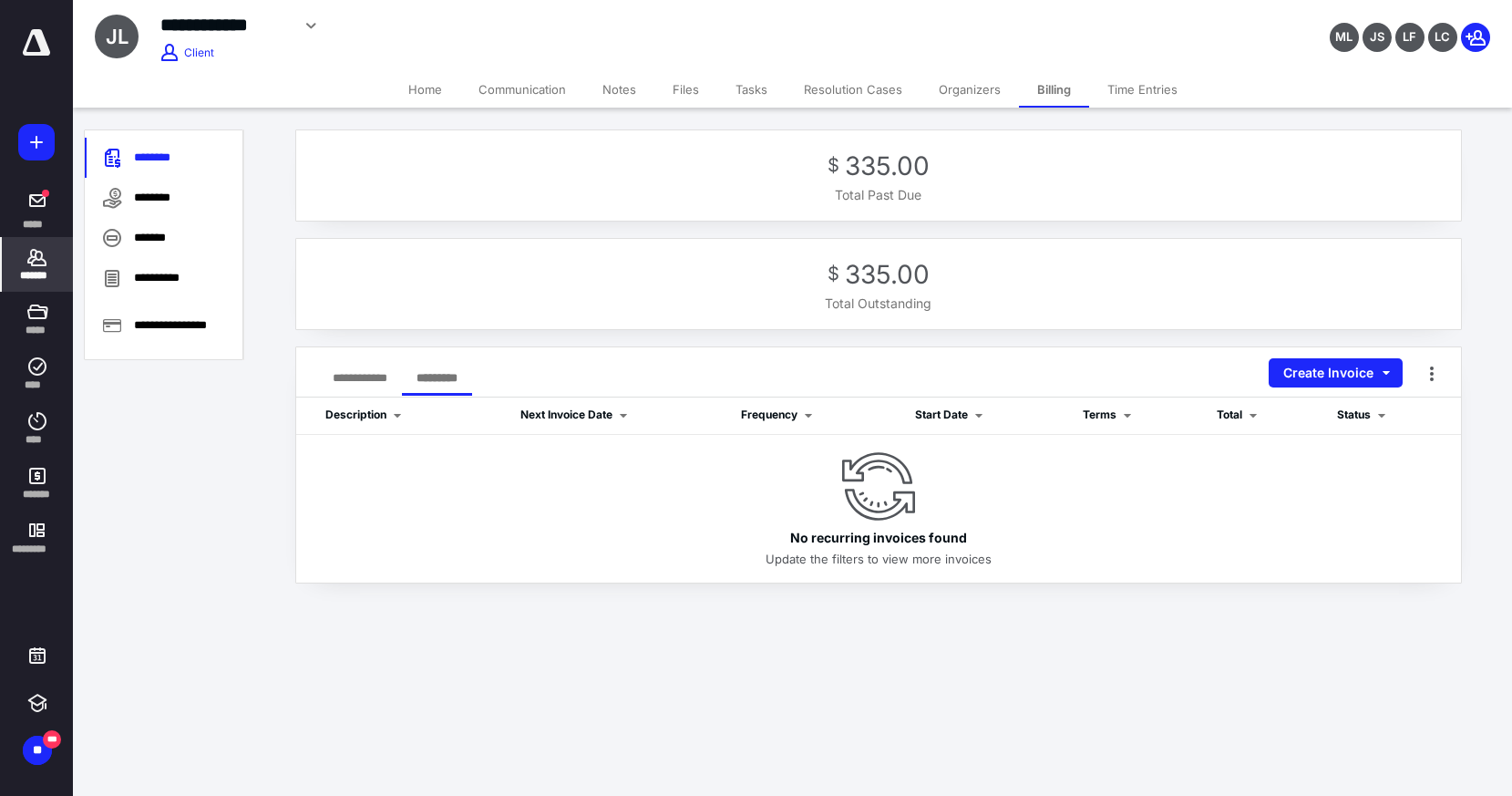 click on "**********" at bounding box center [360, 377] 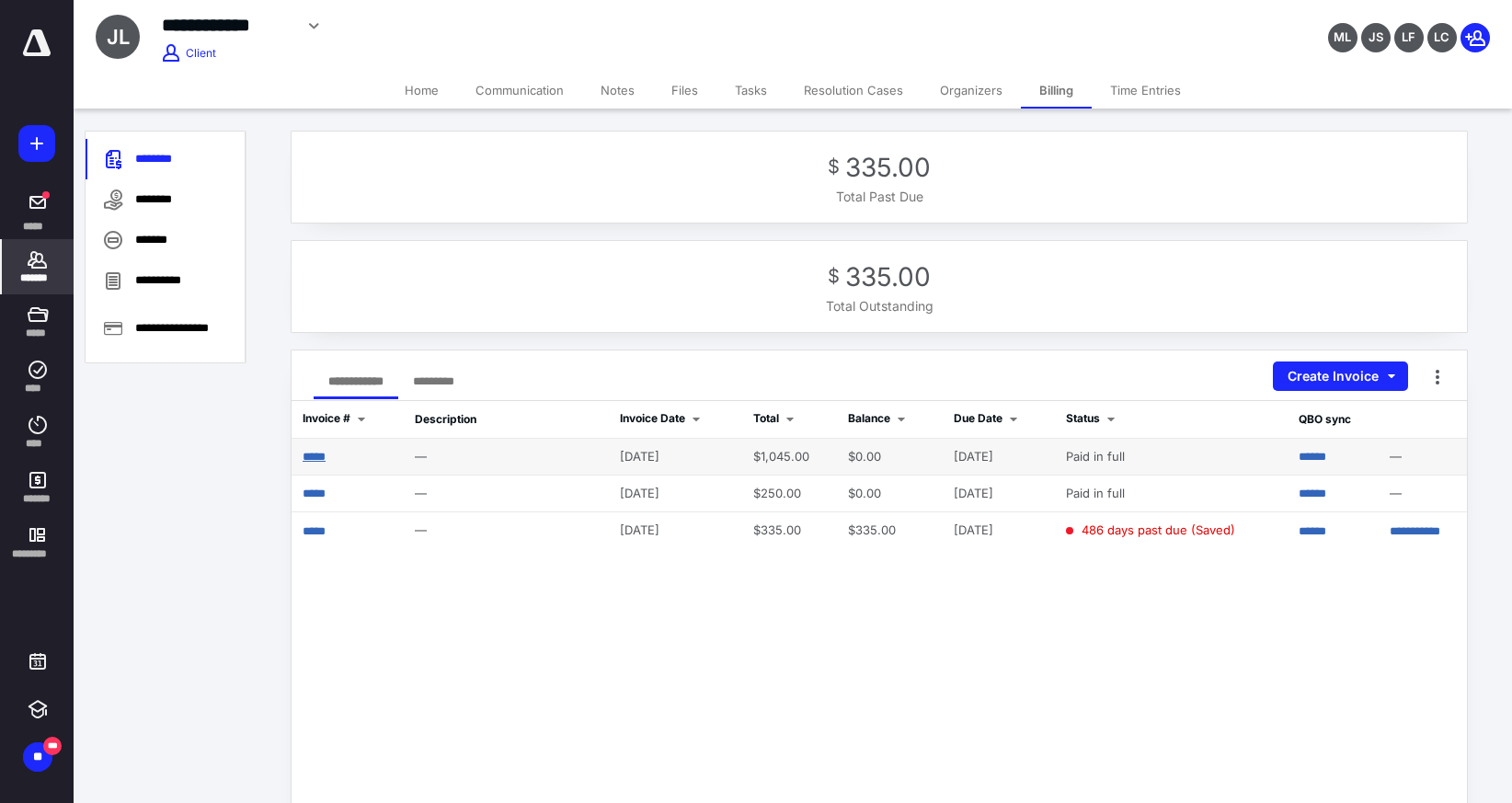 click on "*****" at bounding box center (314, 456) 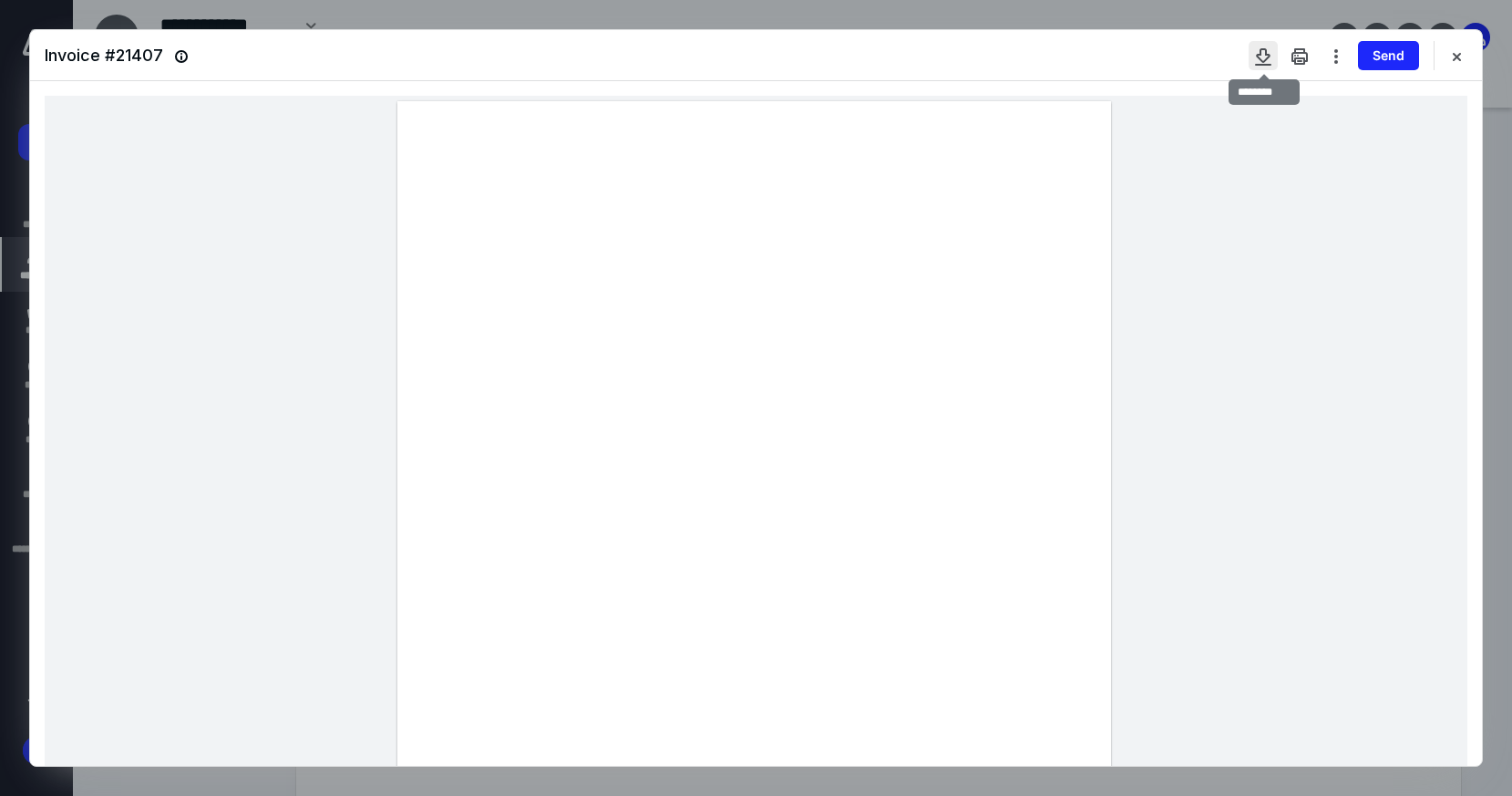 click at bounding box center [1263, 56] 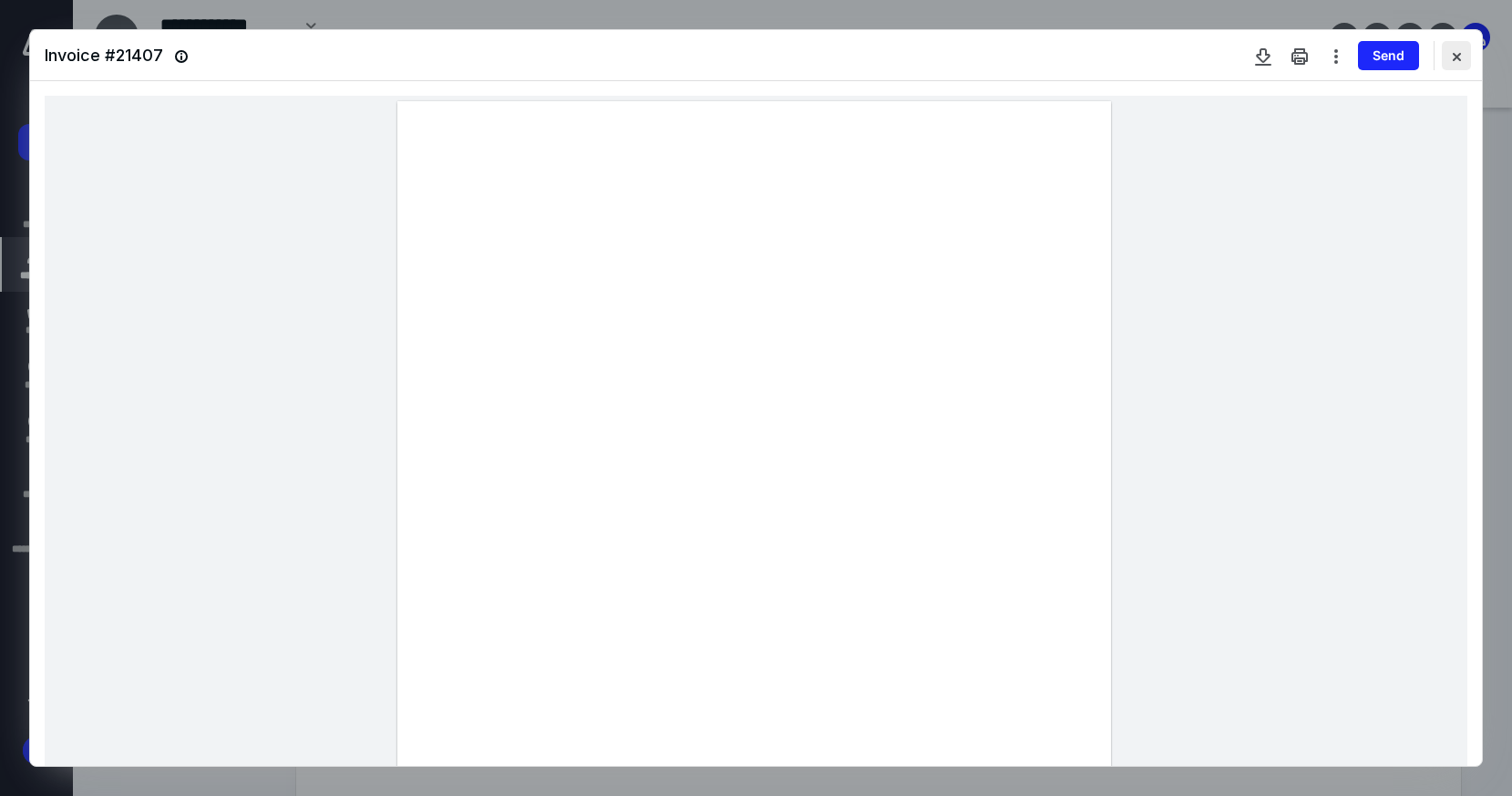 click at bounding box center [1456, 56] 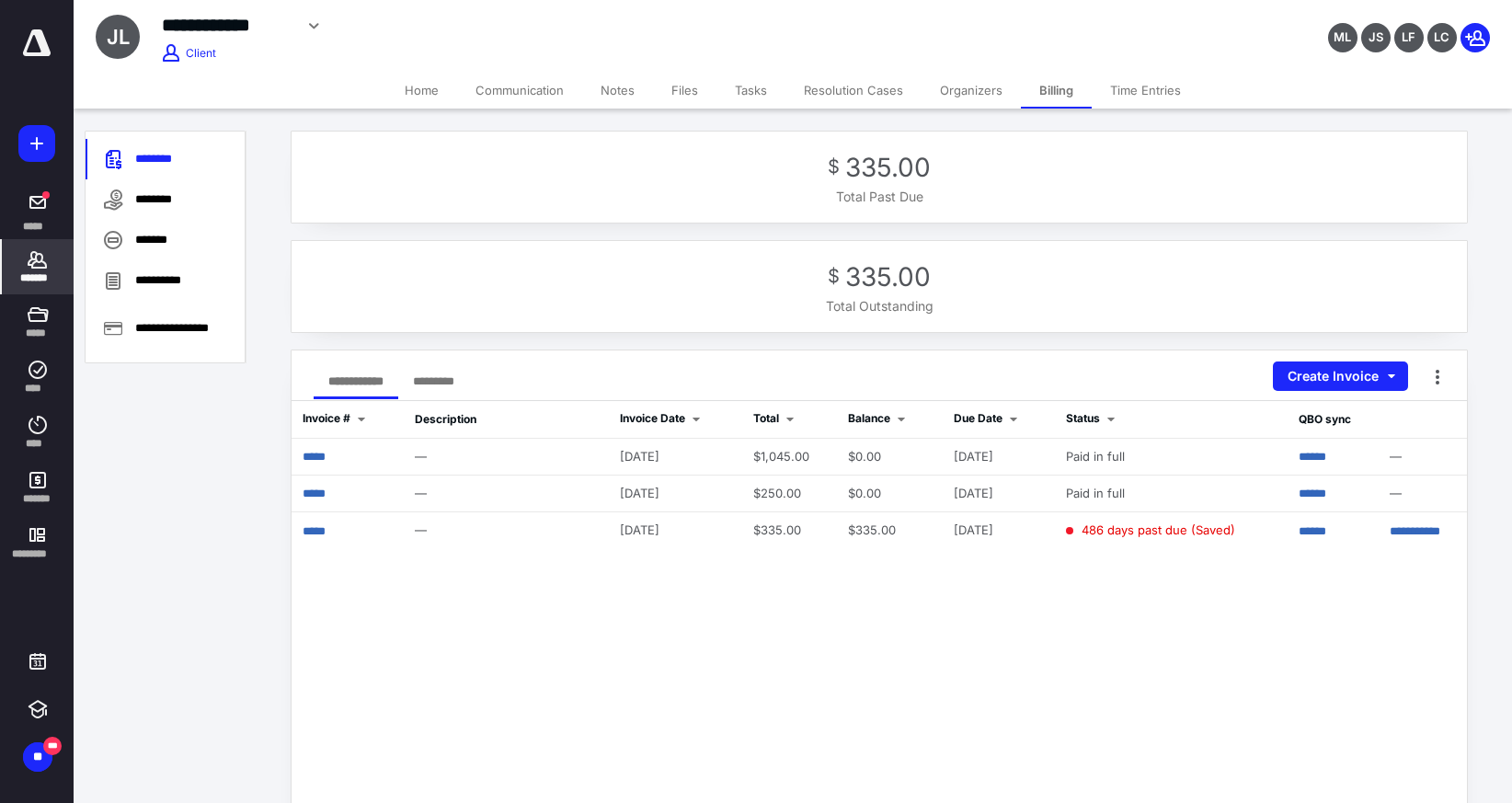 click on "Home" at bounding box center [421, 90] 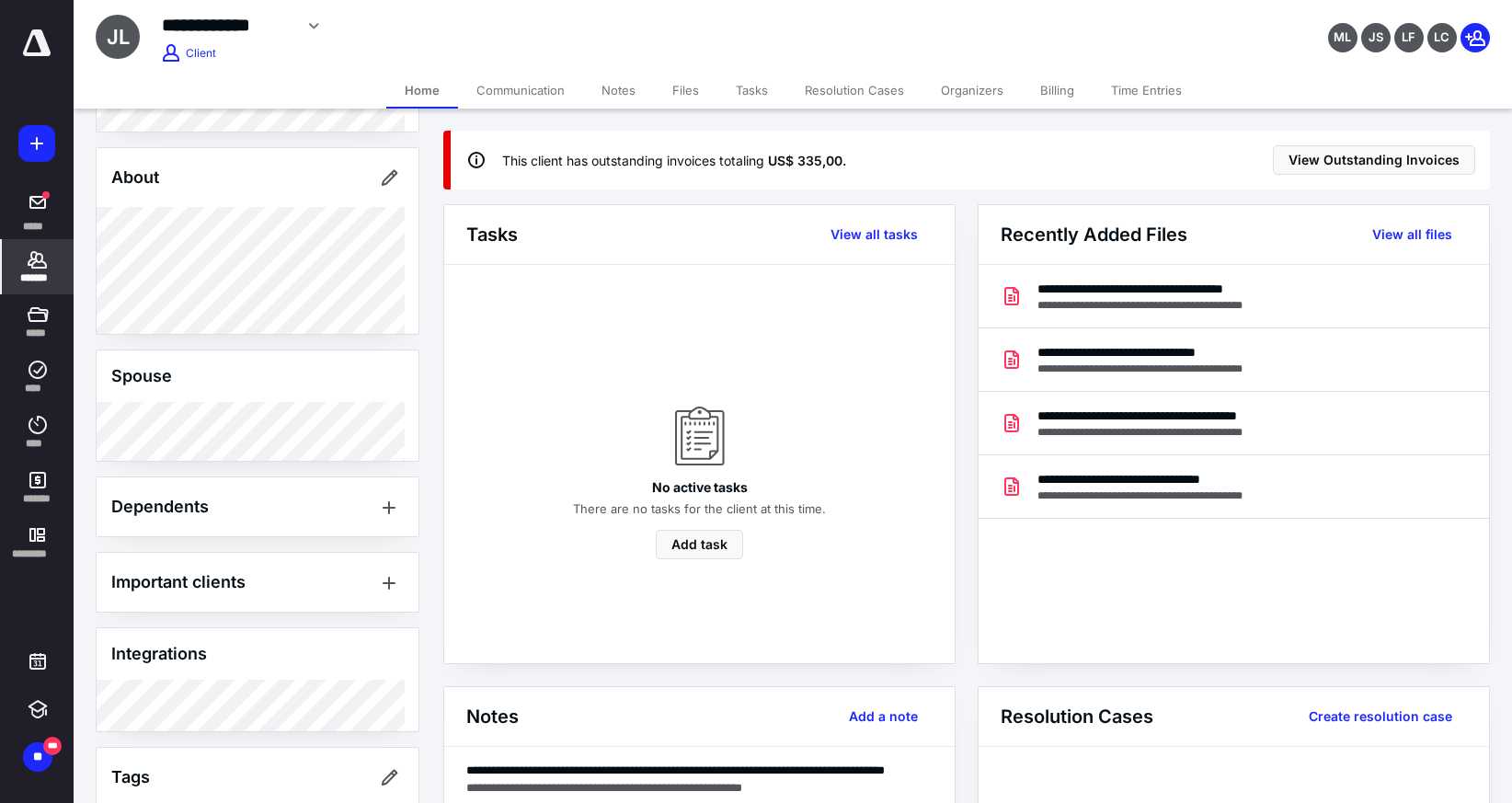 scroll, scrollTop: 356, scrollLeft: 0, axis: vertical 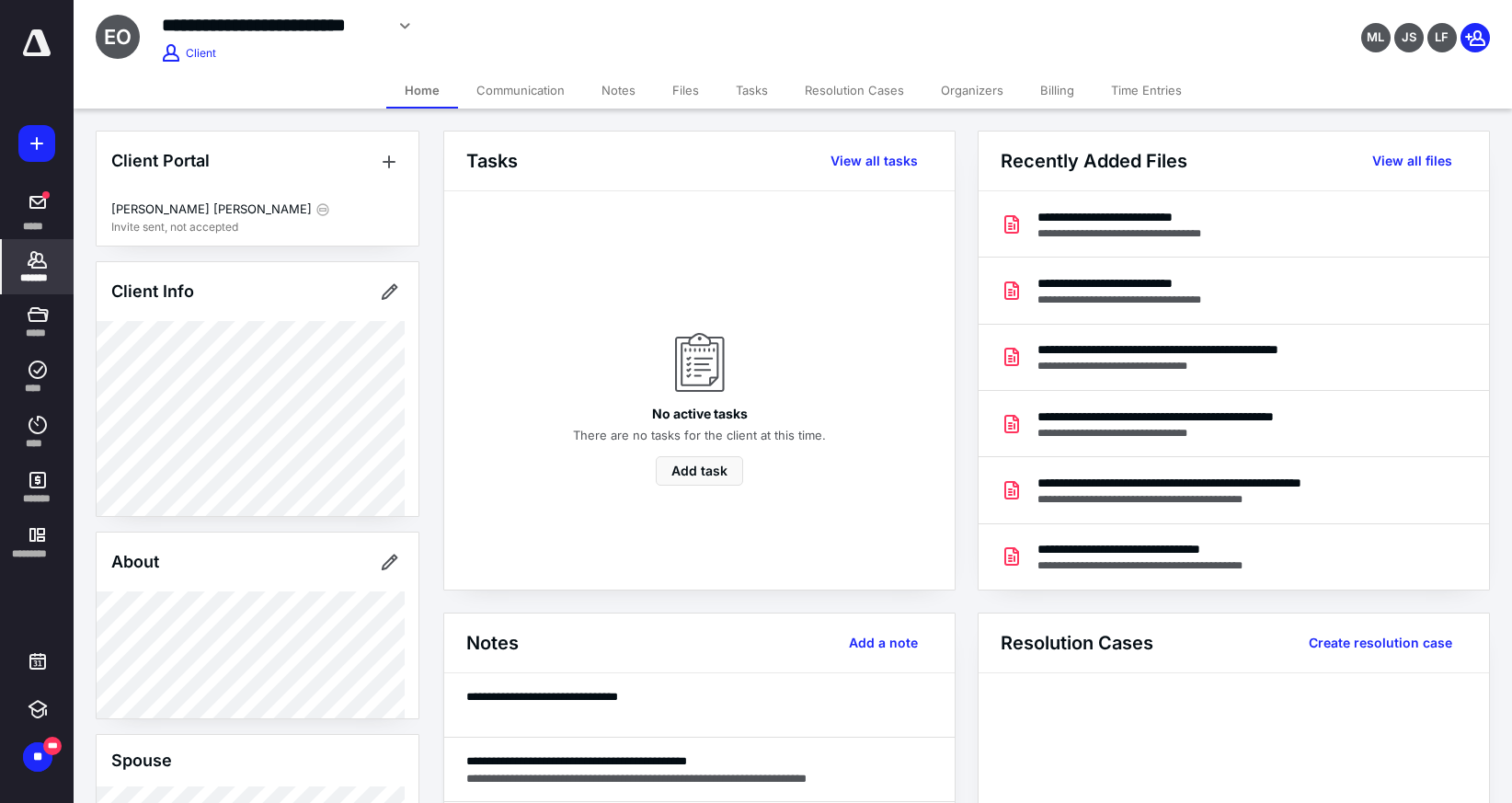 click on "Billing" at bounding box center (1057, 90) 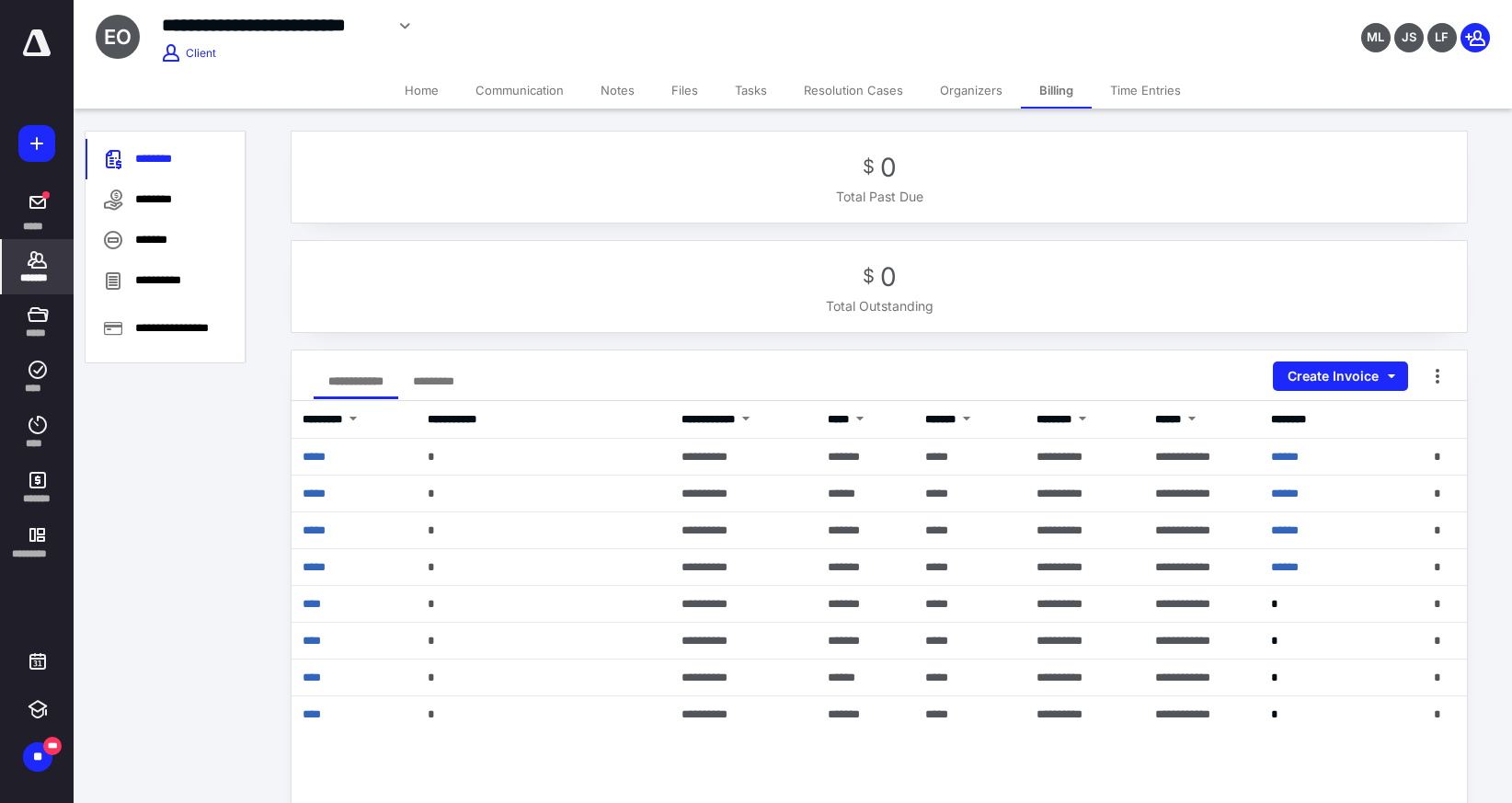click on "Home" at bounding box center (421, 90) 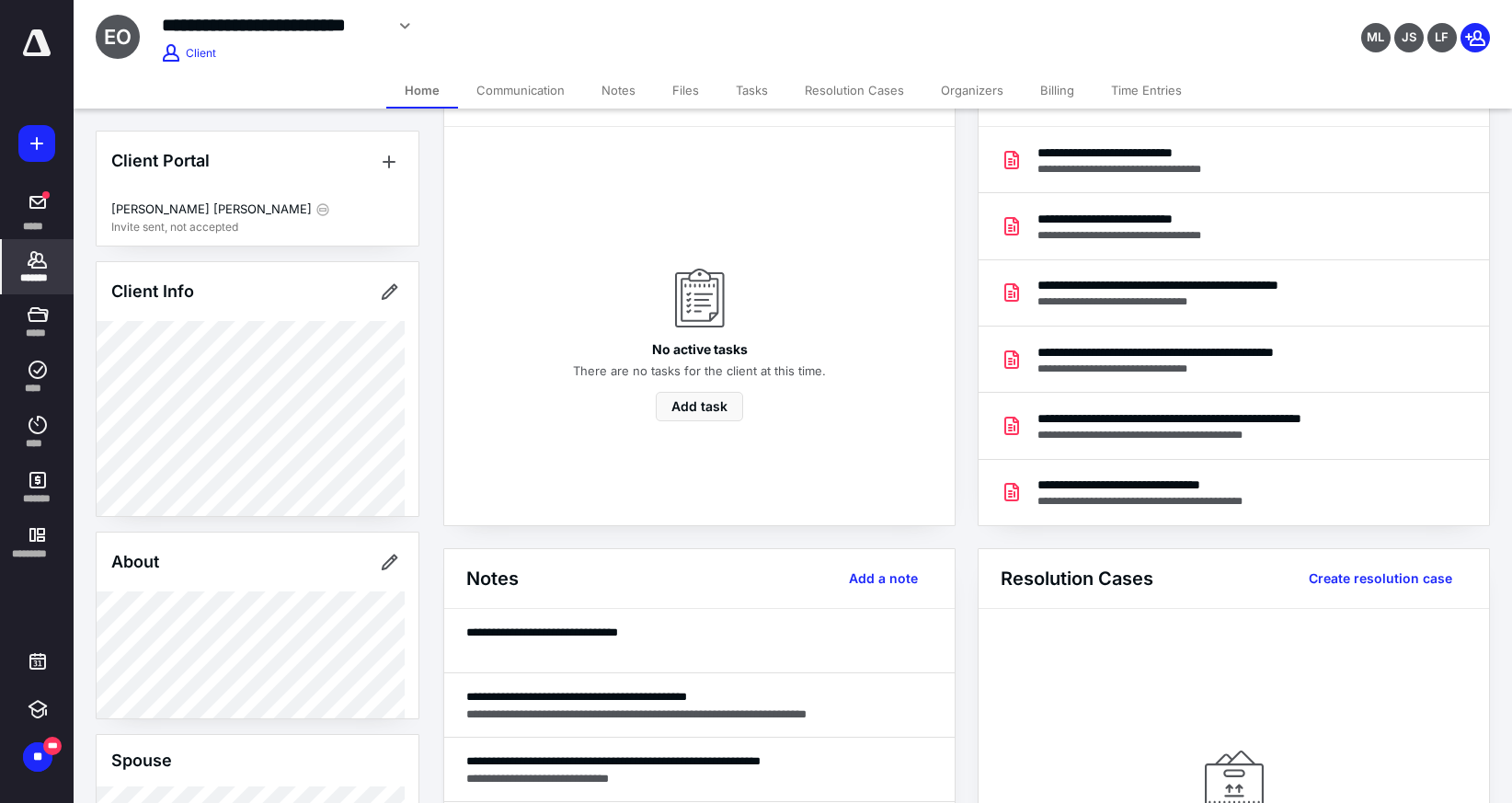 scroll, scrollTop: 184, scrollLeft: 0, axis: vertical 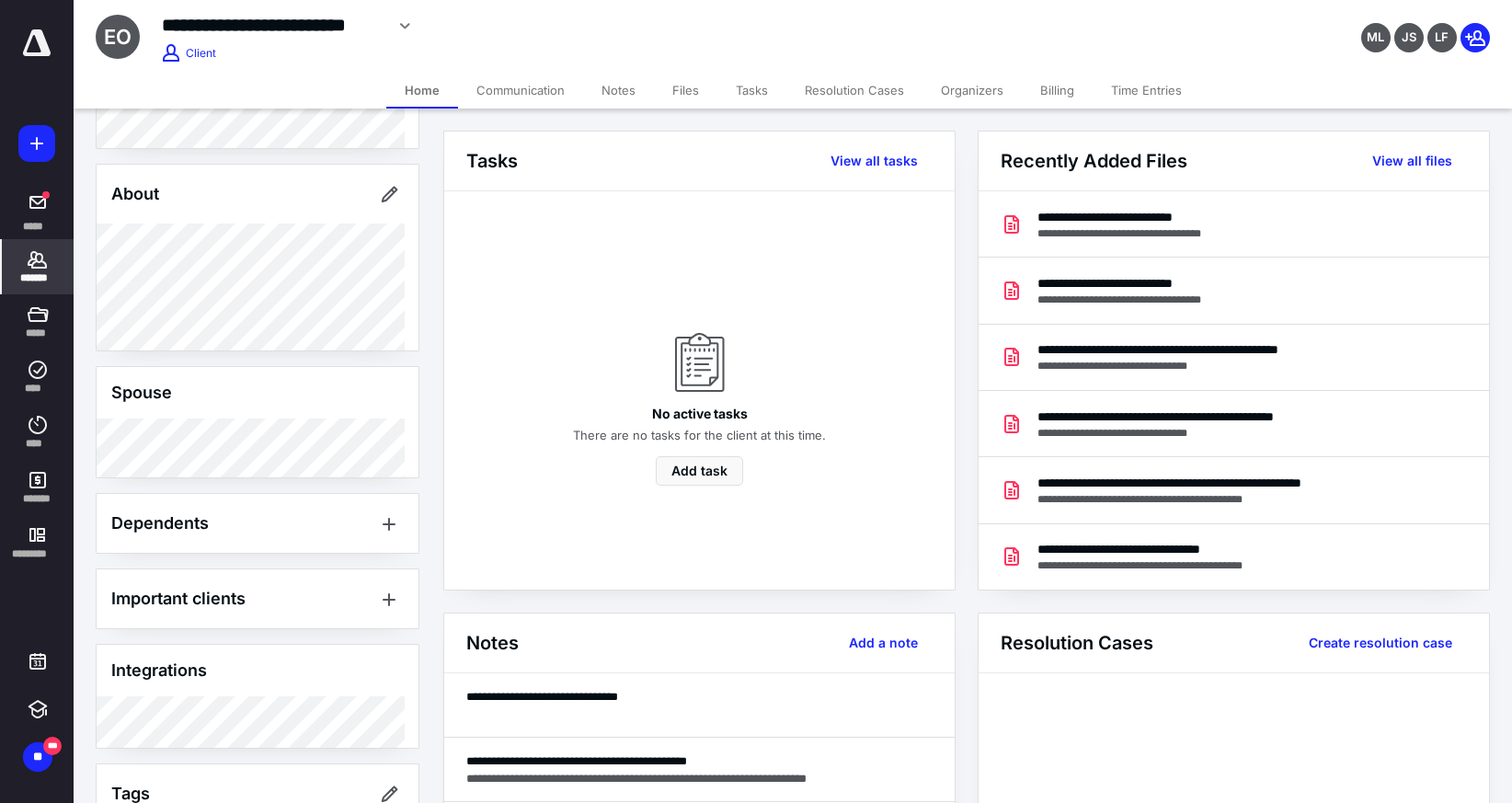 click on "Billing" at bounding box center (1057, 90) 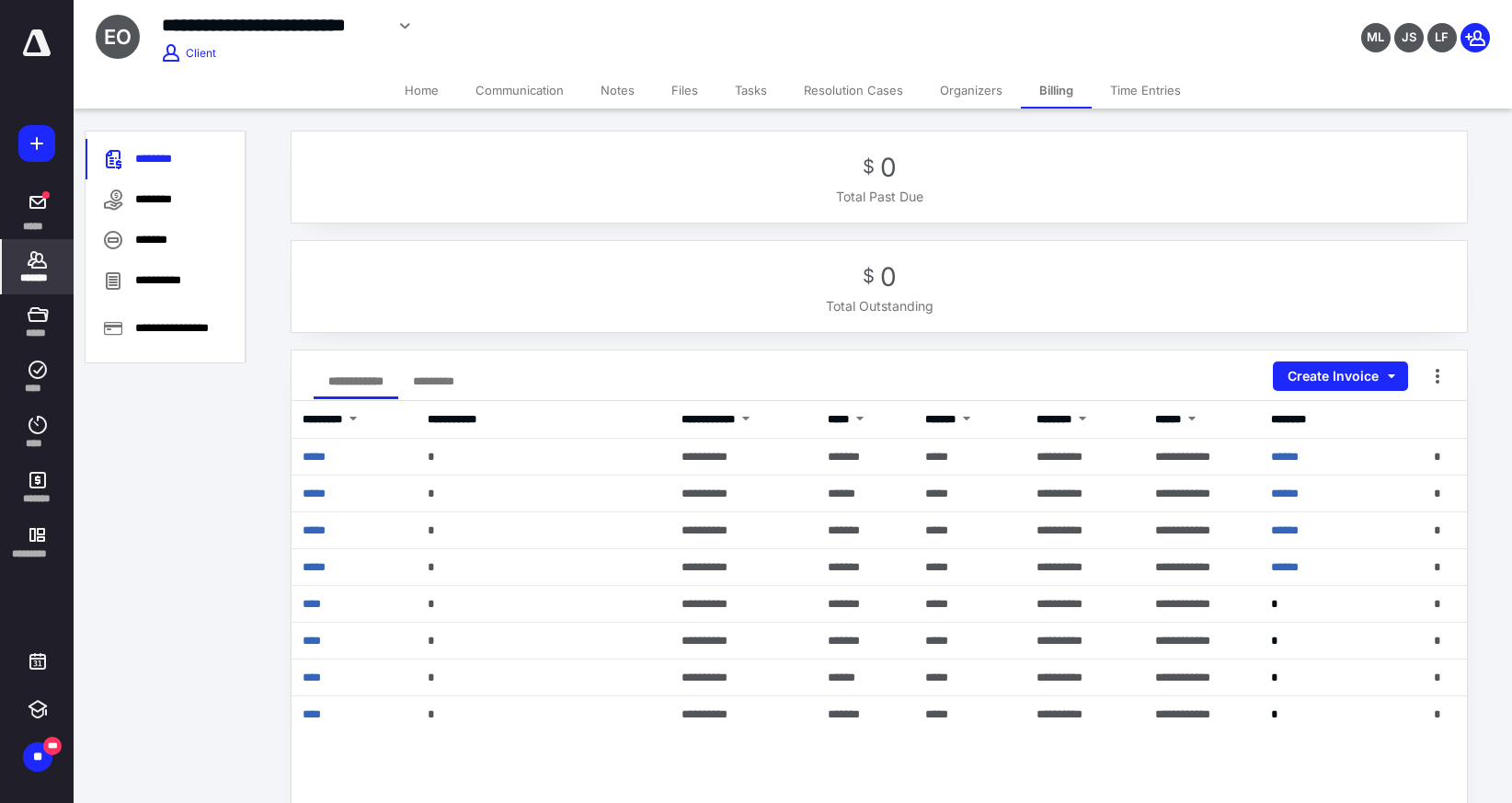 click on "Home" at bounding box center [421, 90] 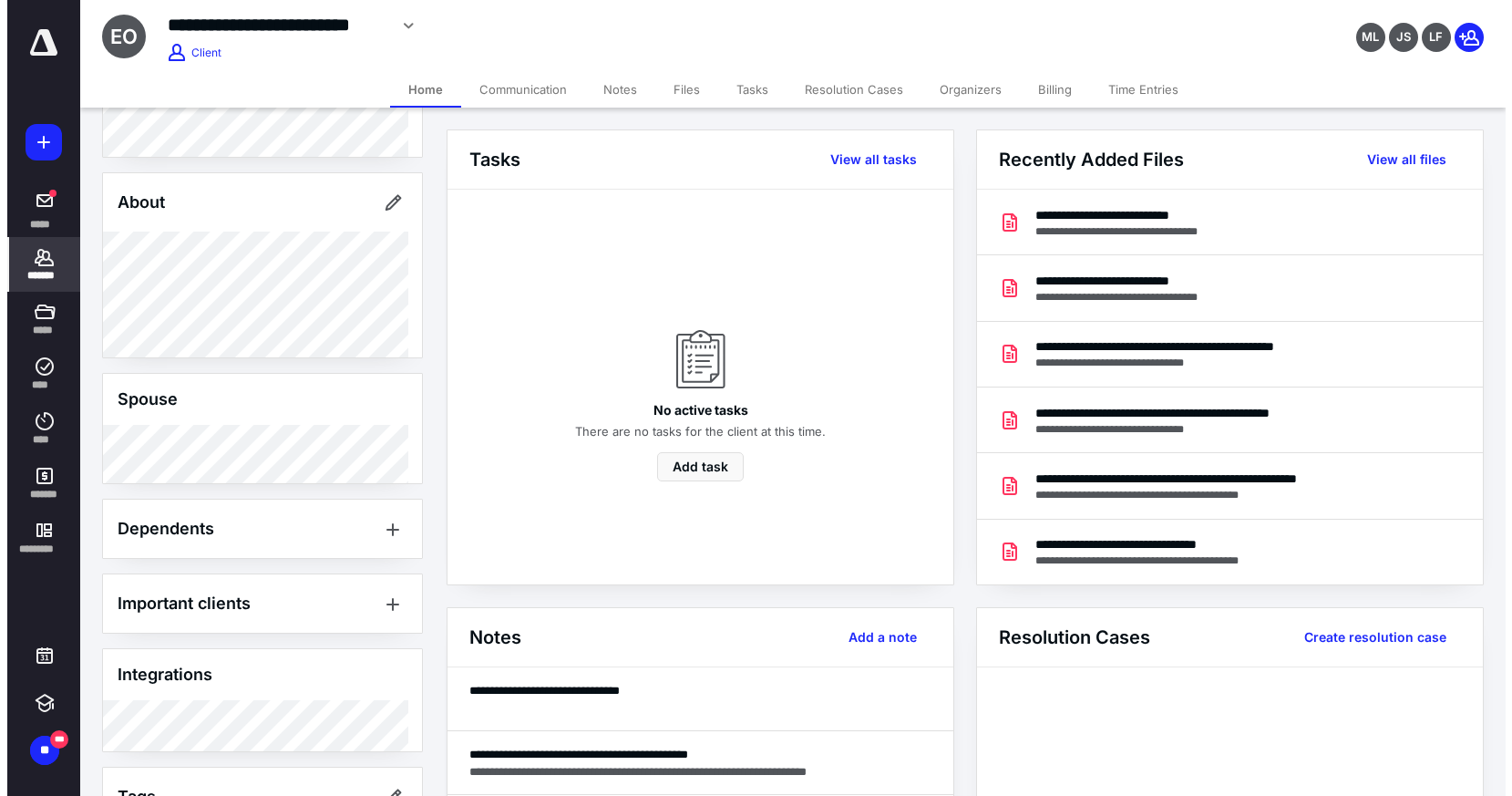 scroll, scrollTop: 365, scrollLeft: 0, axis: vertical 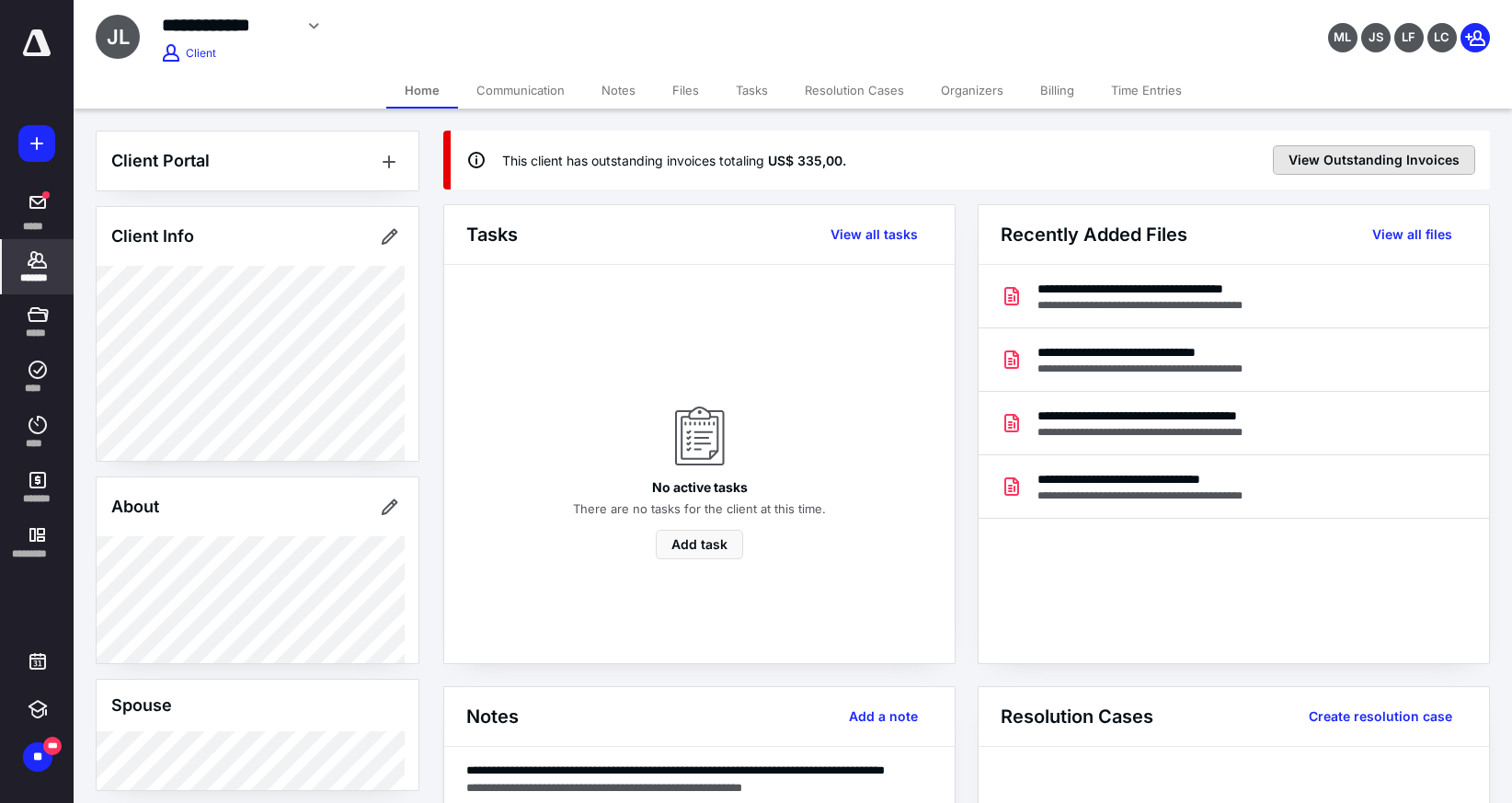 click on "View Outstanding Invoices" at bounding box center (1374, 160) 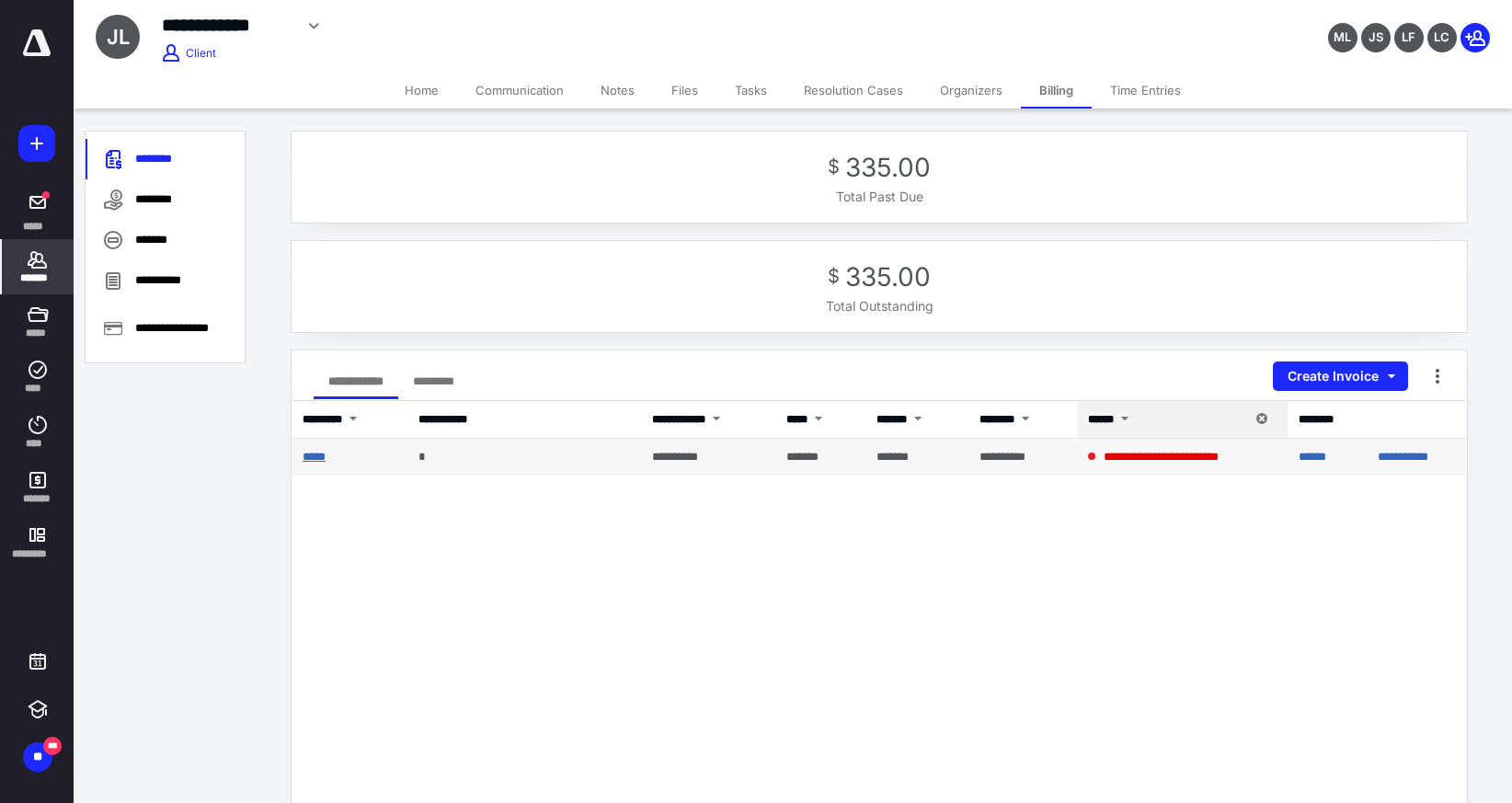 click on "*****" at bounding box center [314, 456] 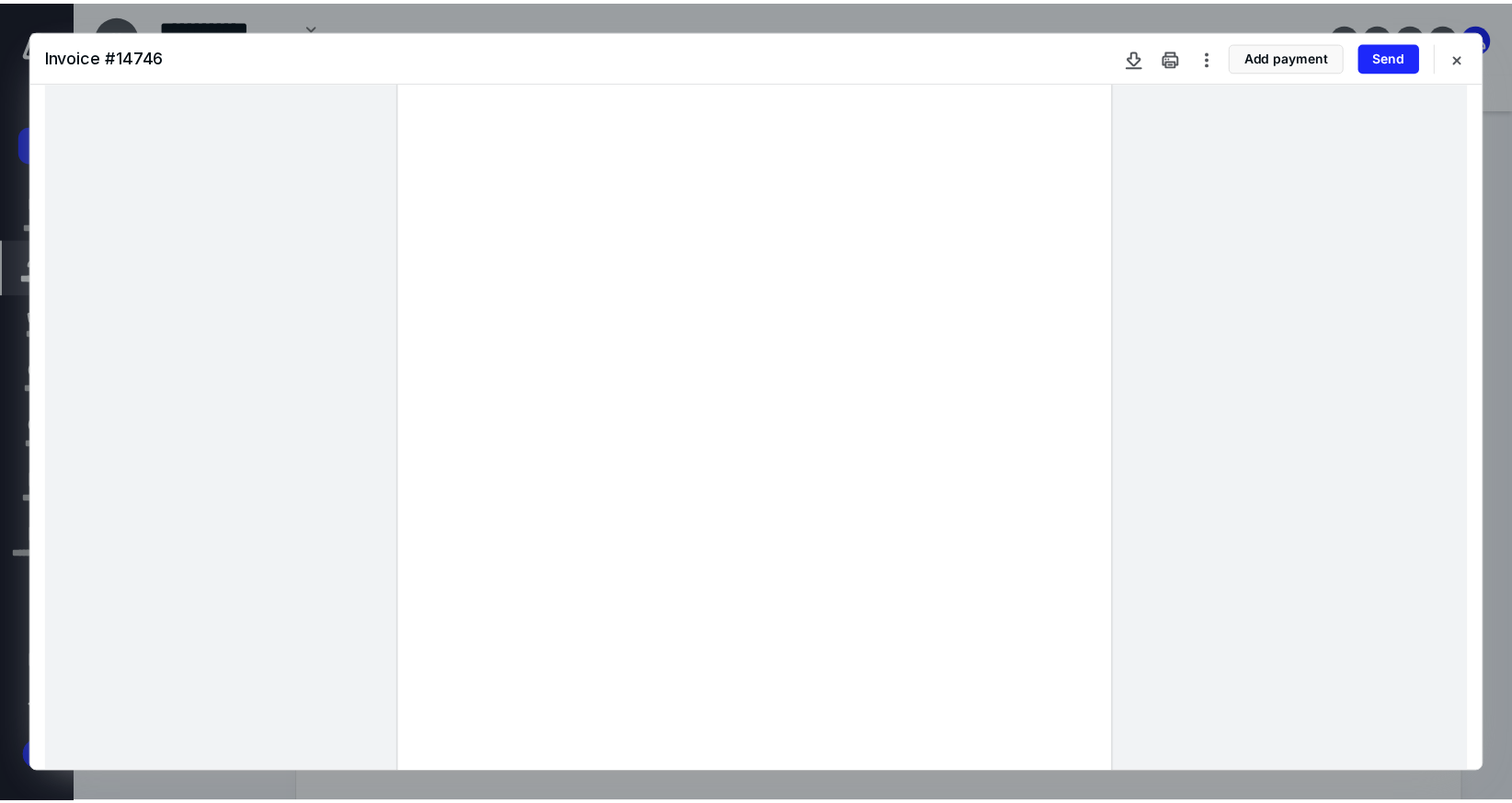 scroll, scrollTop: 0, scrollLeft: 0, axis: both 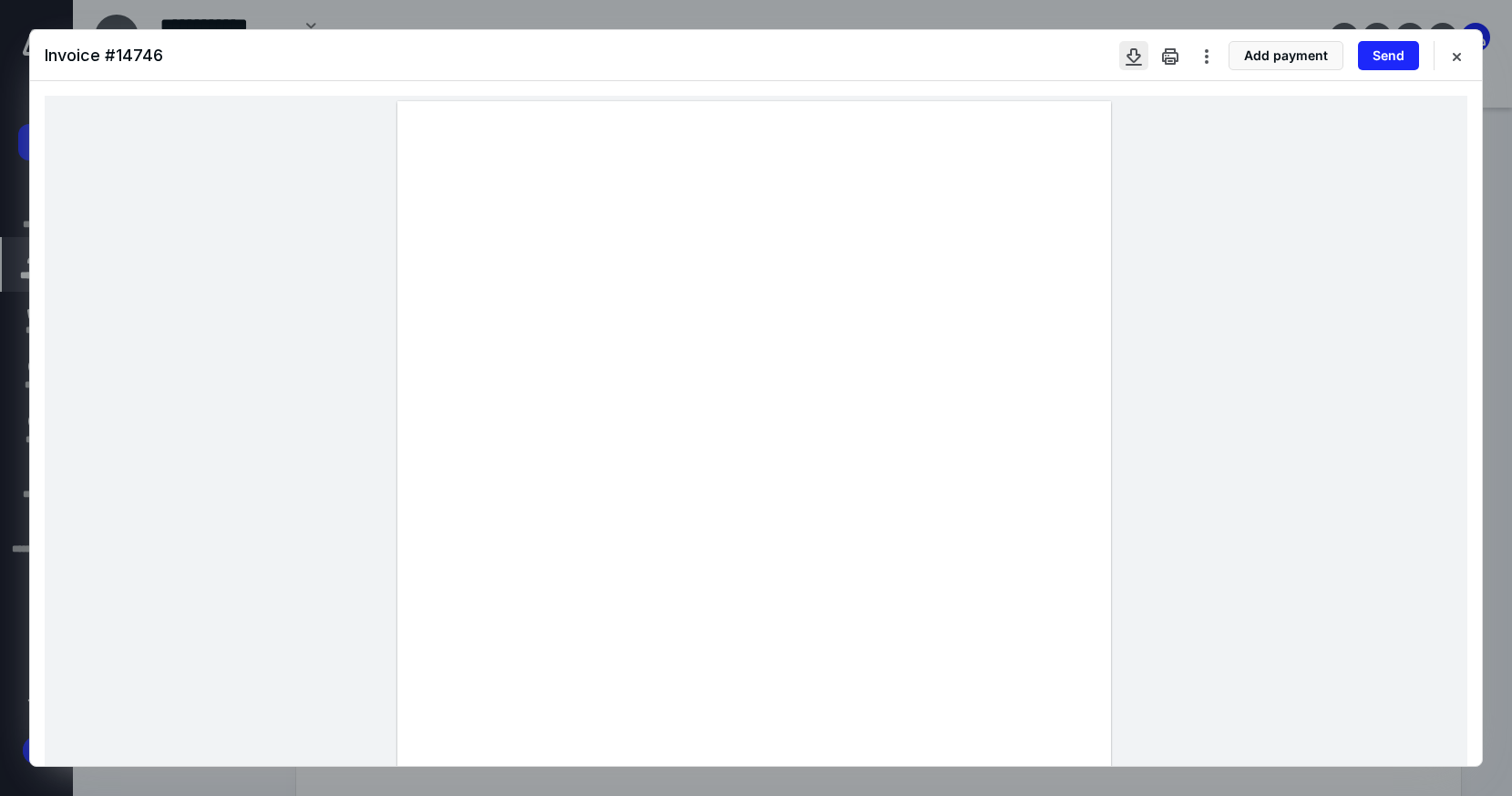 click at bounding box center [1134, 56] 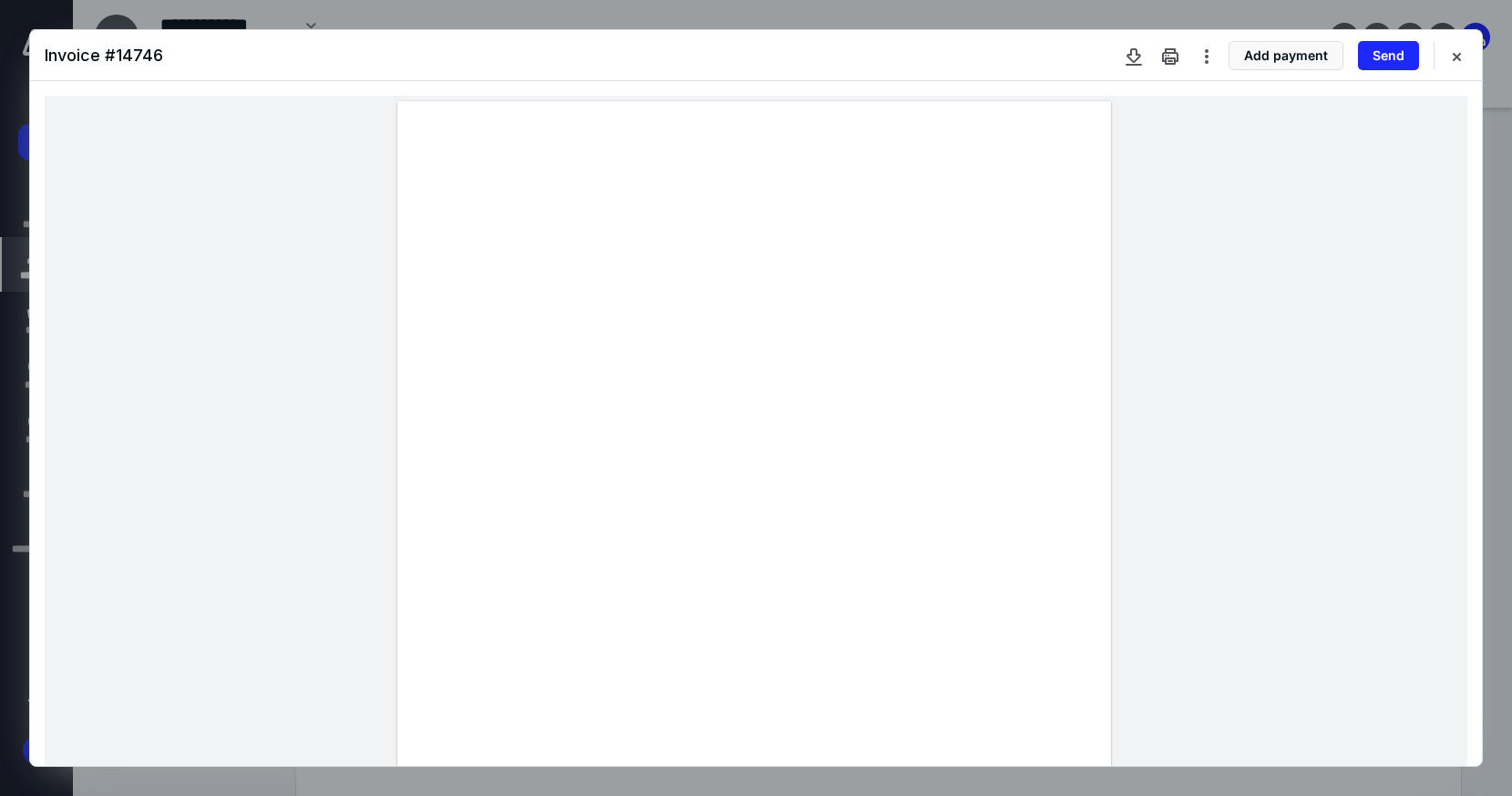 click at bounding box center (756, 563) 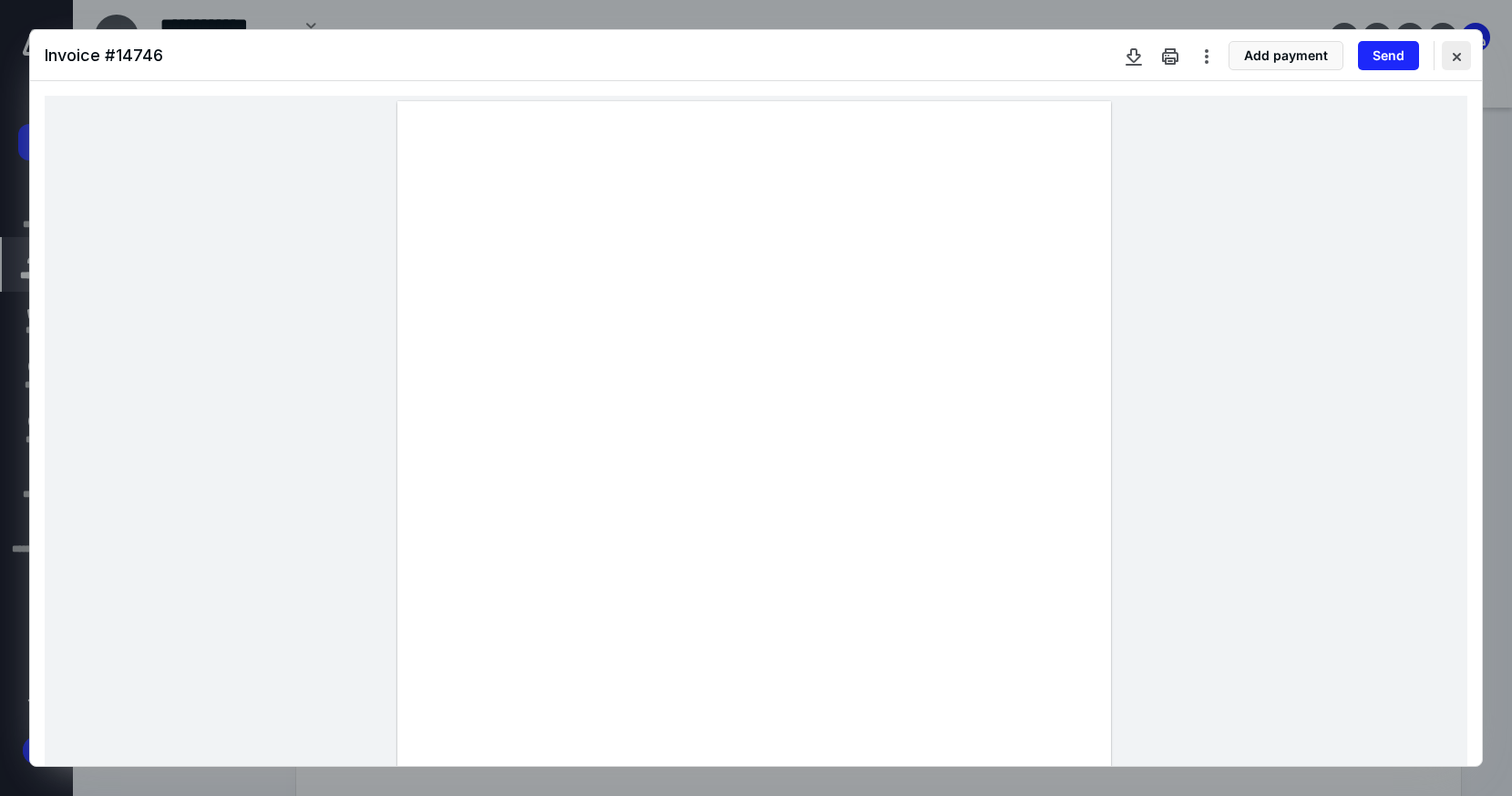 click at bounding box center [1456, 56] 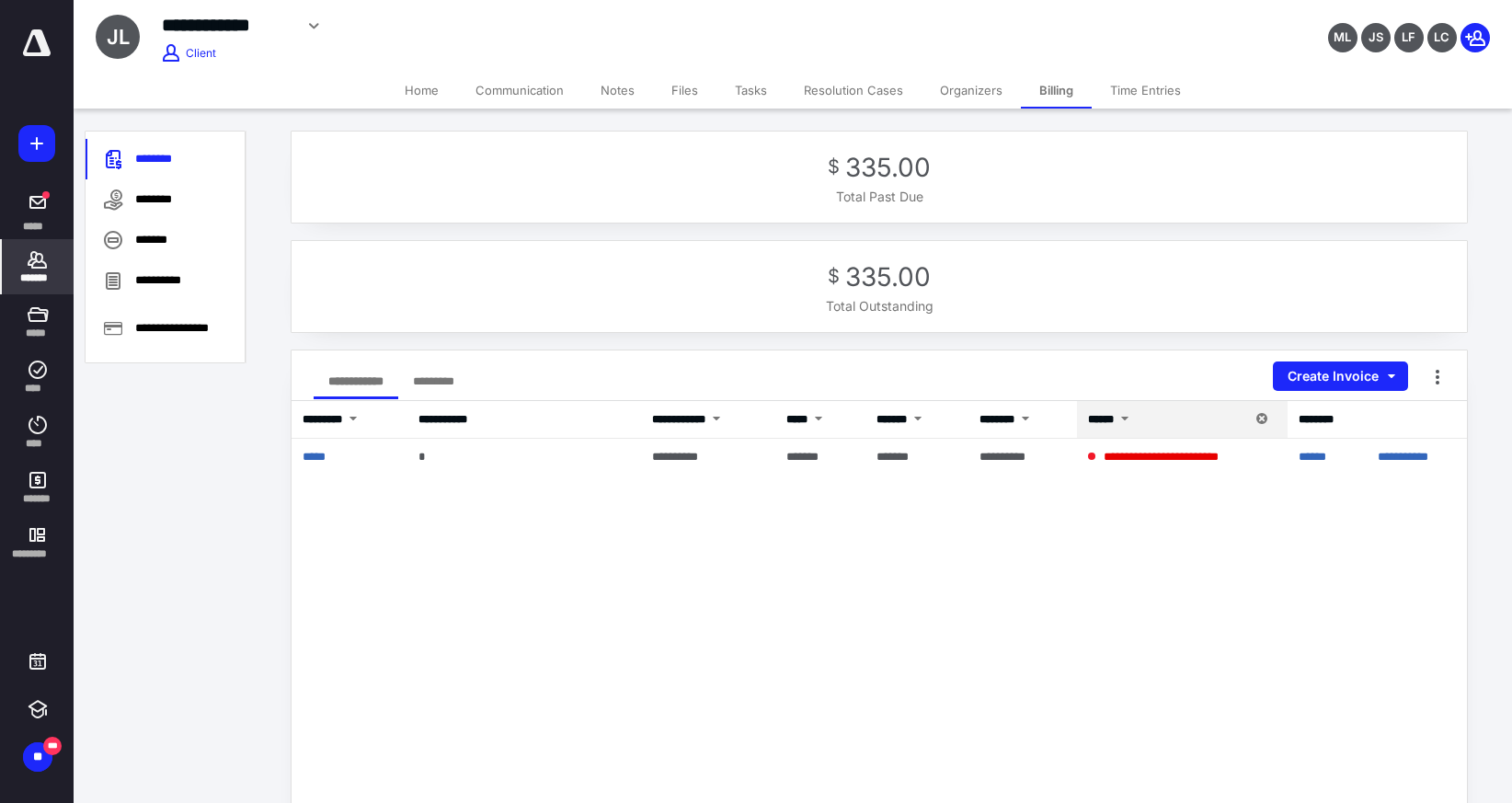 drag, startPoint x: 407, startPoint y: 205, endPoint x: 422, endPoint y: 106, distance: 100.12992 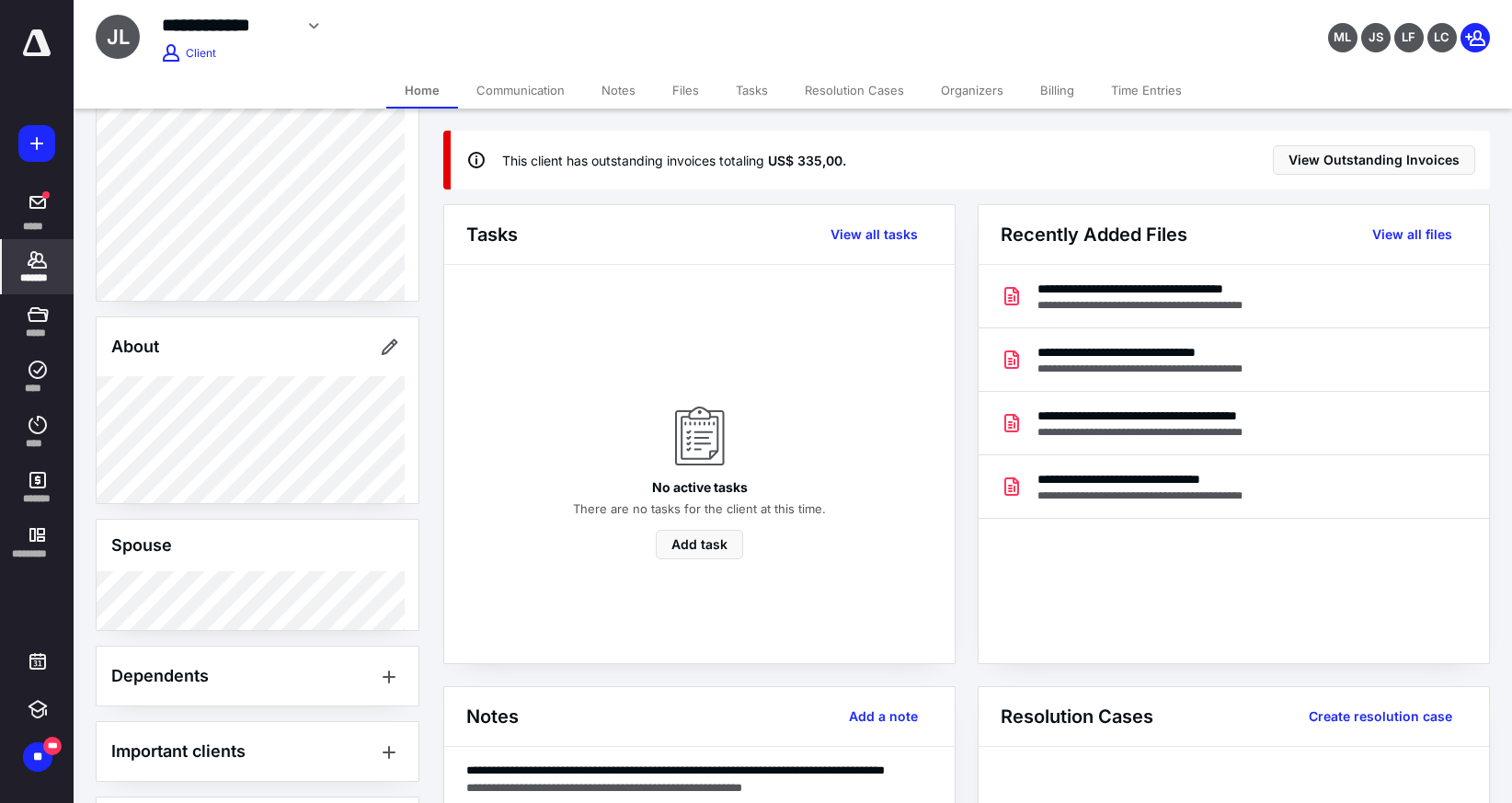scroll, scrollTop: 356, scrollLeft: 0, axis: vertical 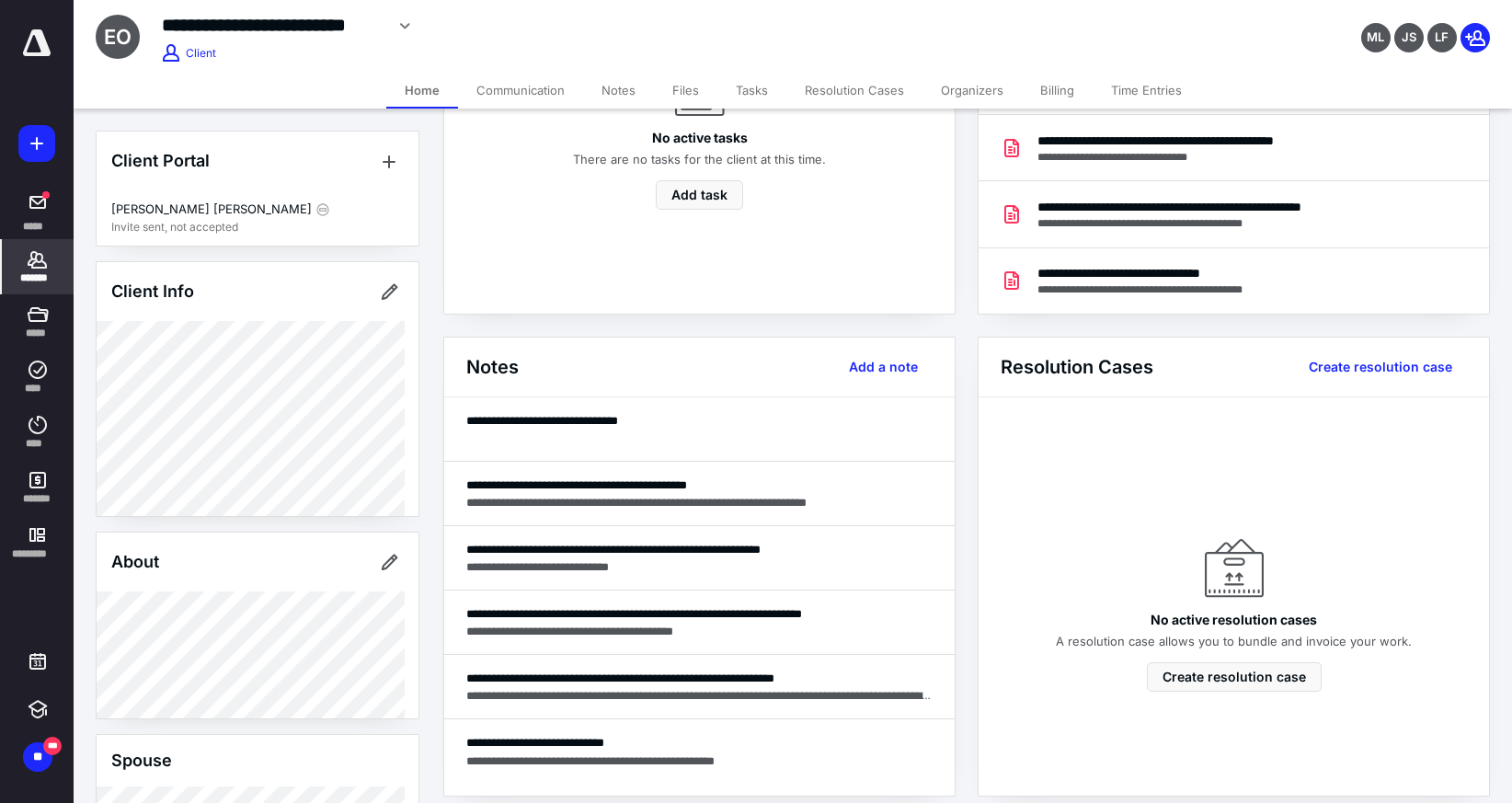 click on "Notes" at bounding box center (618, 90) 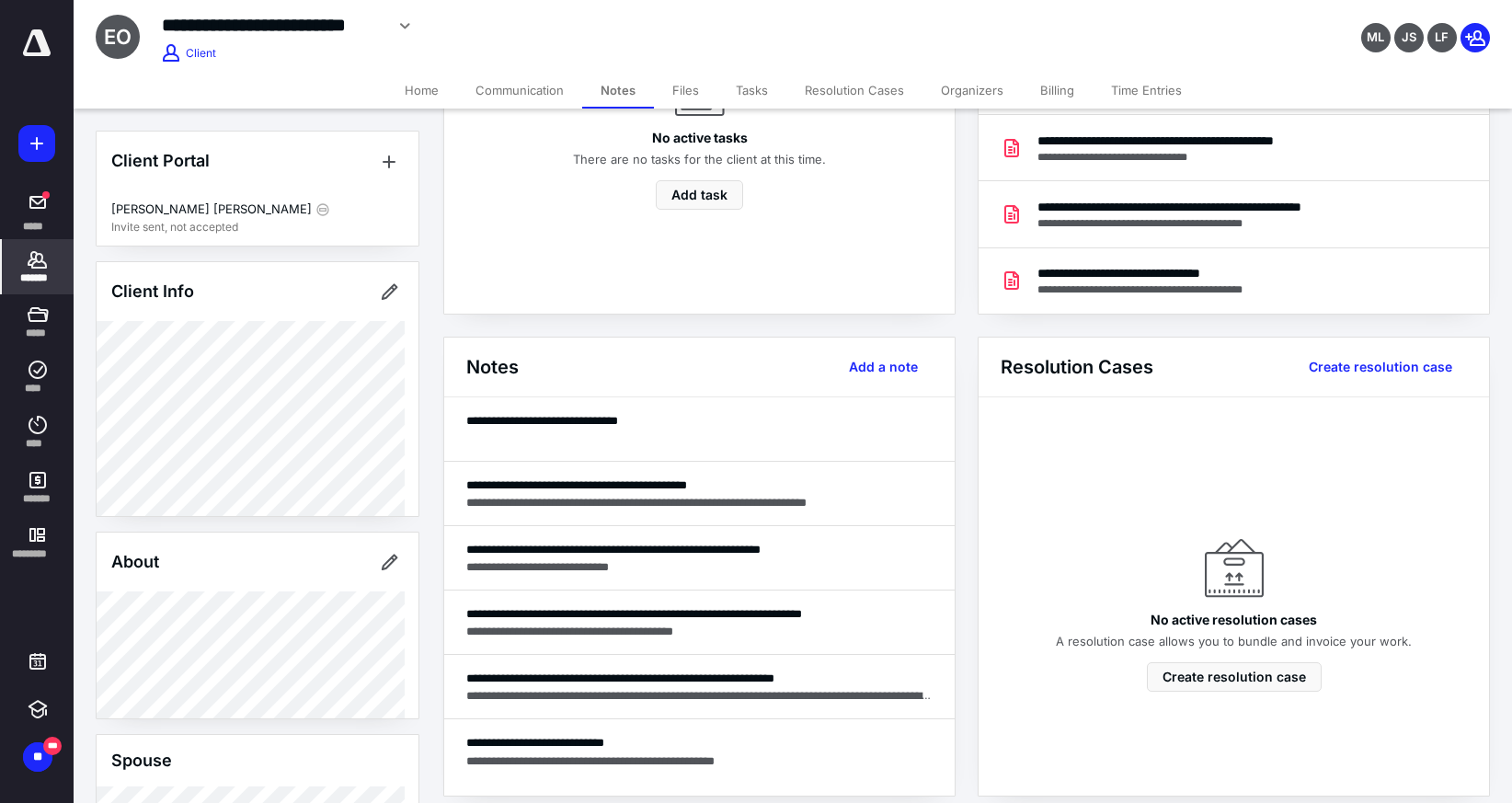 scroll, scrollTop: 0, scrollLeft: 0, axis: both 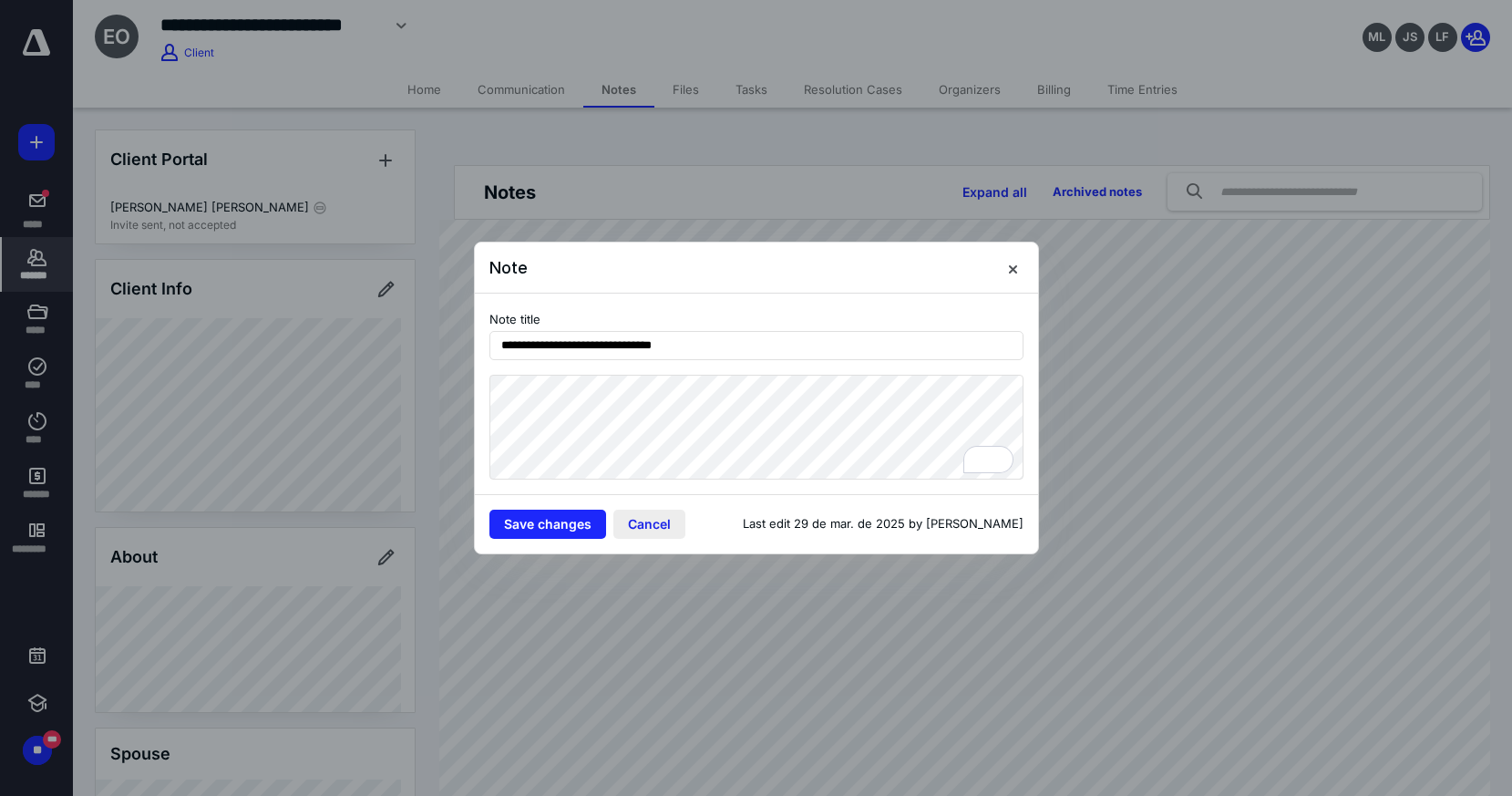 click on "Cancel" at bounding box center [649, 524] 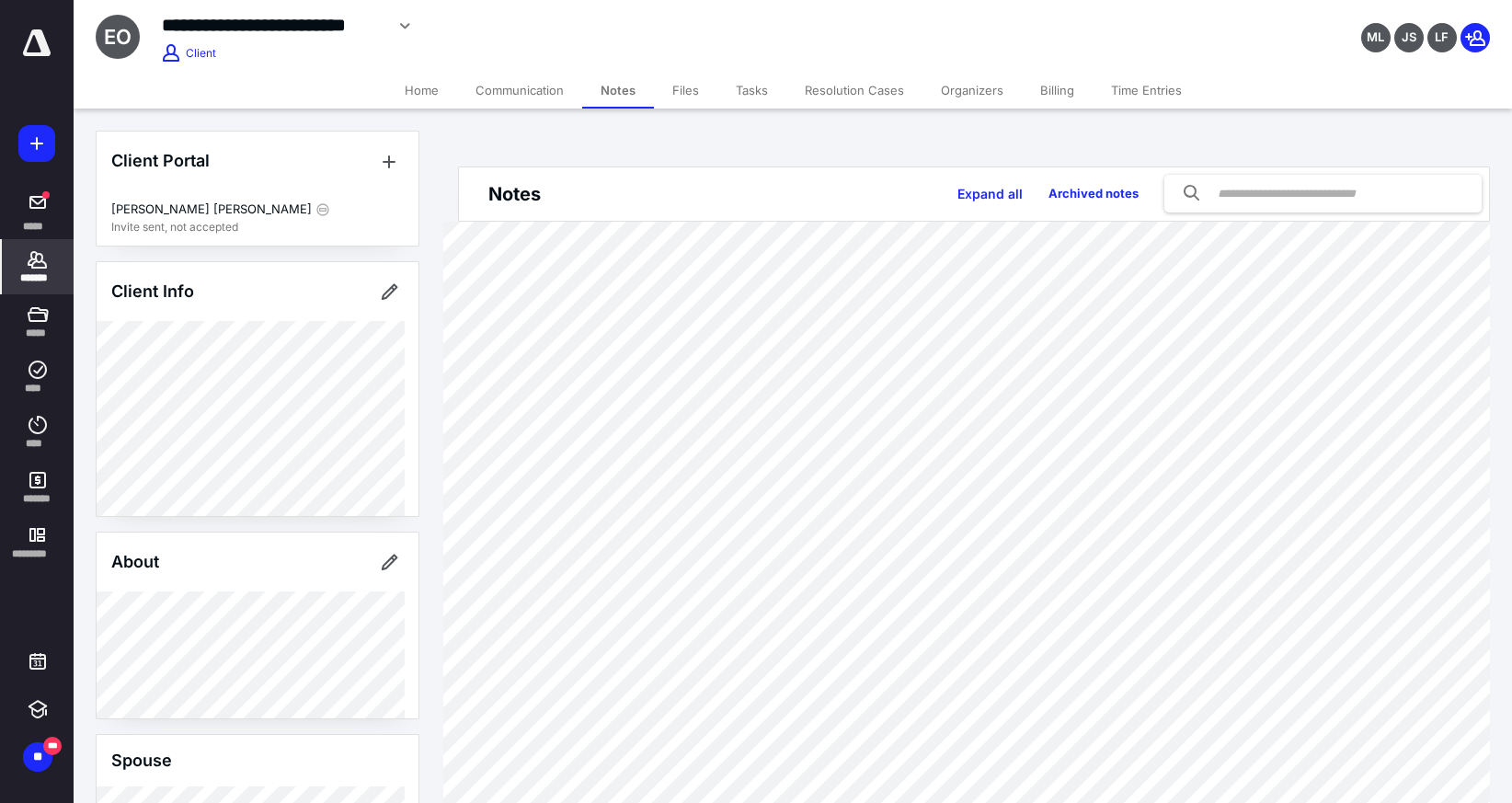 click on "Home" at bounding box center (421, 90) 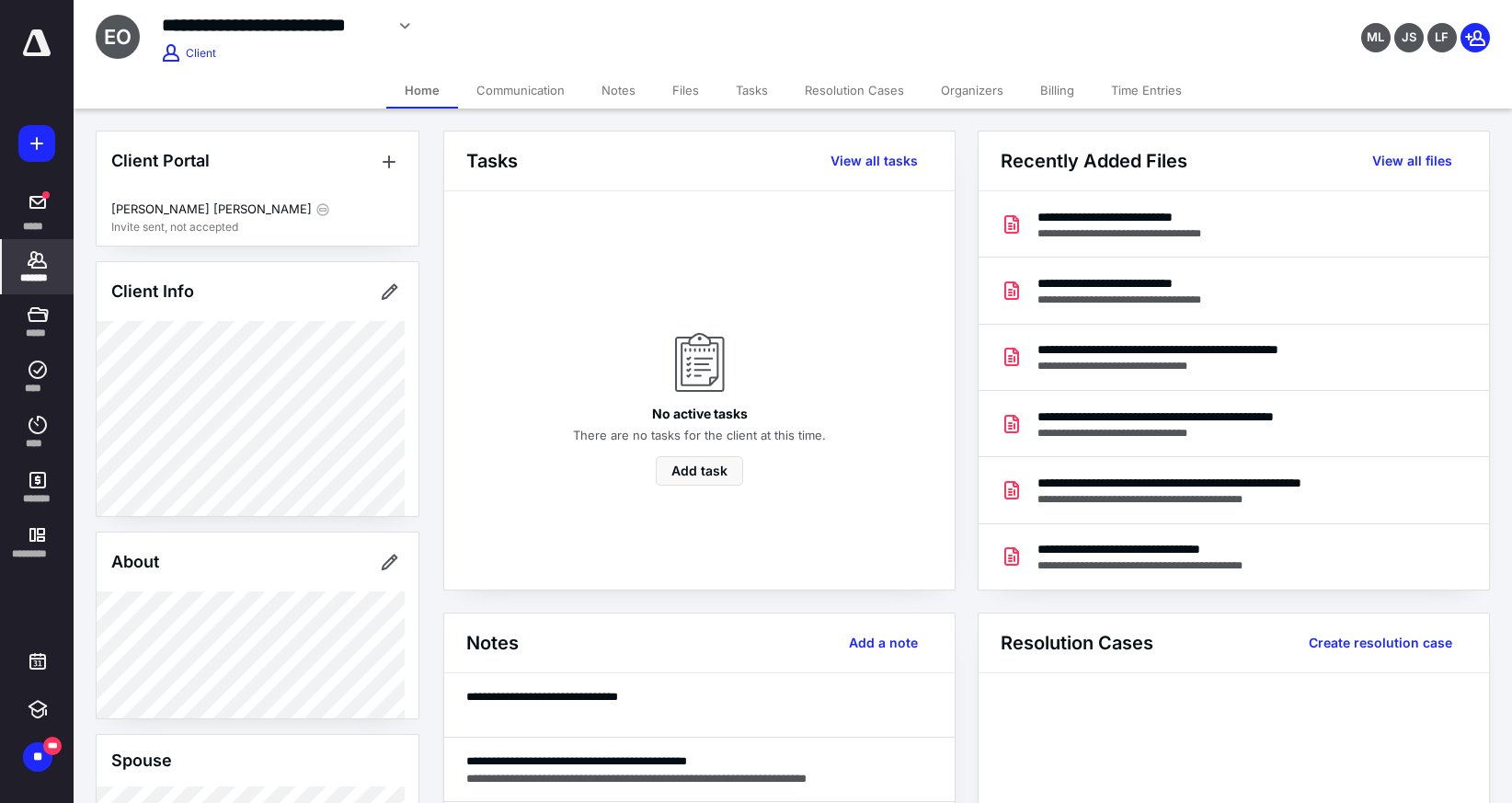 click on "Communication" at bounding box center (521, 90) 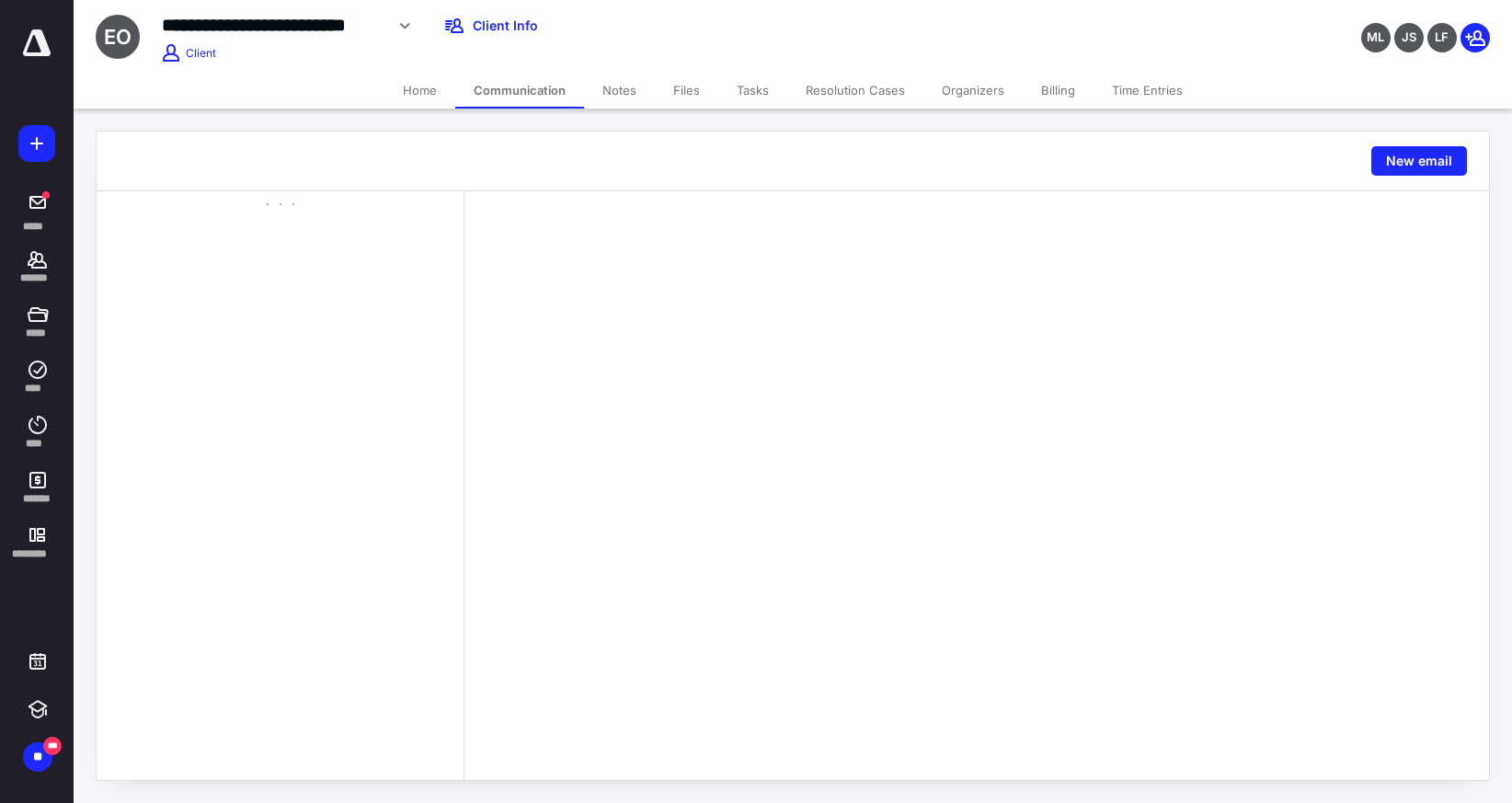 click on "Home" at bounding box center (419, 90) 